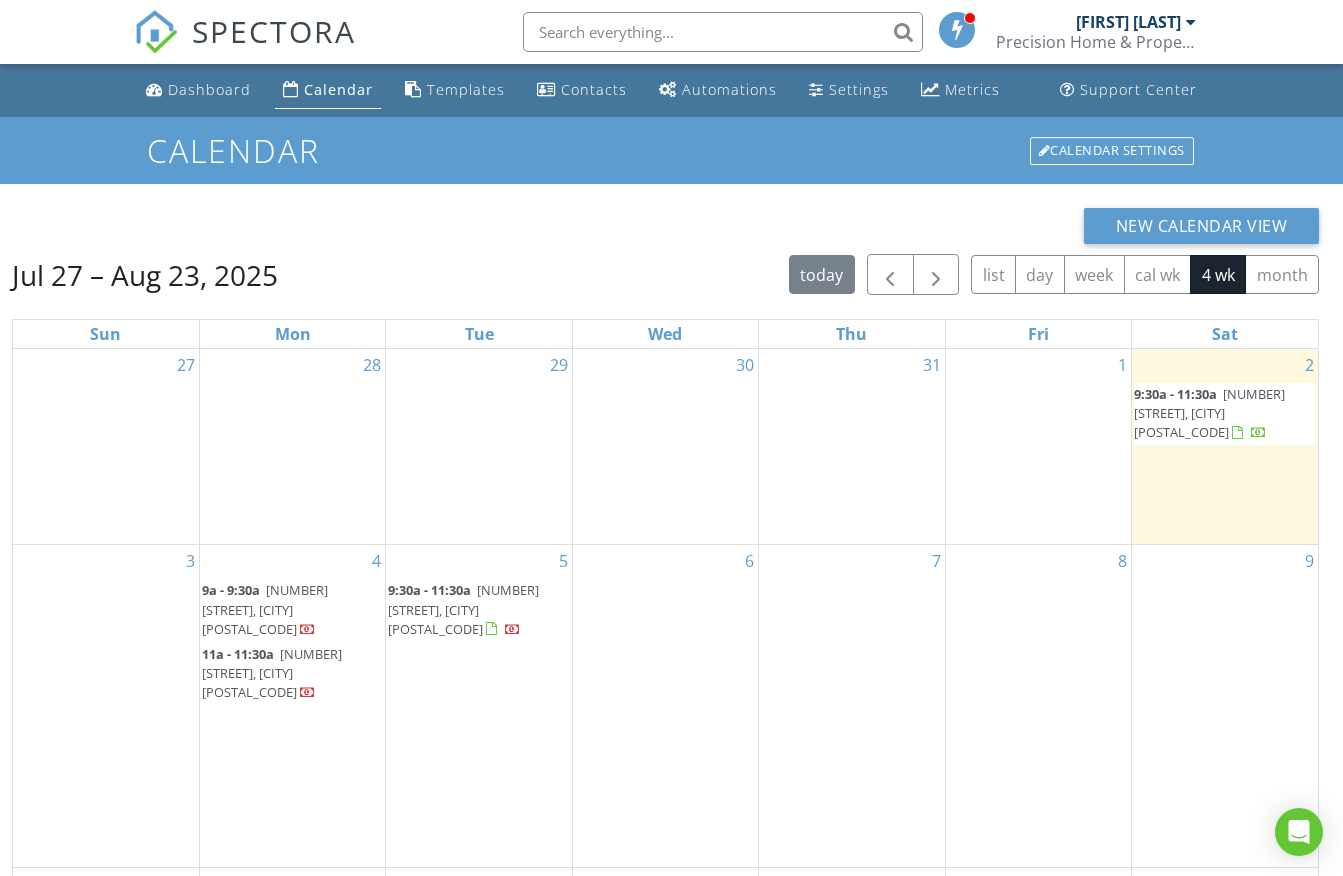 scroll, scrollTop: 0, scrollLeft: 0, axis: both 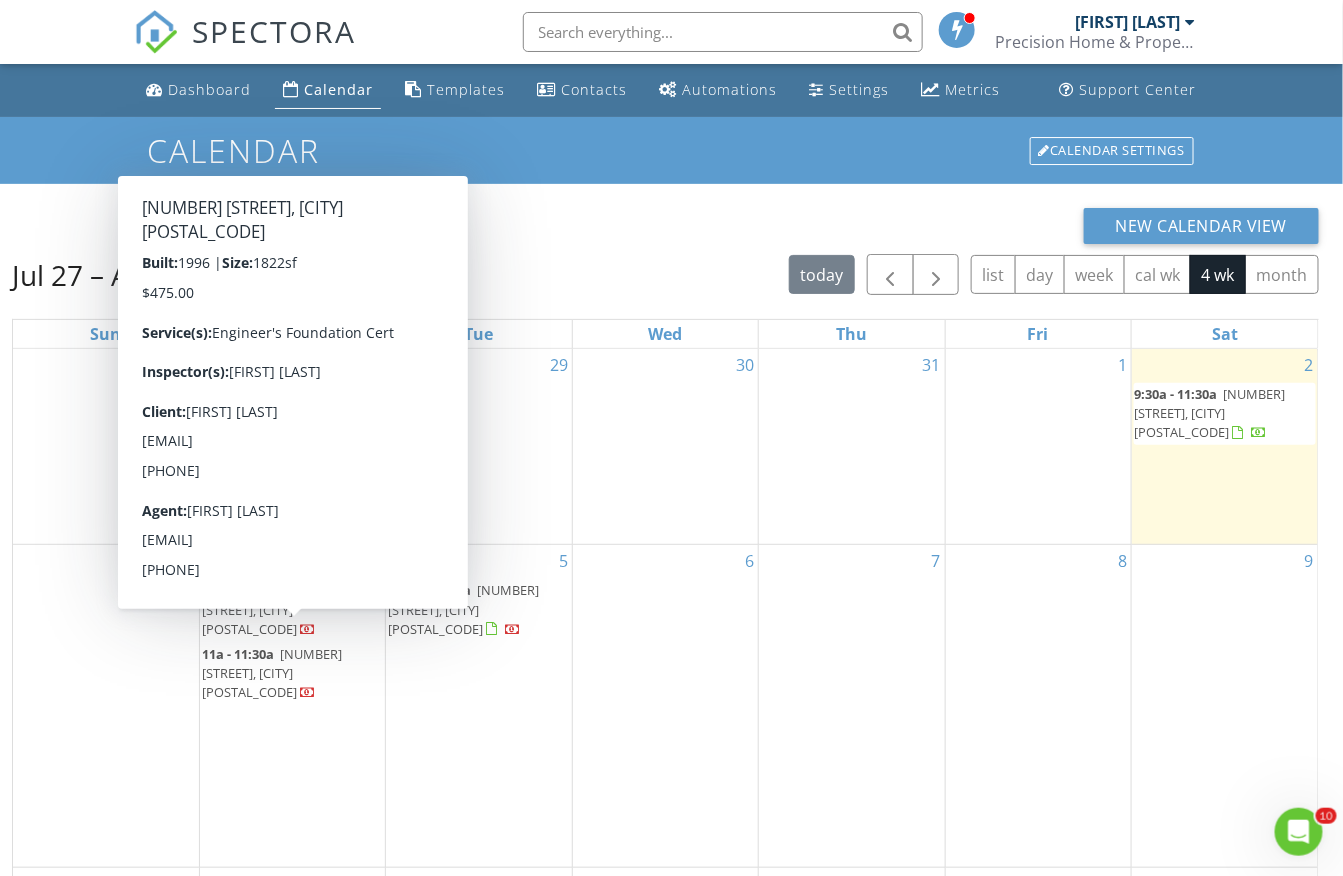 click on "New Calendar View       Jul 27 – Aug 23, 2025 today list day week cal wk 4 wk month Sun Mon Tue Wed Thu Fri Sat 27 28 29 30 31 1 2
9:30a - 11:30a
4760 County Road 121D, Wildwood 34785
3 4
9a - 9:30a
7034 Pine Hollow Dr, Mount Dora 32757
11a - 11:30a
17440 SE 24th Lane Rd, Silver Springs 34488
5
9:30a - 11:30a
3018 Dunhill Dr, Cocoa 32926
6 7 8 9 10 11 12 13 14 15
9a - 11a
Inspection" at bounding box center [665, 669] 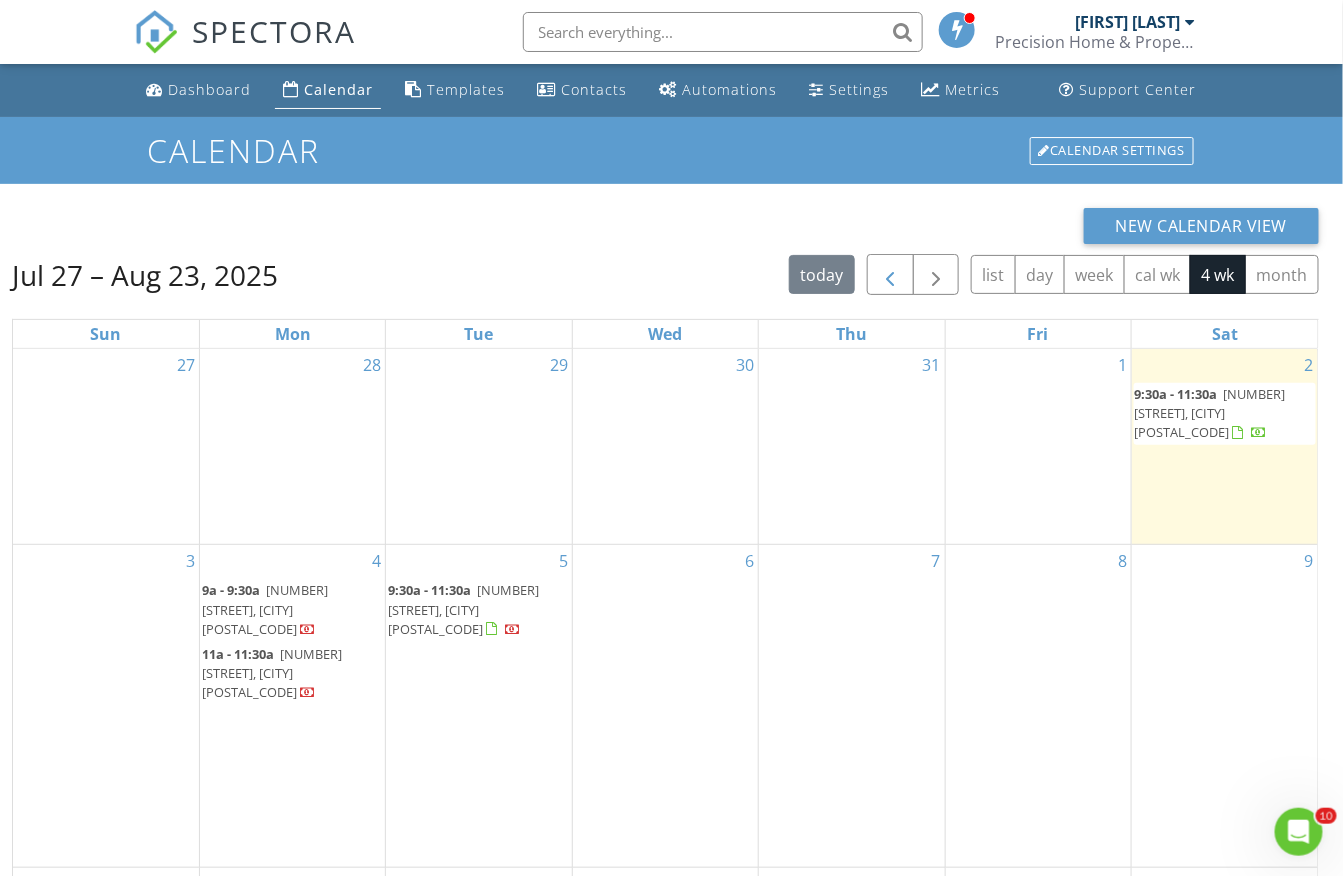 click at bounding box center [890, 275] 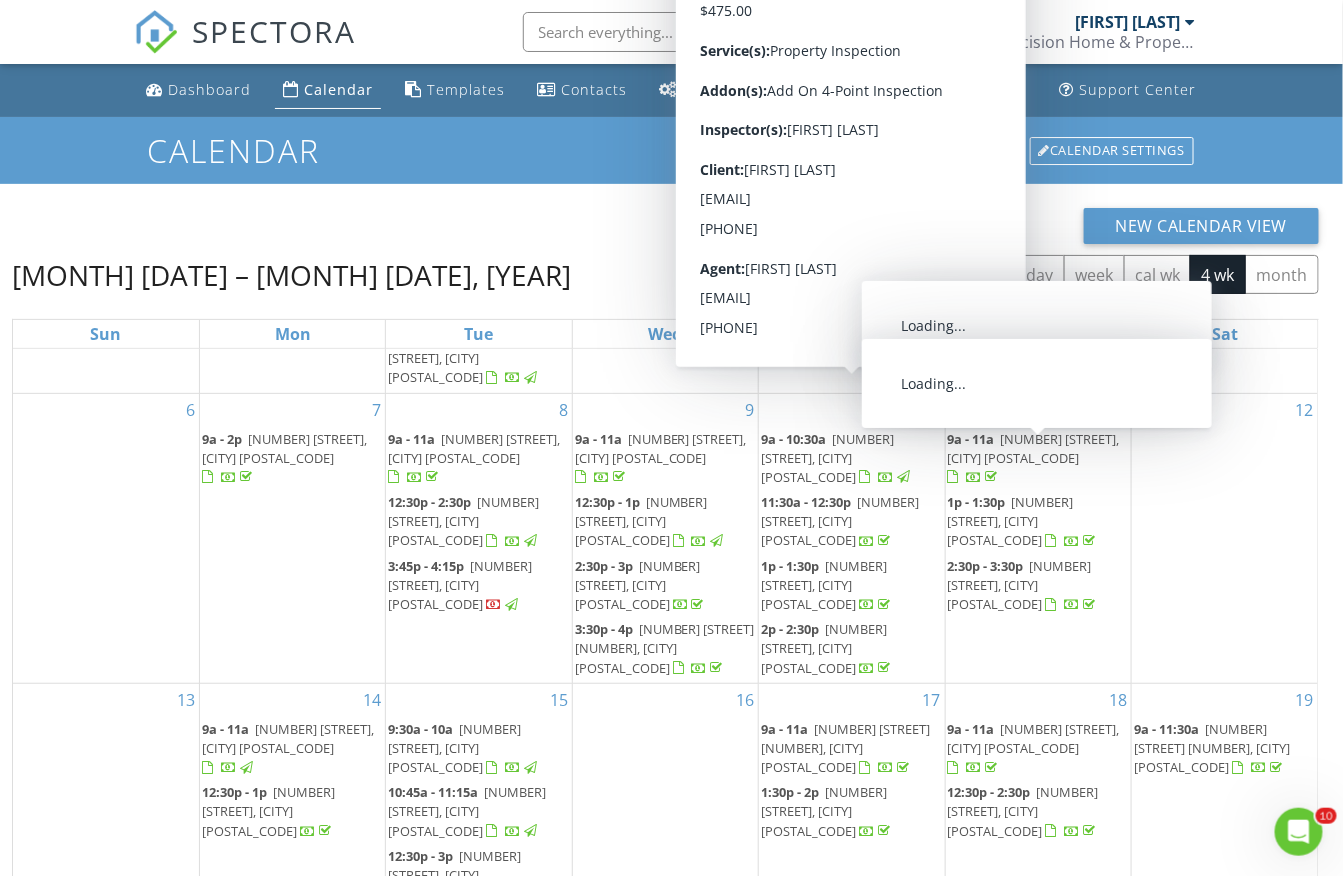 scroll, scrollTop: 176, scrollLeft: 0, axis: vertical 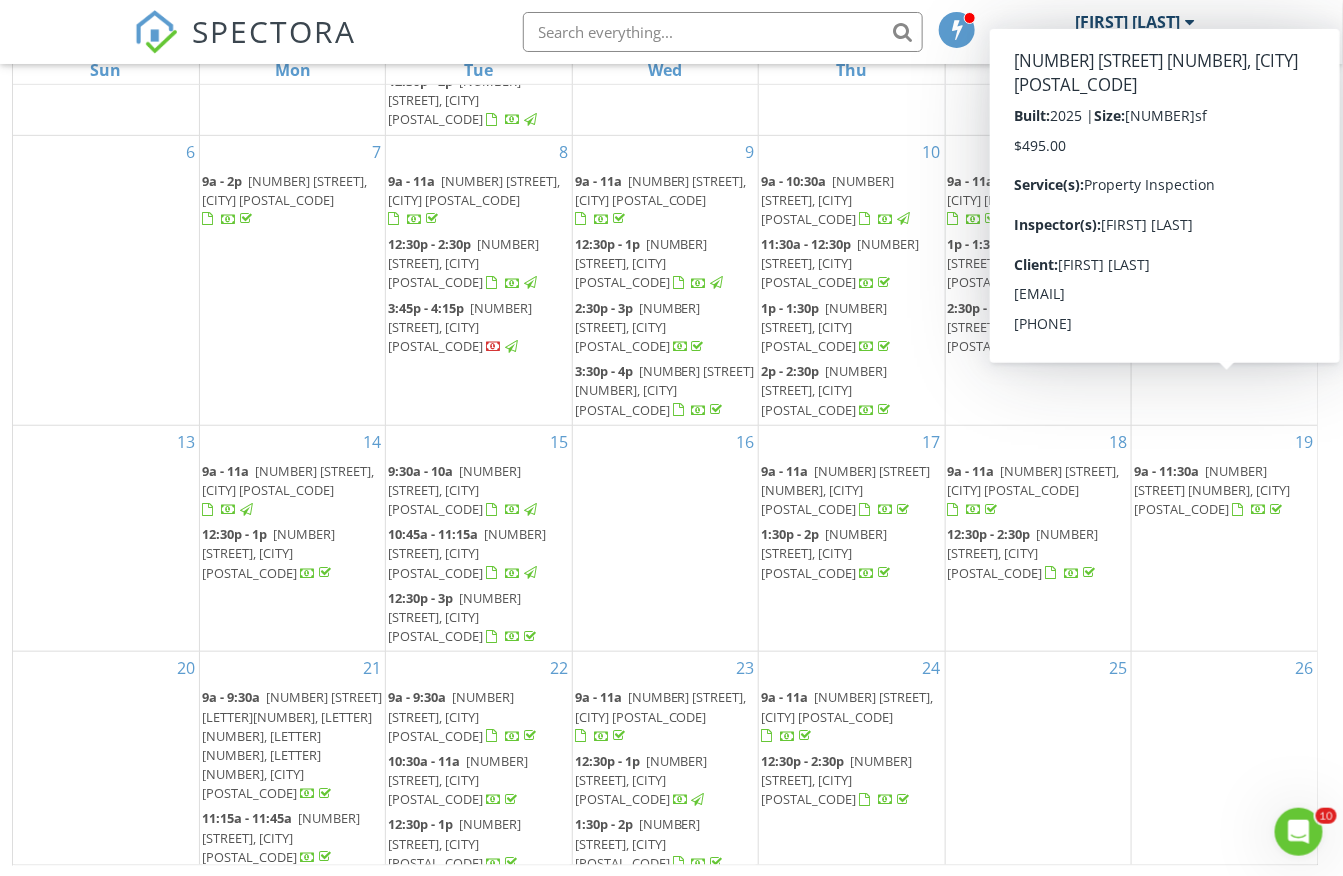 click on "9a - 11:30a
7293 Rolling Leaf Rd 528, Groveland 34736" at bounding box center (1225, 491) 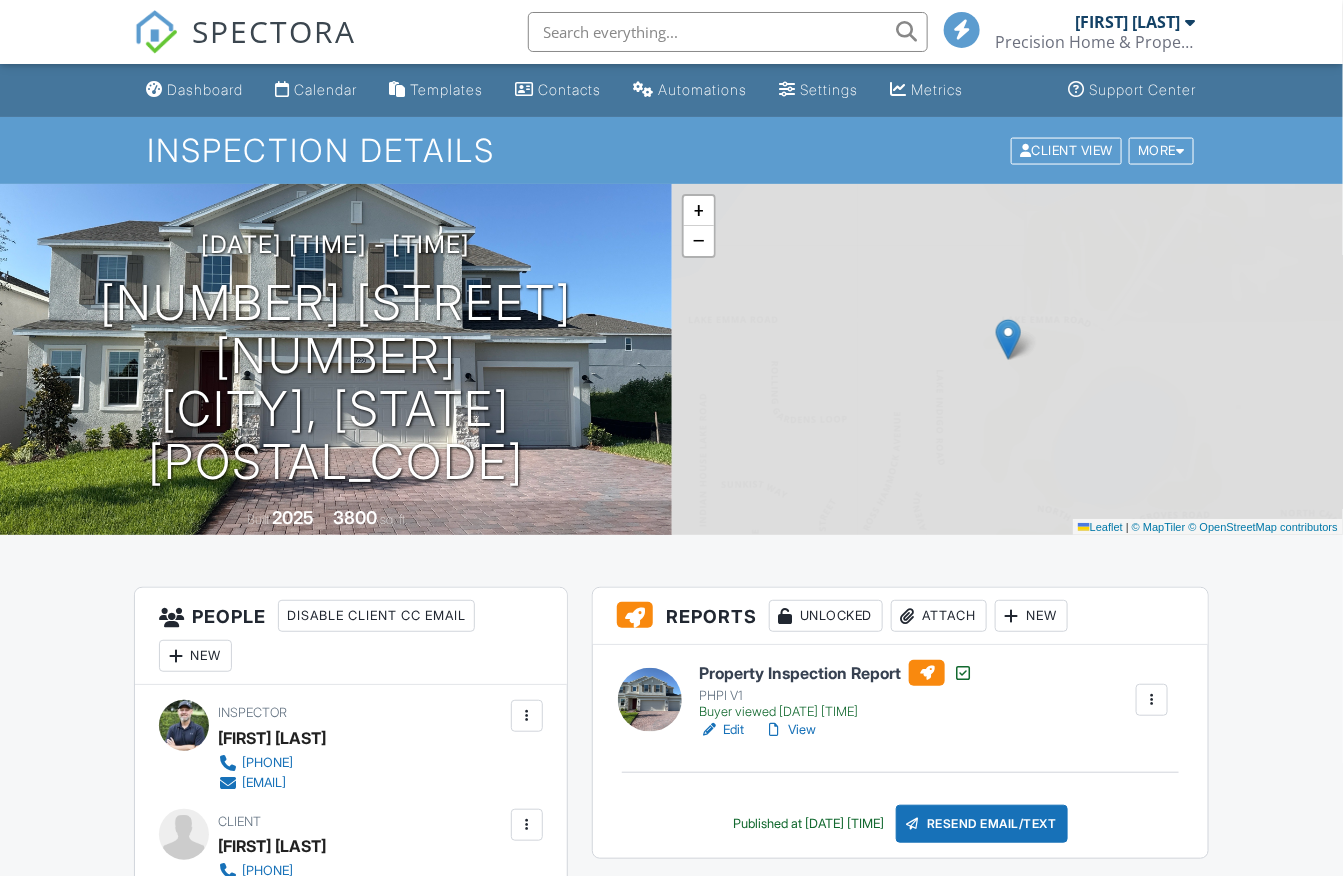 scroll, scrollTop: 151, scrollLeft: 0, axis: vertical 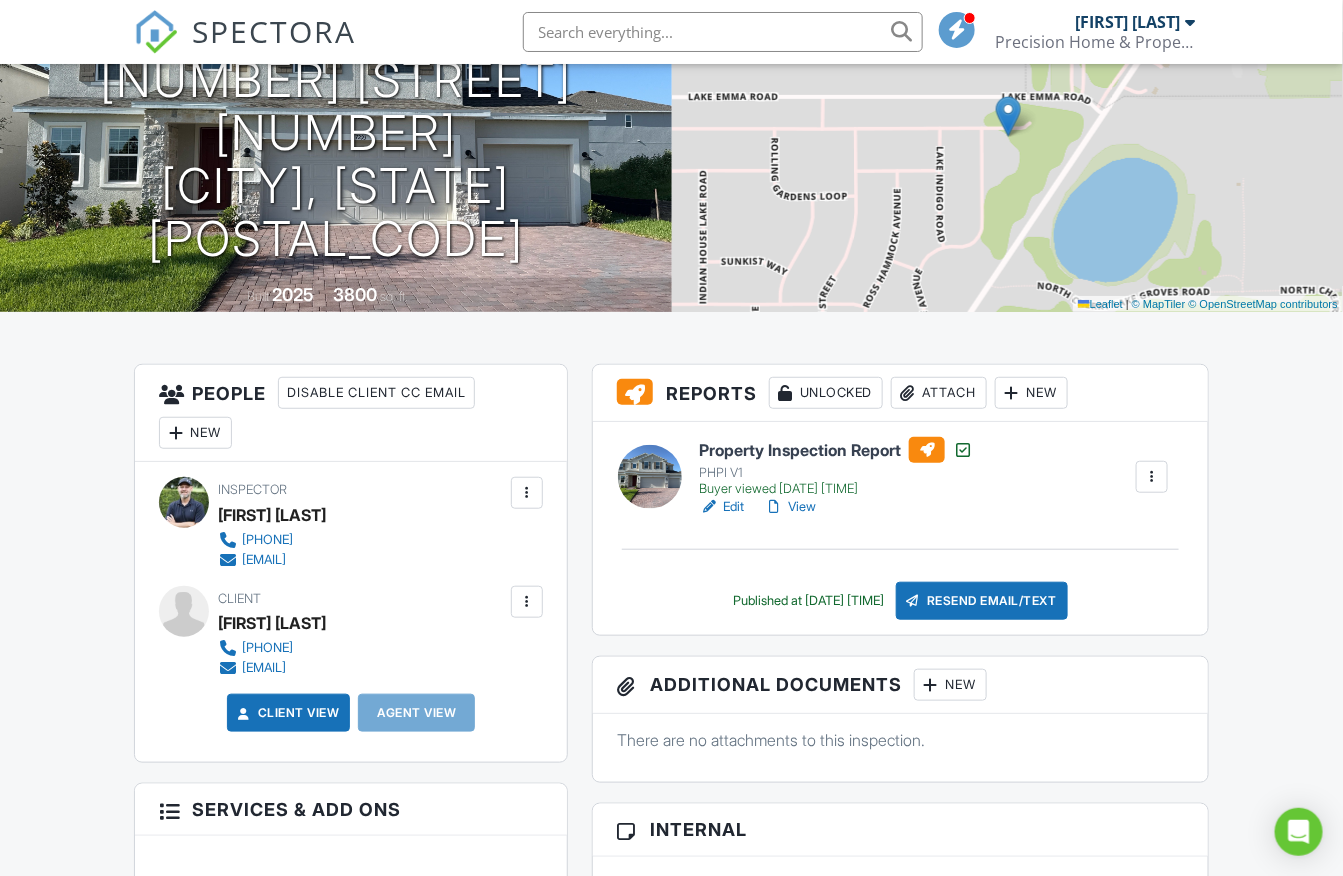 click on "View" at bounding box center [790, 507] 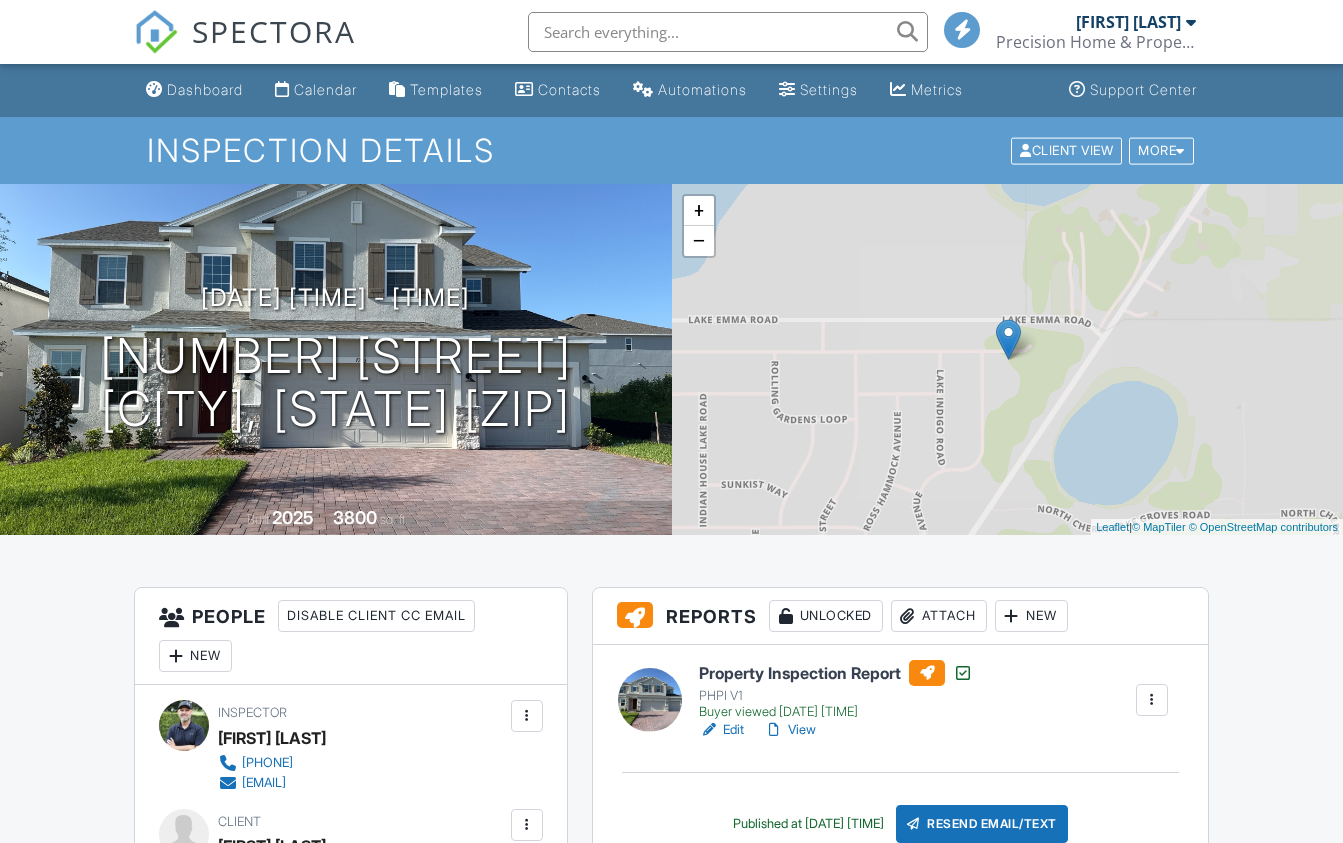 scroll, scrollTop: 0, scrollLeft: 0, axis: both 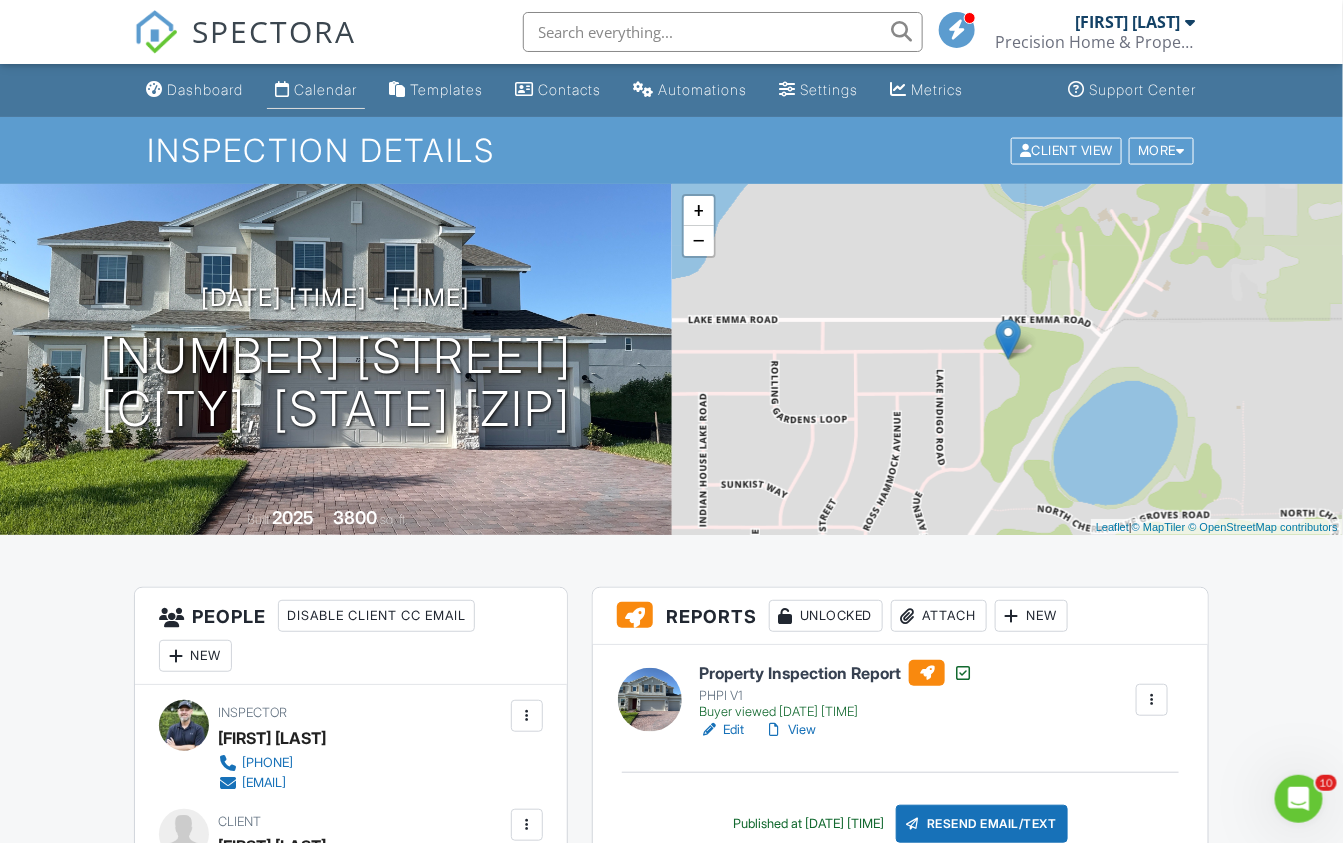 click on "Calendar" at bounding box center [325, 89] 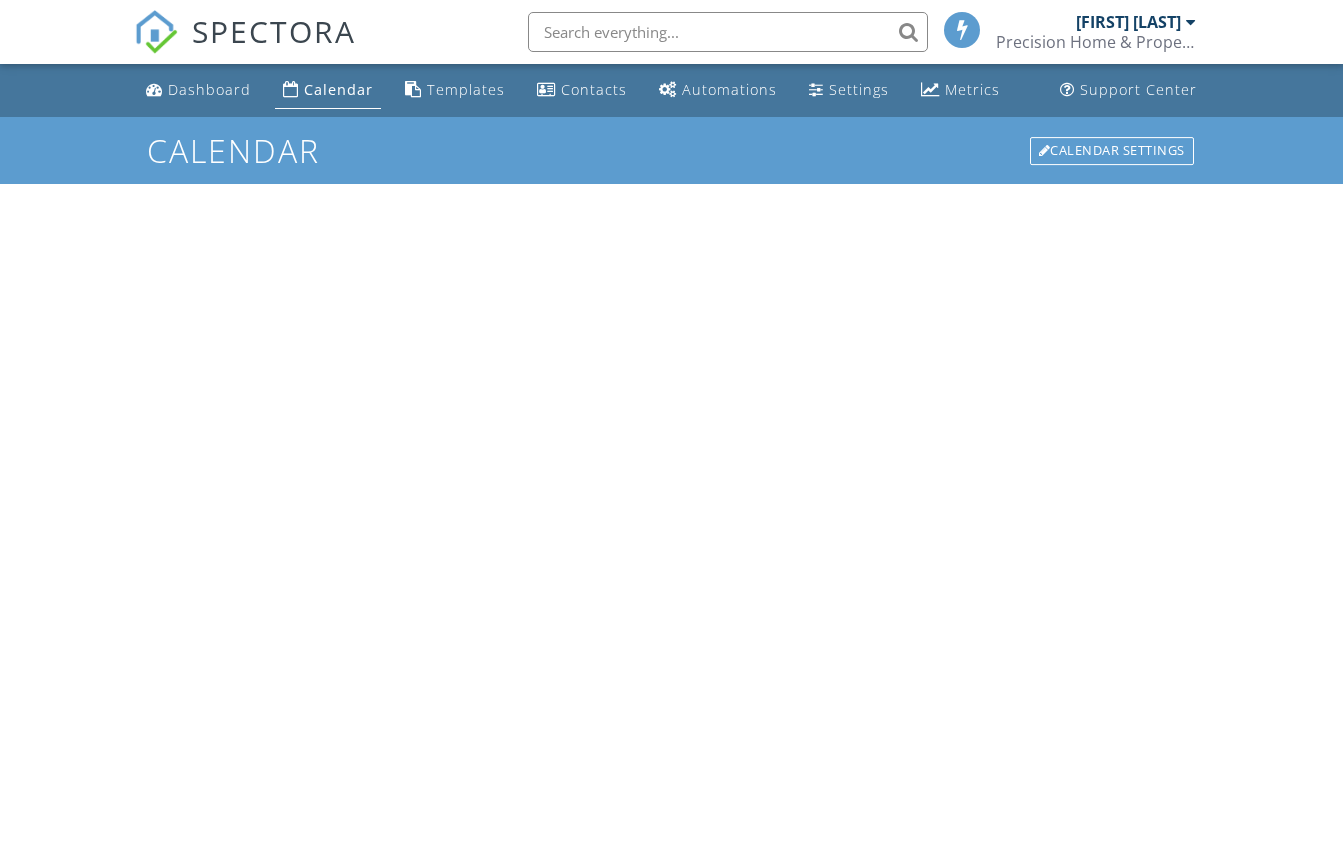 scroll, scrollTop: 0, scrollLeft: 0, axis: both 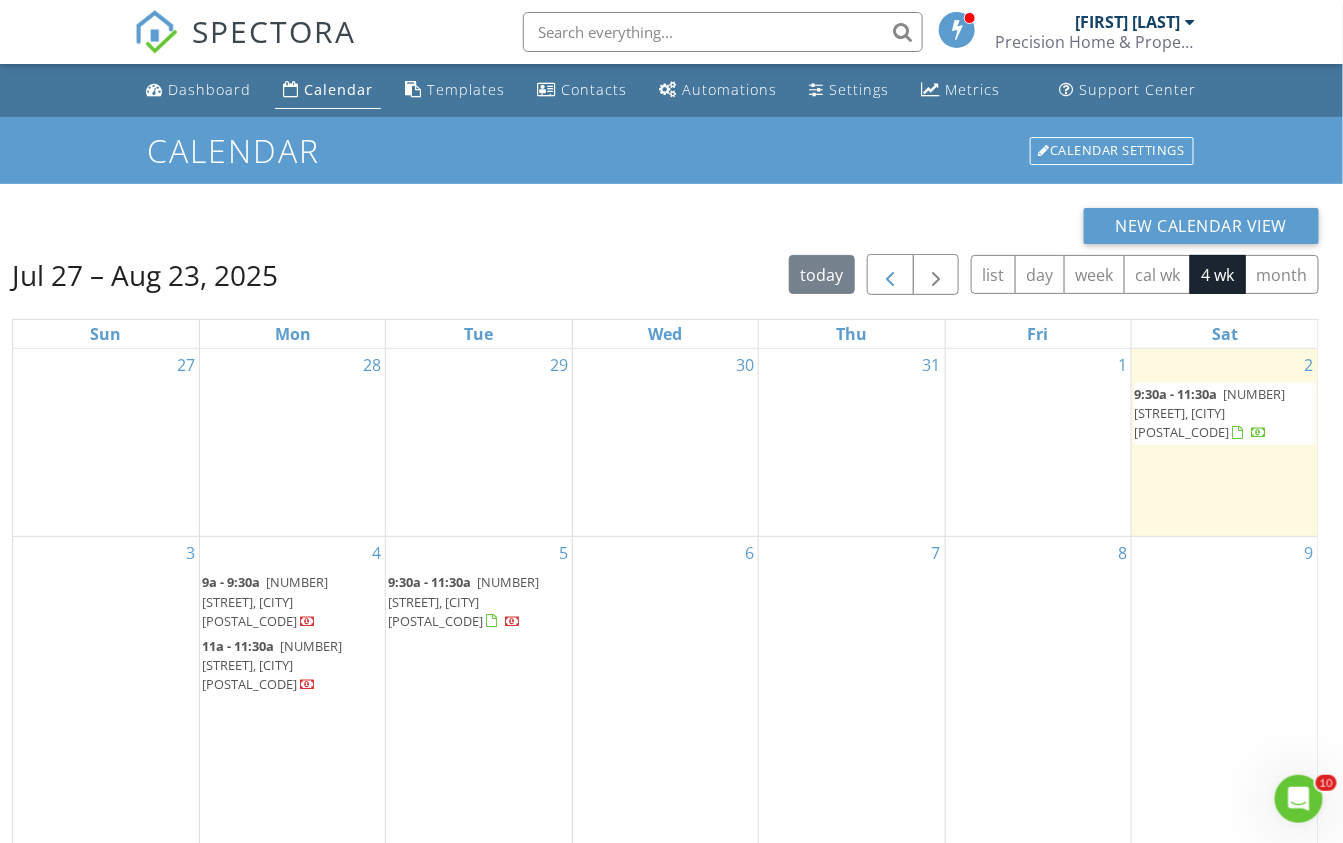 click at bounding box center (890, 275) 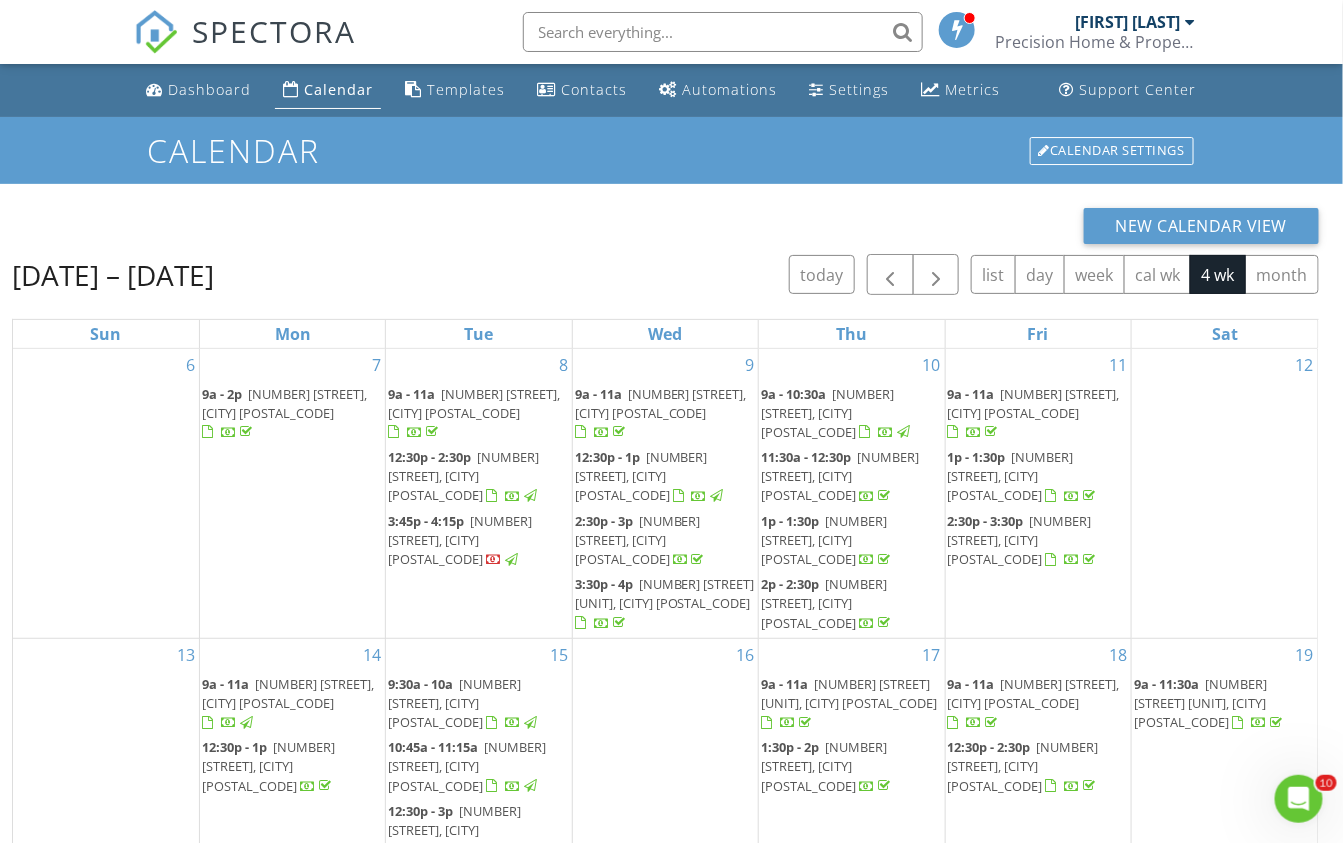 scroll, scrollTop: 209, scrollLeft: 0, axis: vertical 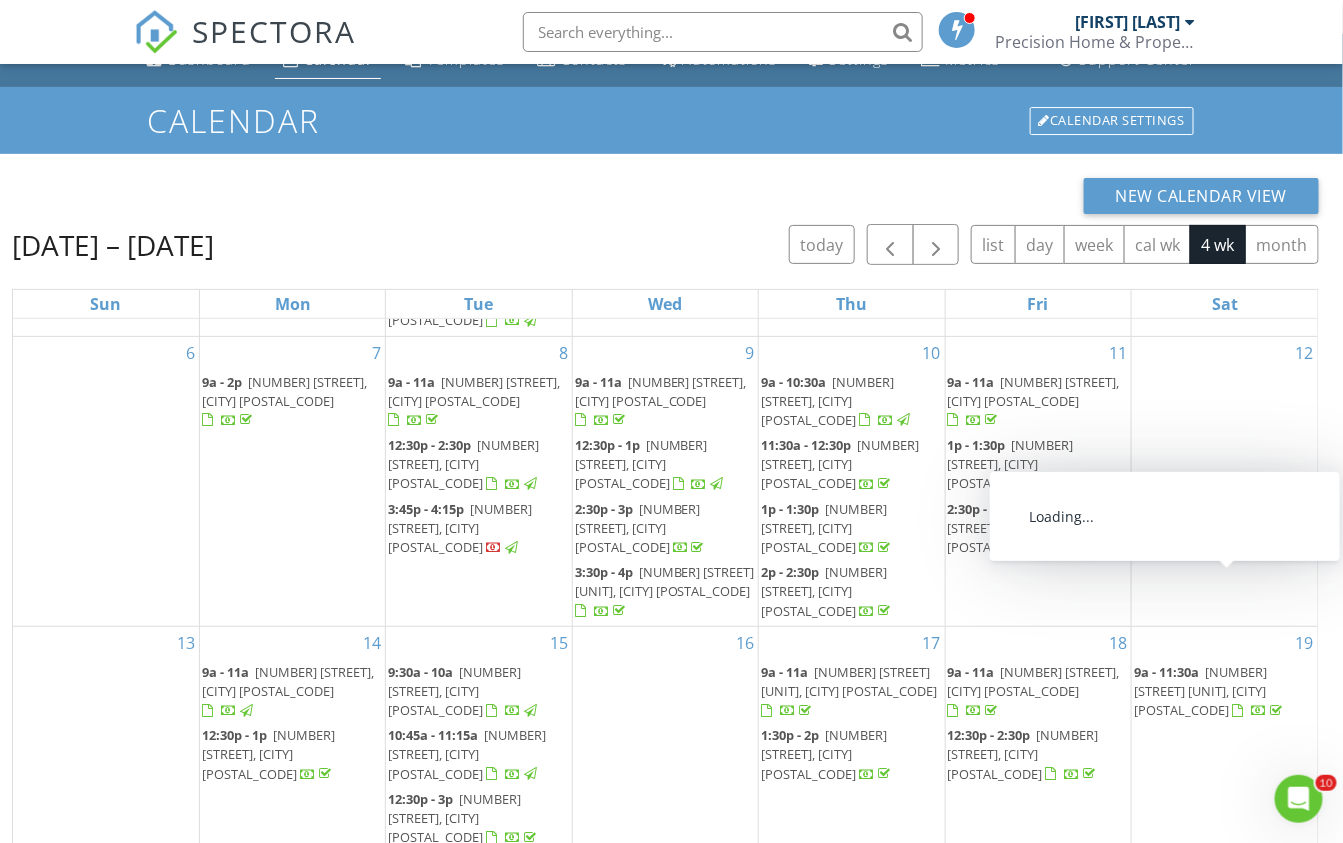 click on "7293 Rolling Leaf Rd 528, Groveland 34736" at bounding box center [1200, 691] 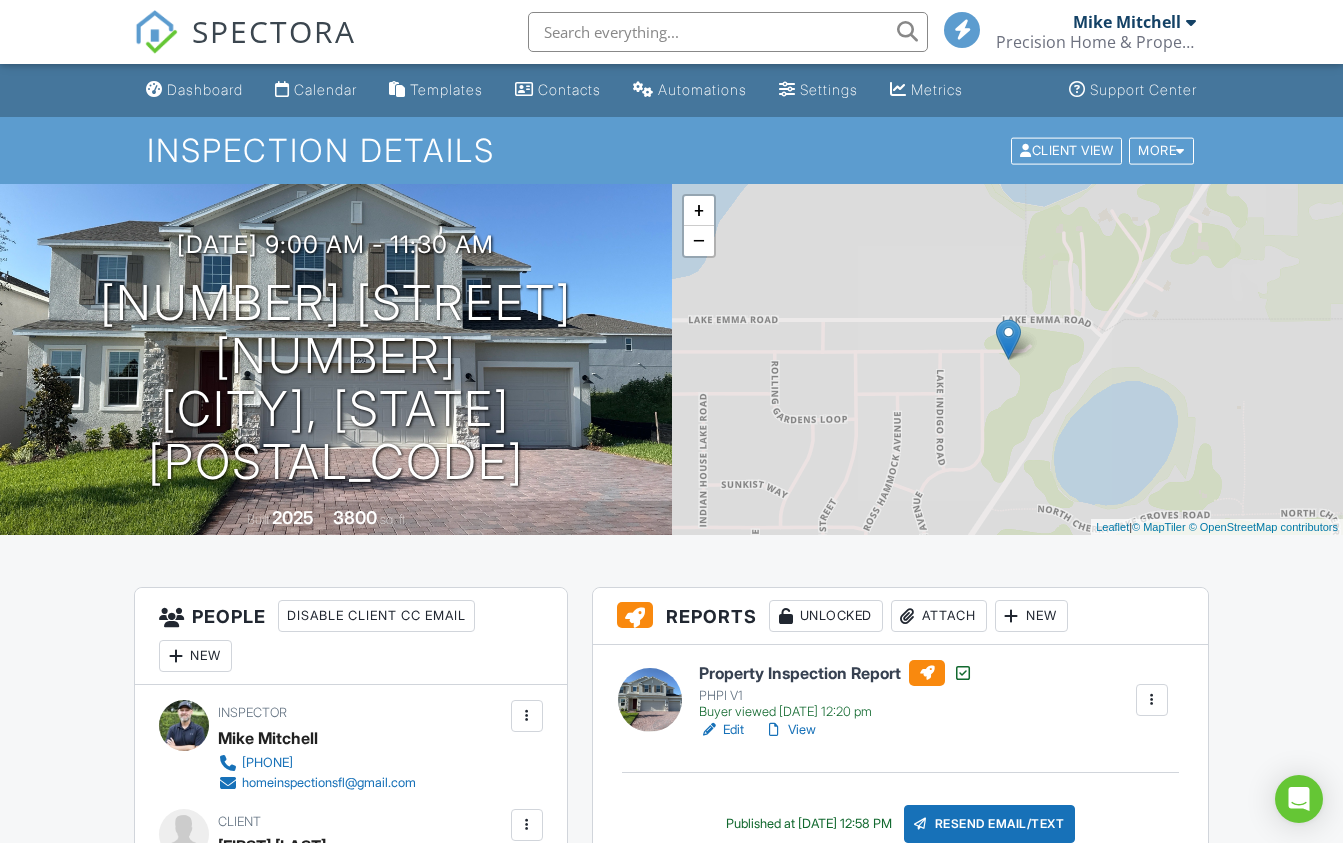 scroll, scrollTop: 0, scrollLeft: 0, axis: both 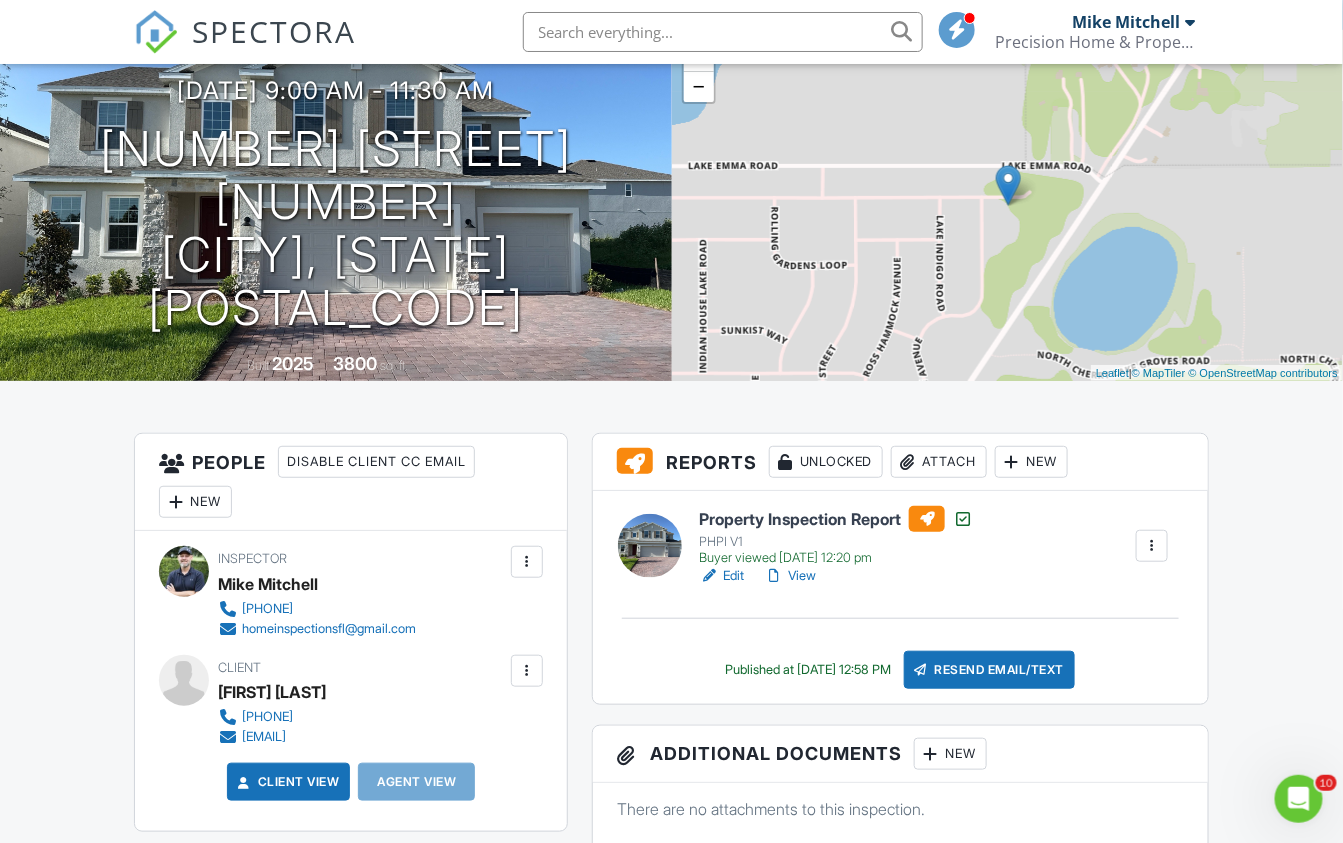 click on "View" at bounding box center [790, 576] 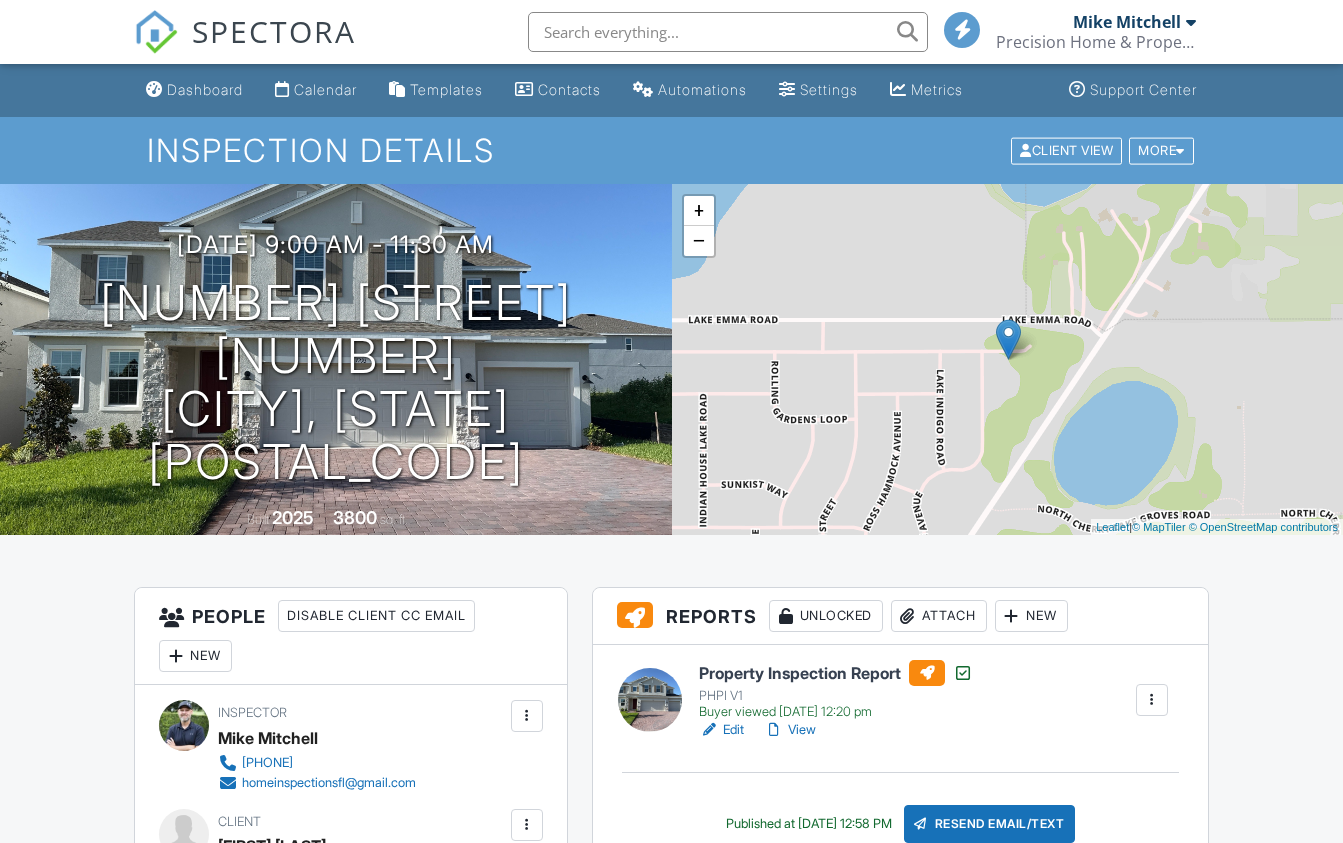 scroll, scrollTop: 0, scrollLeft: 0, axis: both 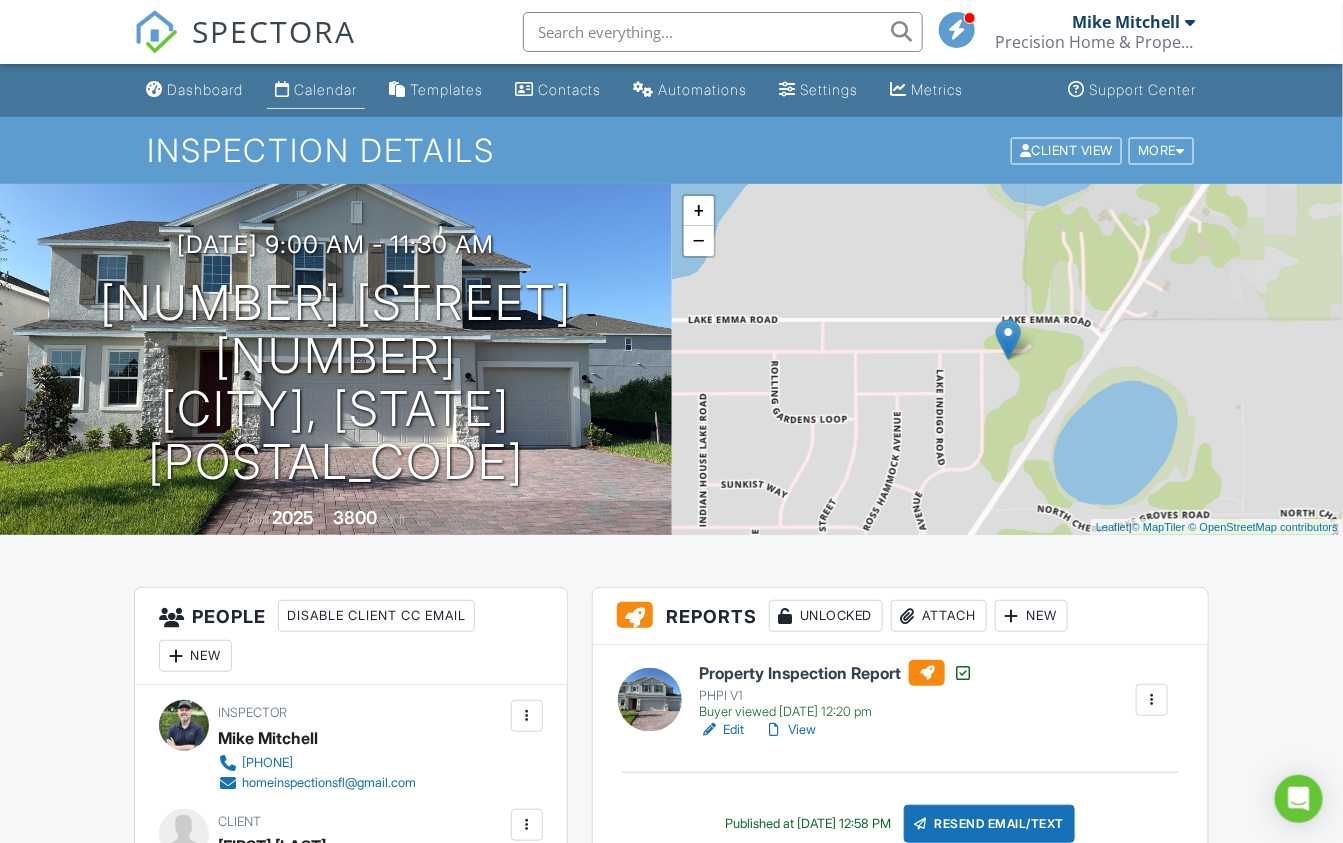 click on "Calendar" at bounding box center (325, 89) 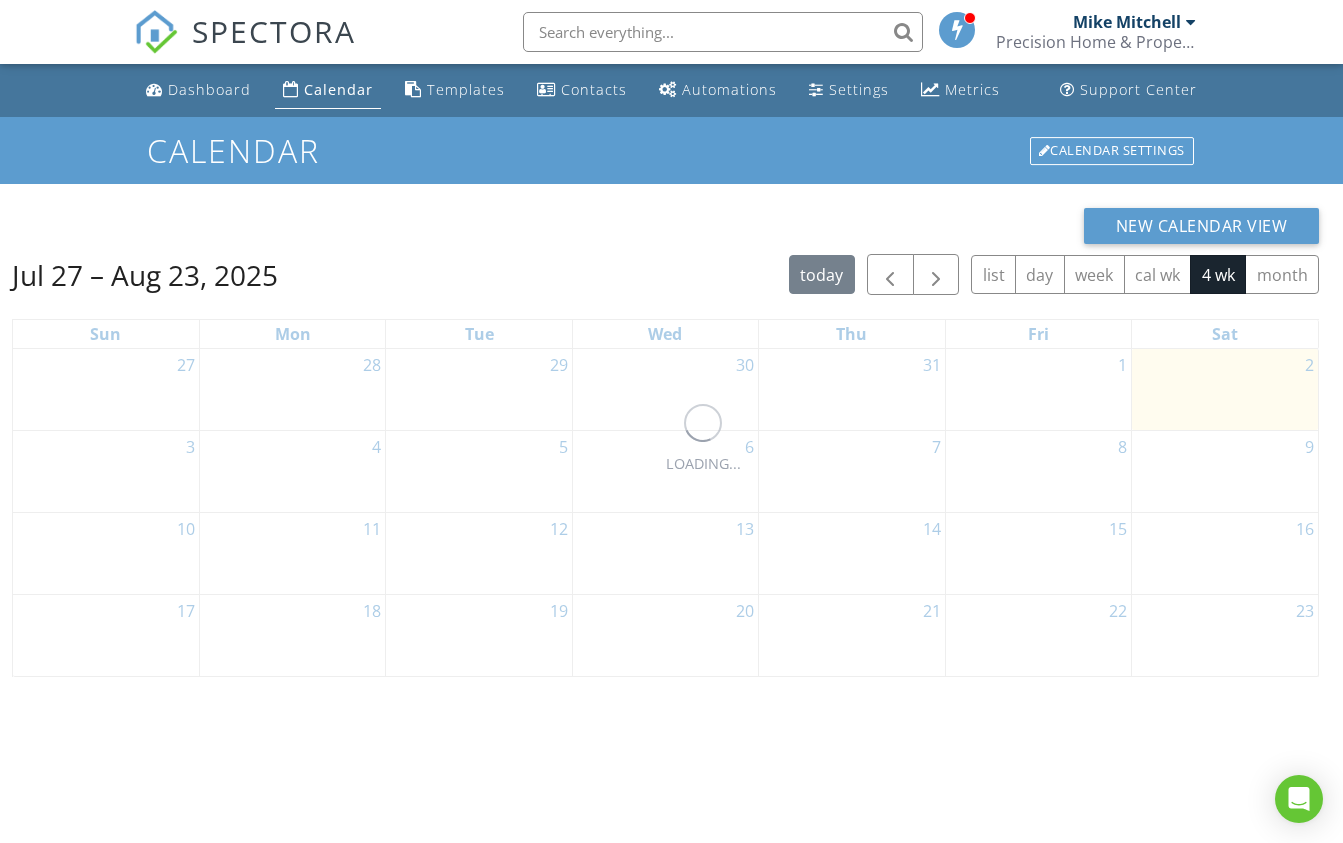 scroll, scrollTop: 0, scrollLeft: 0, axis: both 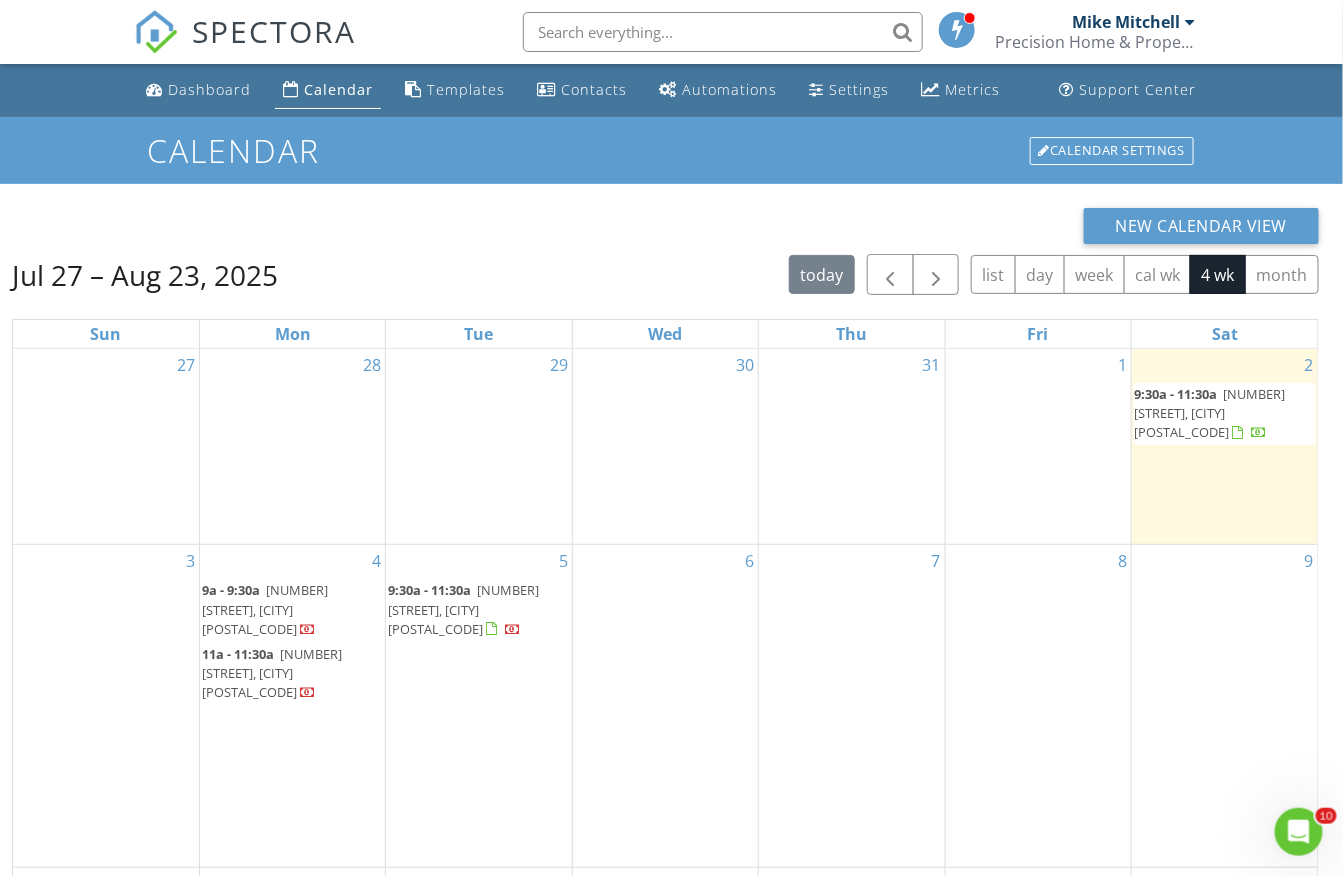 click on "[NUMBER] [STREET], [CITY] [POSTAL_CODE]" at bounding box center [1209, 413] 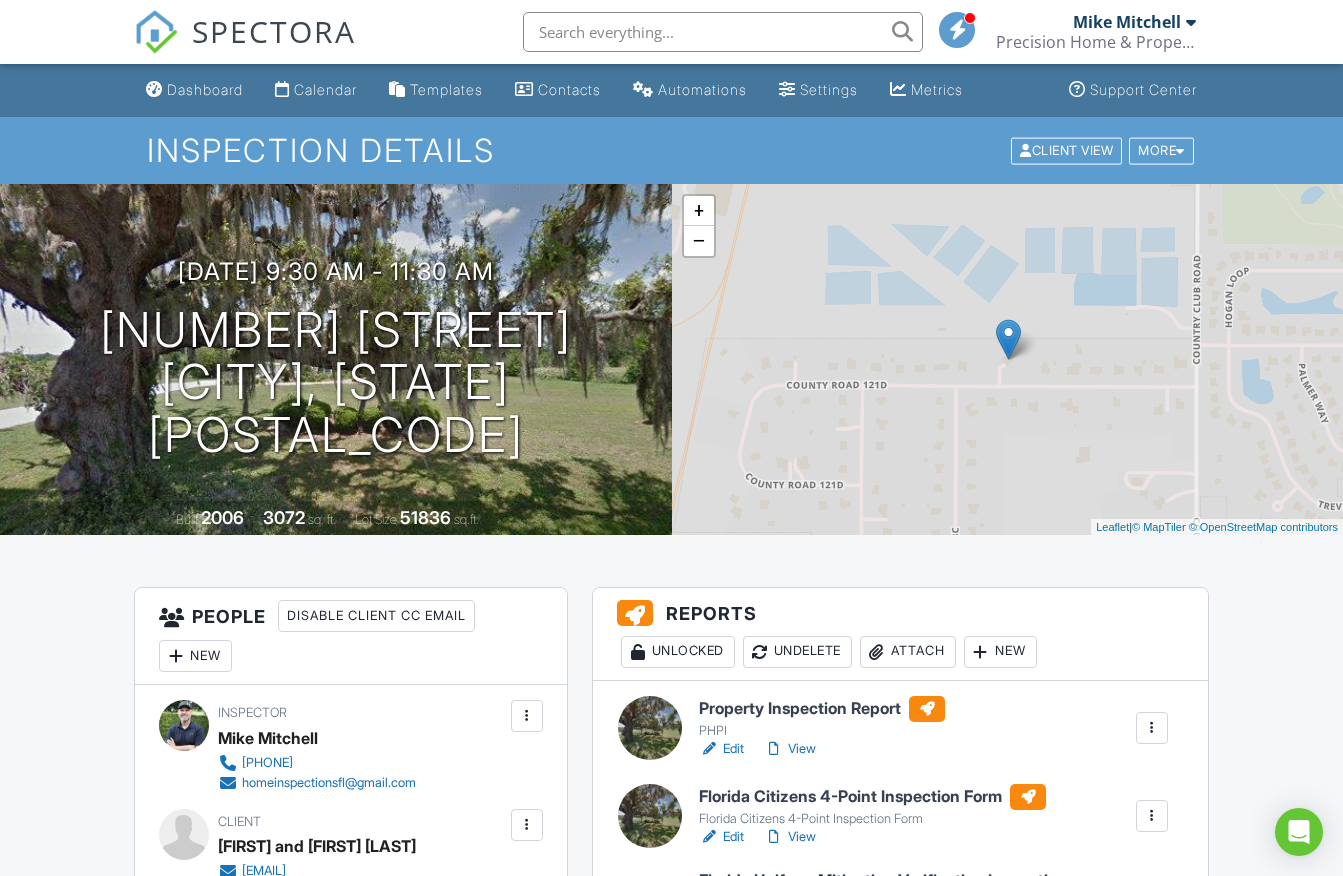 scroll, scrollTop: 0, scrollLeft: 0, axis: both 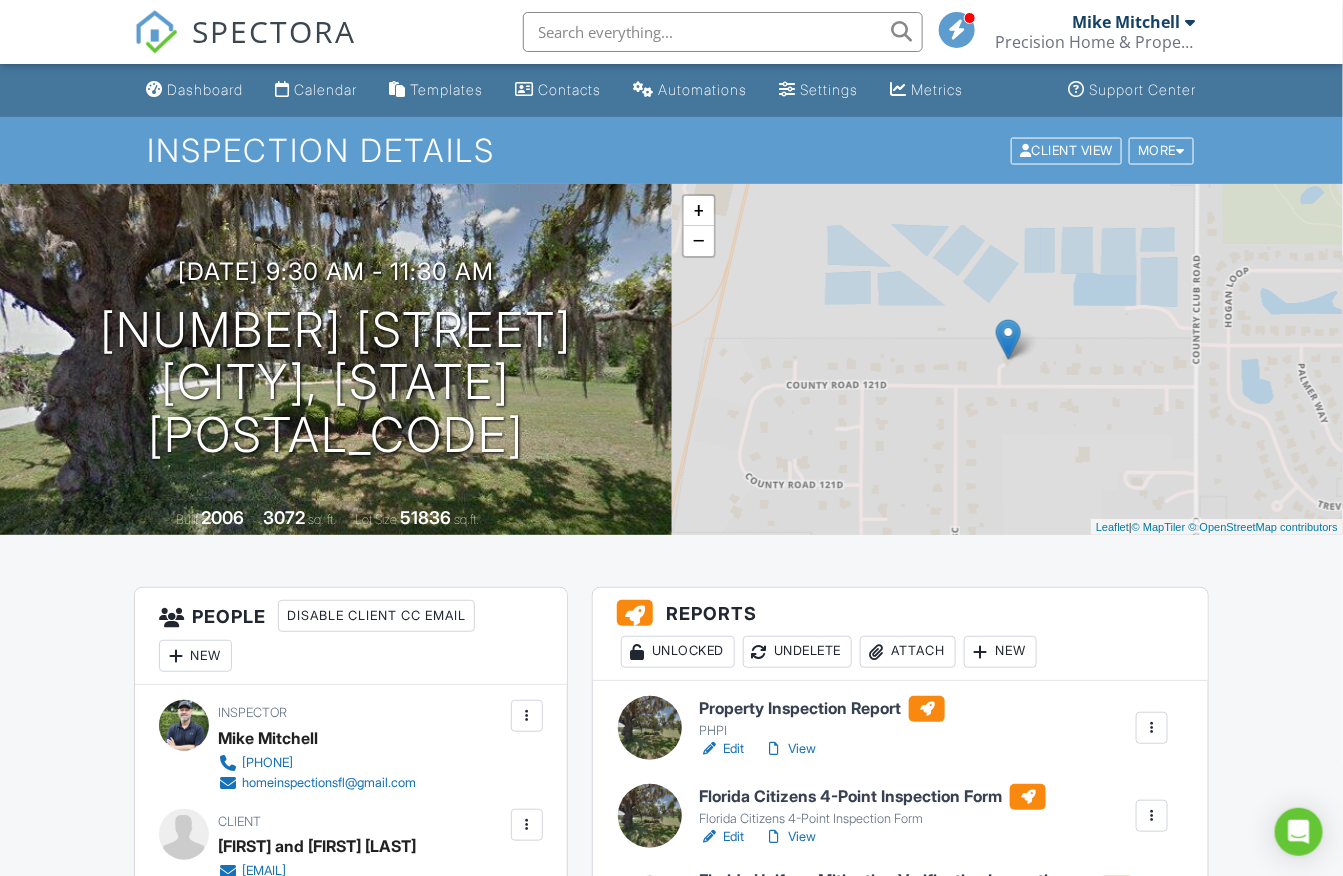 click on "Templates" at bounding box center (446, 89) 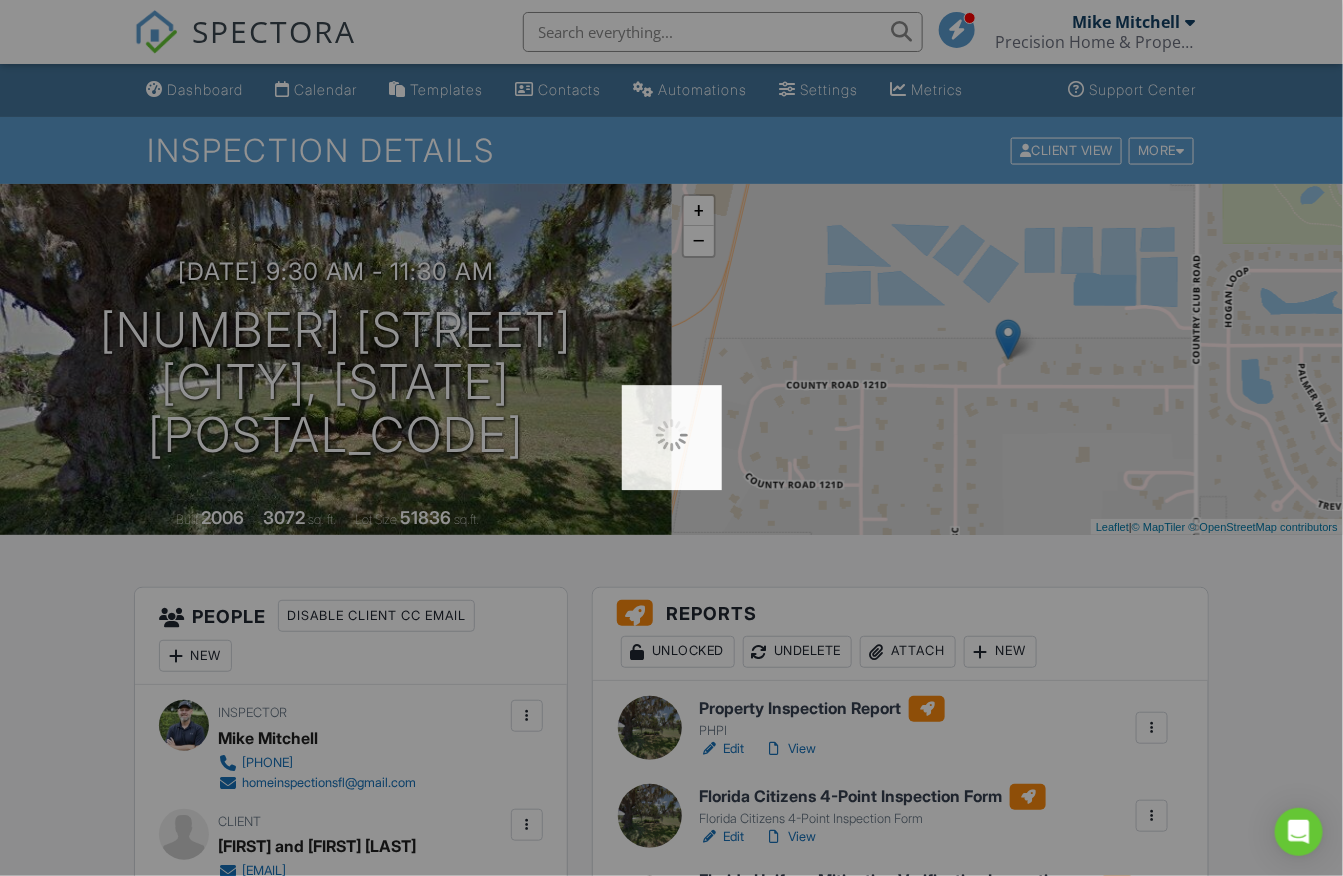 scroll, scrollTop: 0, scrollLeft: 0, axis: both 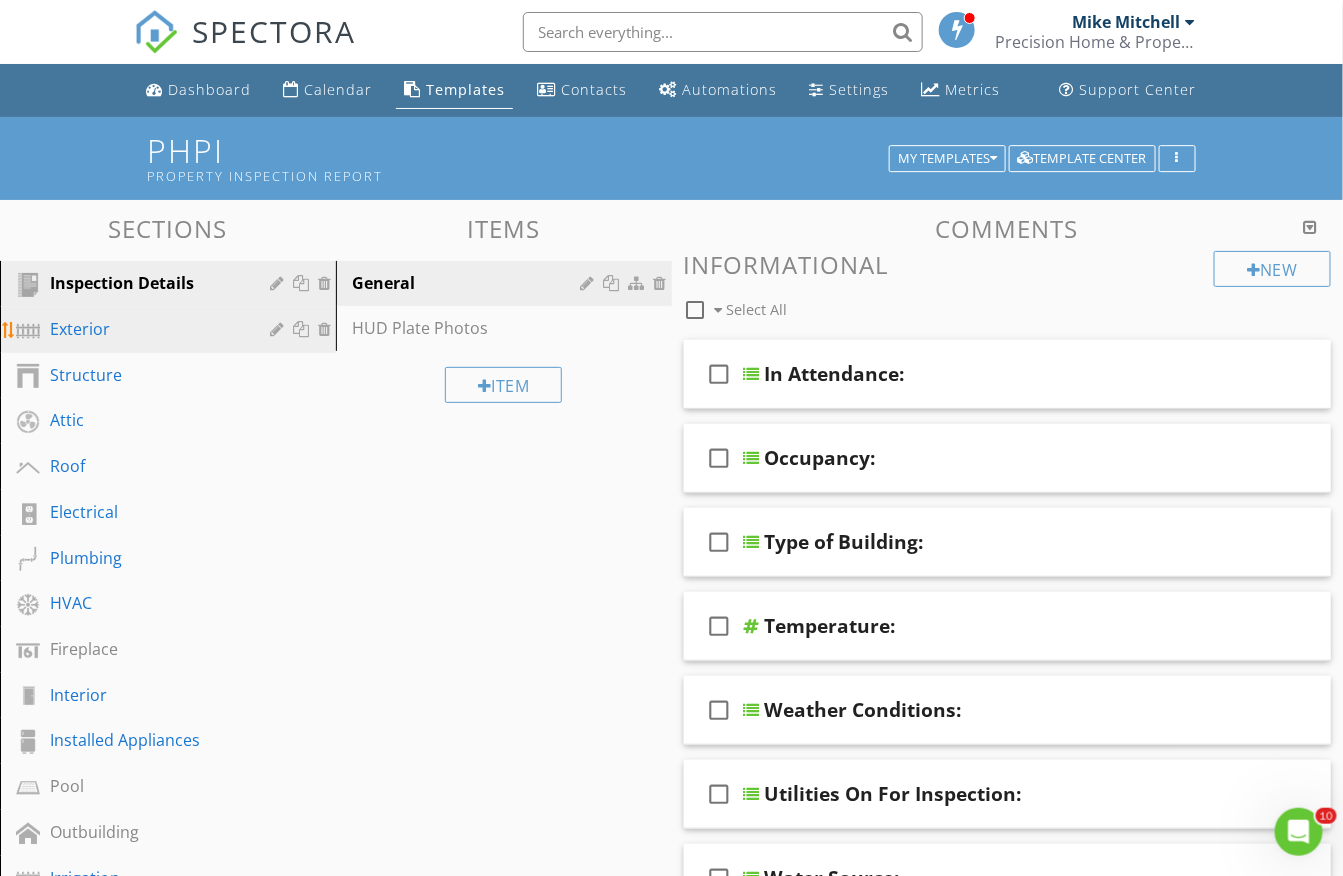 click on "Exterior" at bounding box center (145, 329) 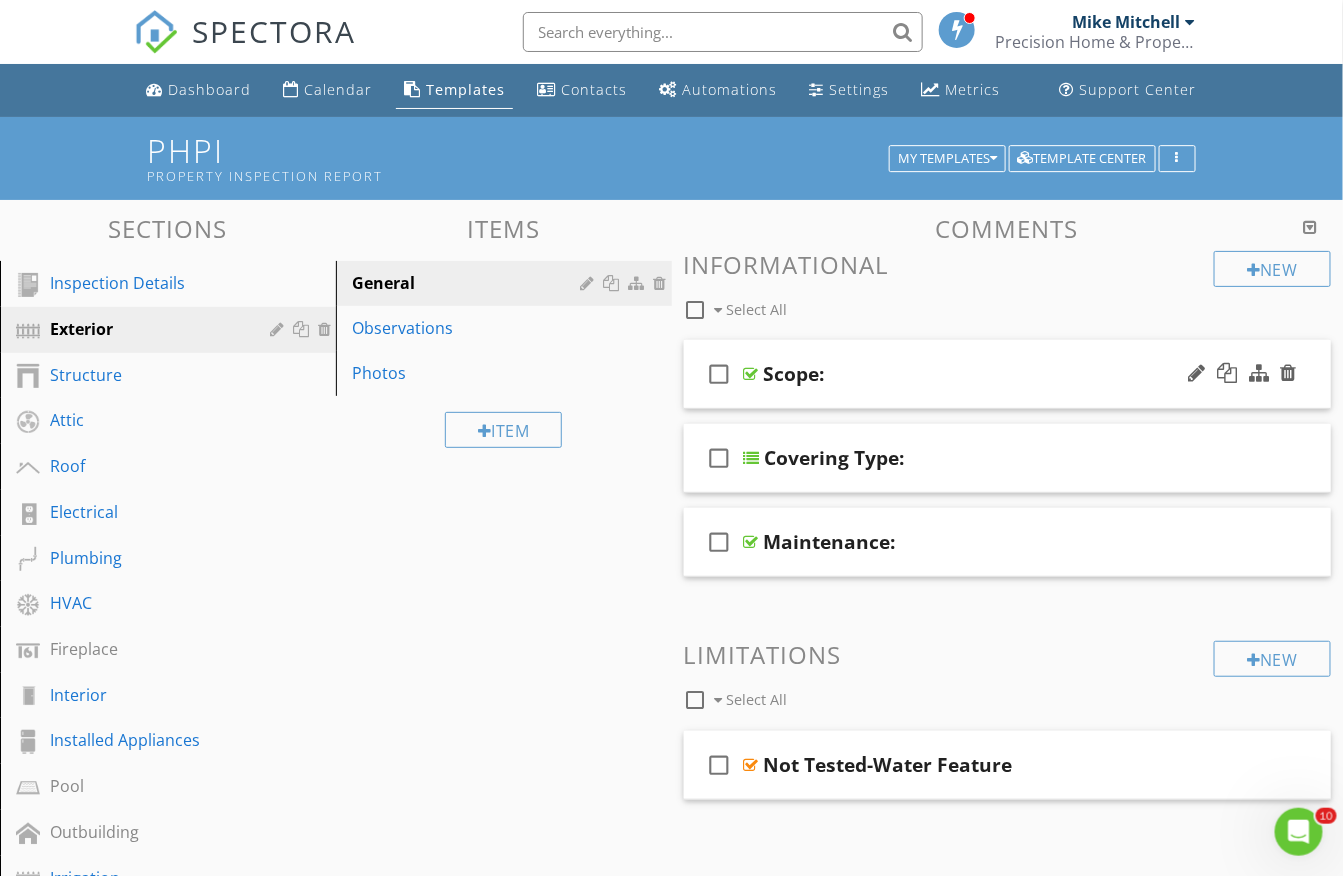 click on "Scope:" at bounding box center [992, 374] 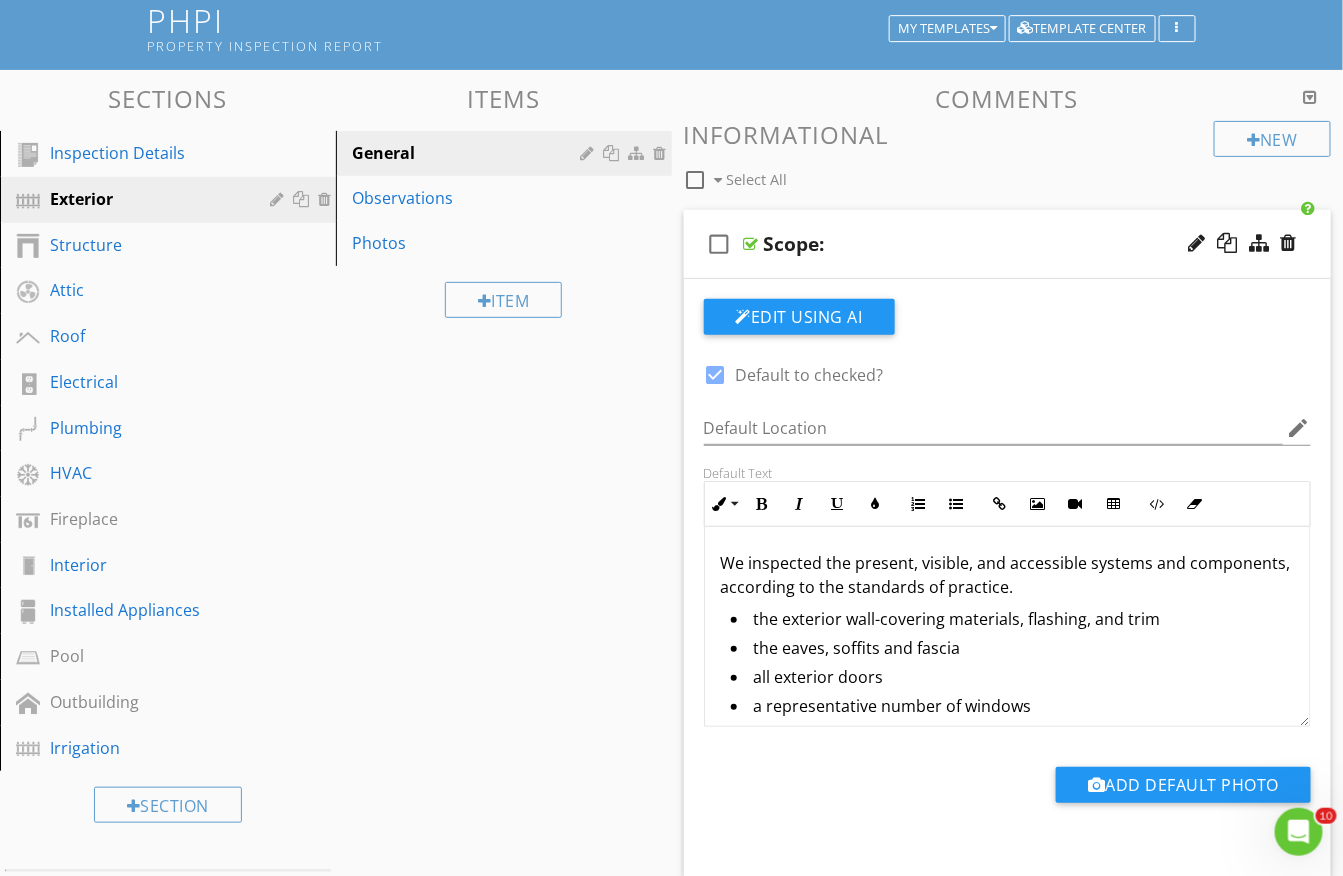 scroll, scrollTop: 137, scrollLeft: 0, axis: vertical 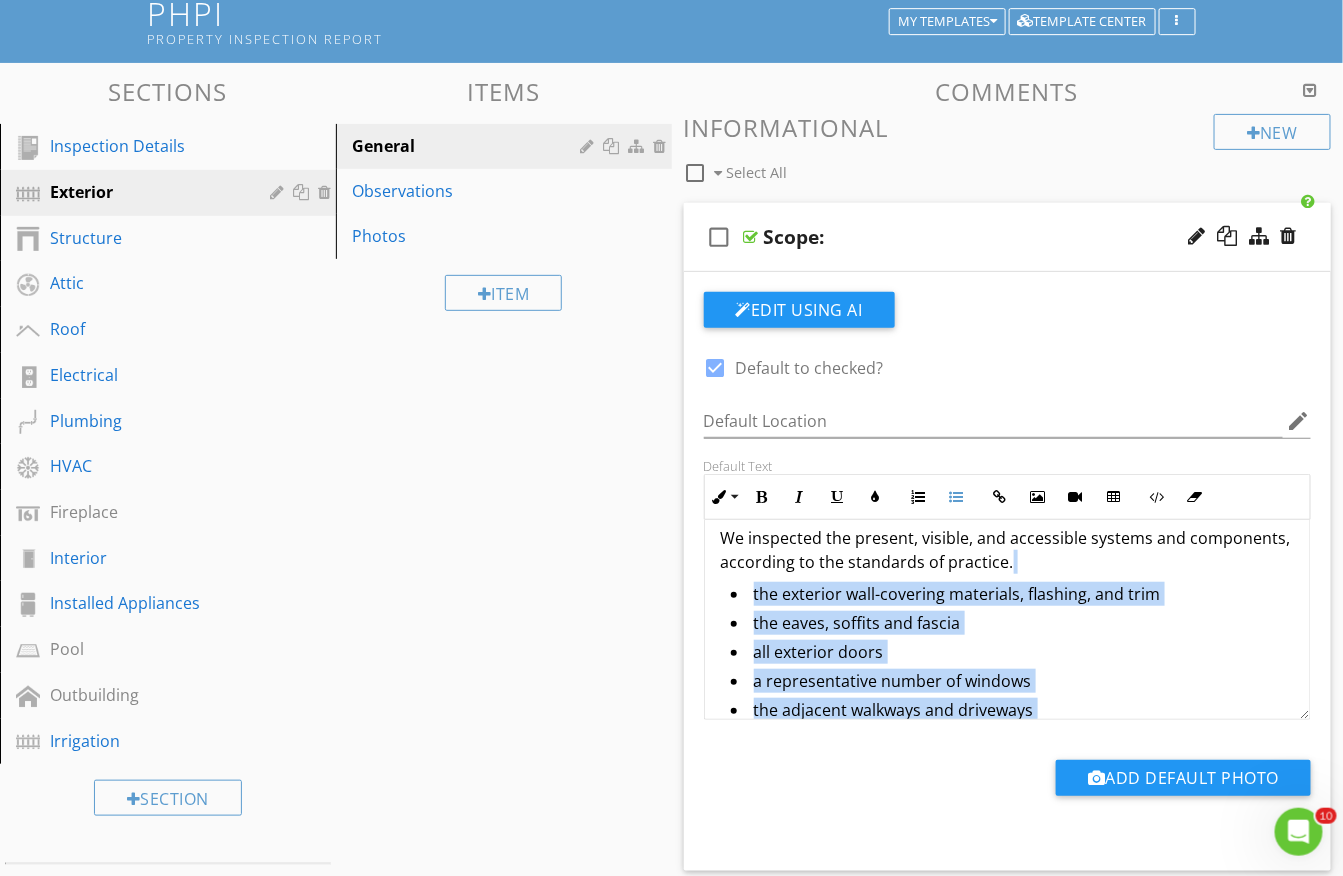 drag, startPoint x: 1278, startPoint y: 683, endPoint x: 714, endPoint y: 564, distance: 576.41736 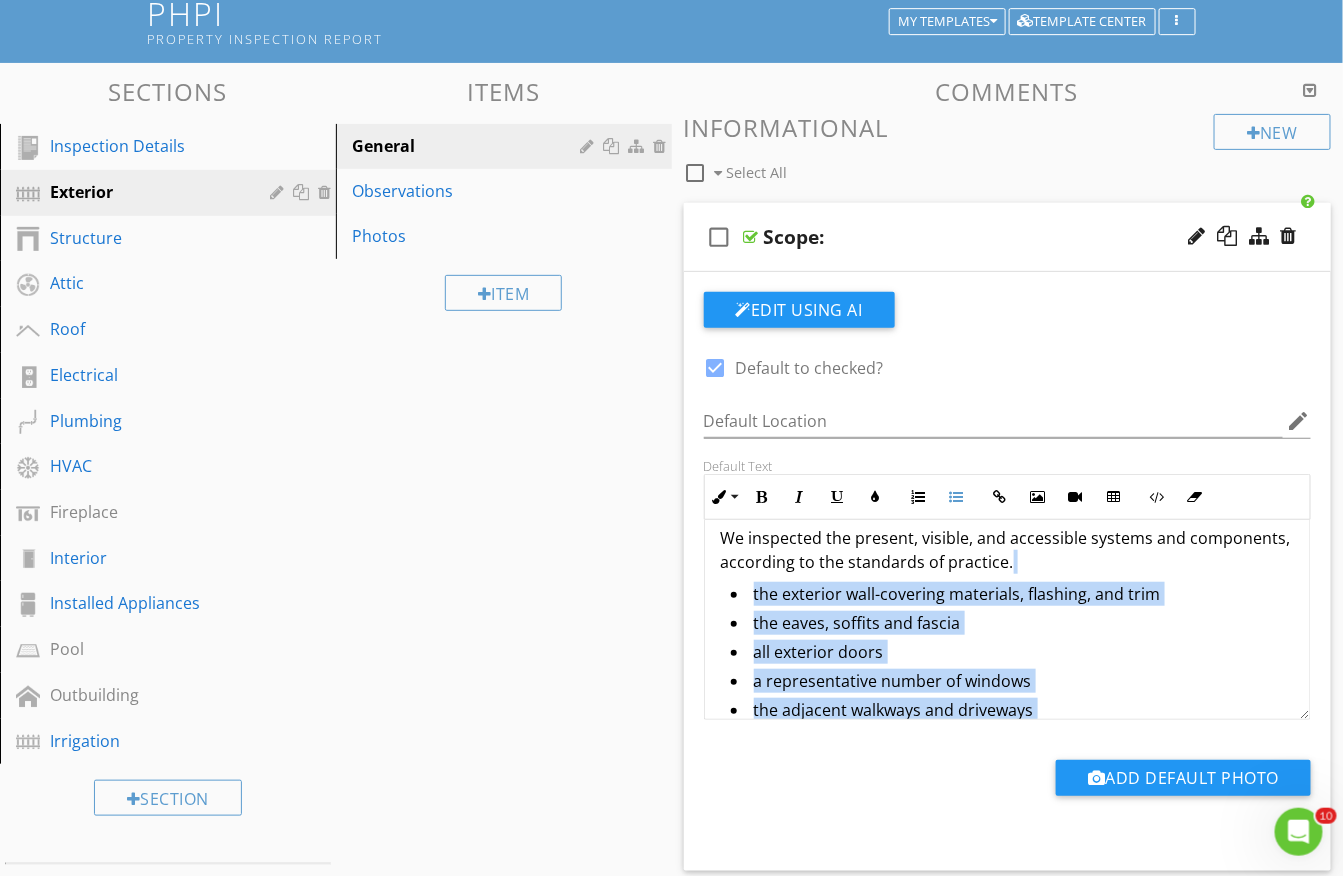 click on "We inspected the present, visible, and accessible systems and components, according to the standards of practice. the exterior wall-covering materials, flashing, and trim  the eaves, soffits and fascia  all exterior doors  a representative number of windows the adjacent walkways and driveways the stairs, steps, stoops, stairways and ramps the porches, patios, decks, balconies and carports the railings, guards and handrails vegetation, surface drainage, retaining walls and grading of the property, where they may adversely affect the structure due to moisture intrusion" at bounding box center [1008, 704] 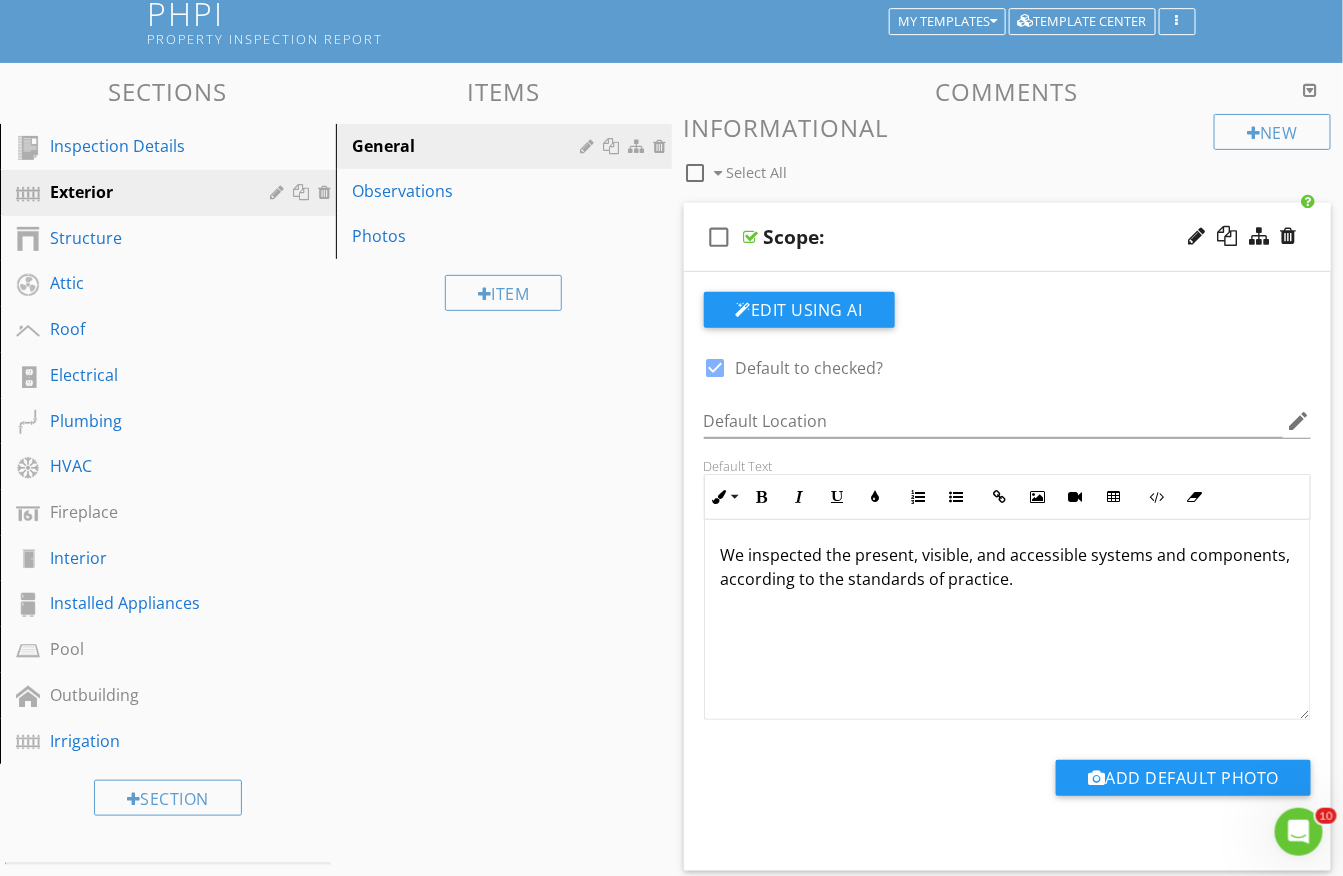 scroll, scrollTop: 1, scrollLeft: 0, axis: vertical 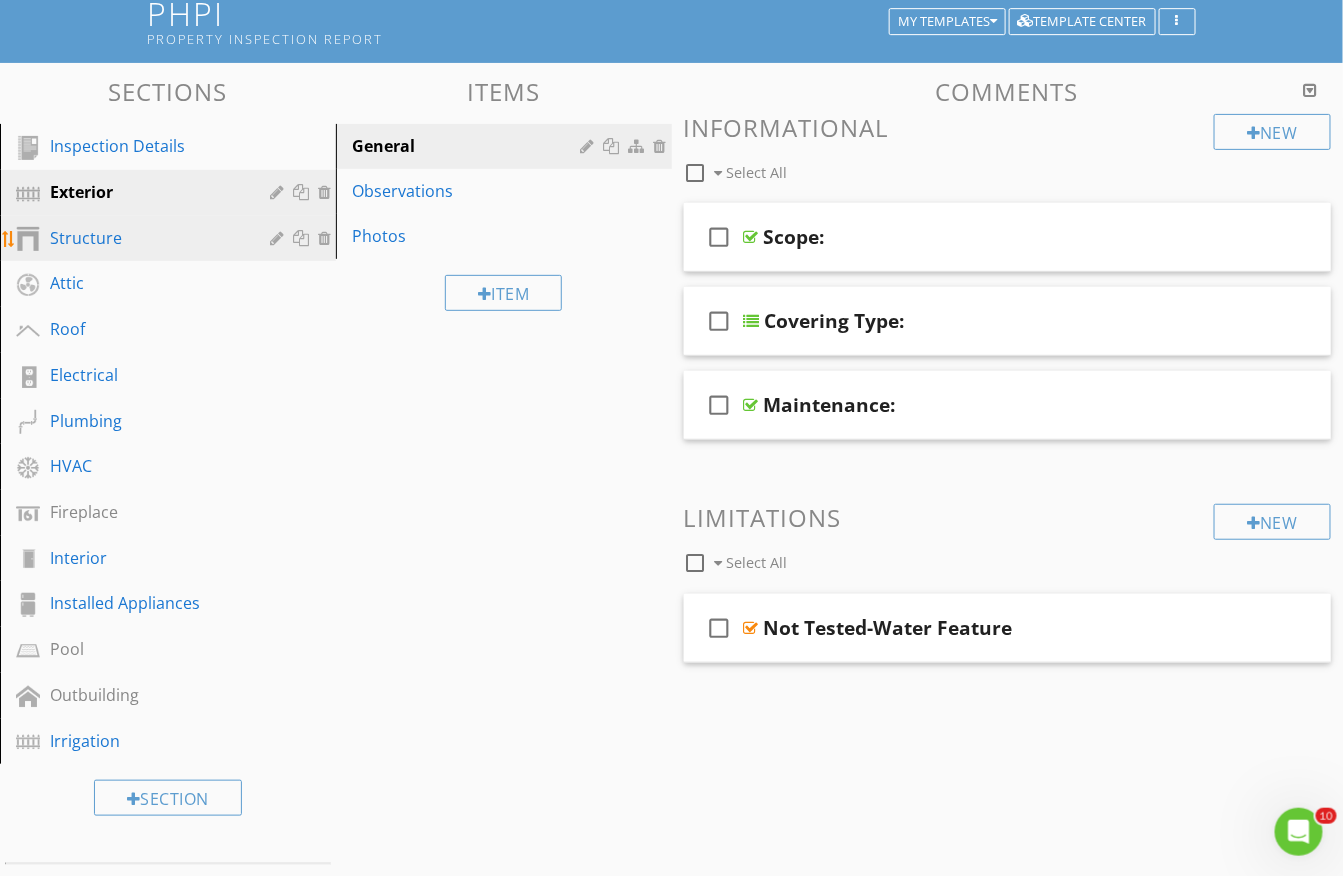 click on "Structure" at bounding box center (145, 238) 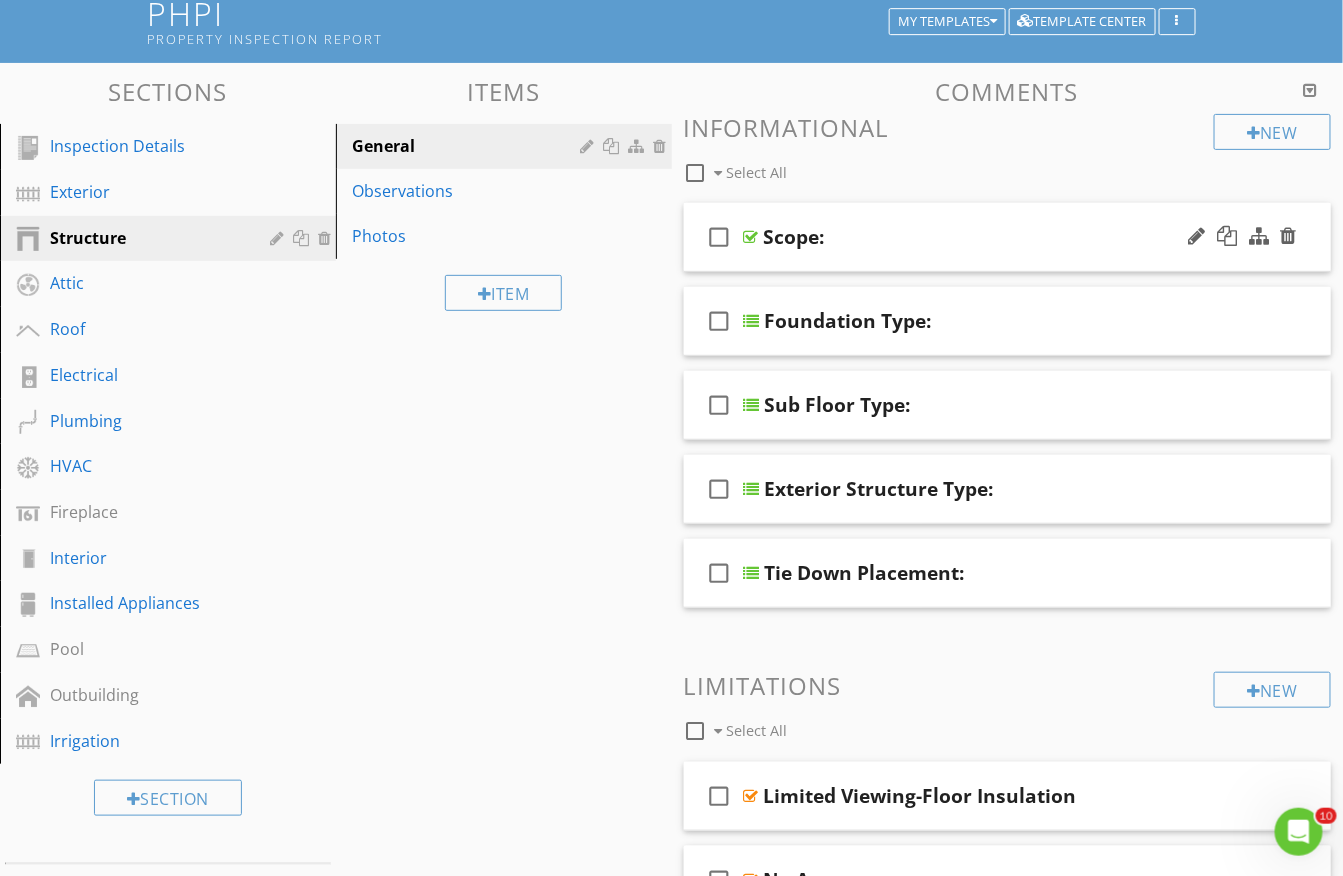 click on "Scope:" at bounding box center (992, 237) 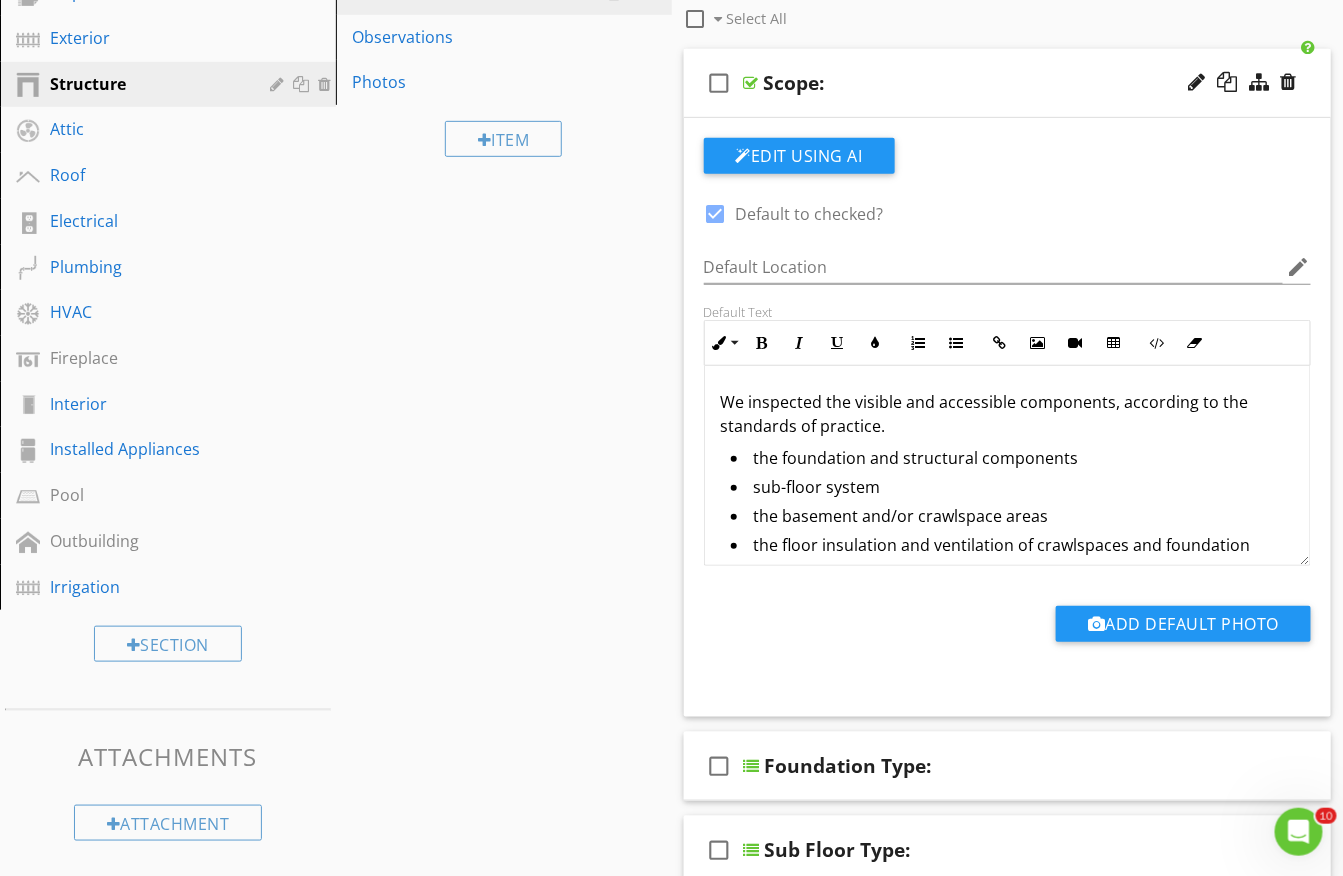scroll, scrollTop: 352, scrollLeft: 0, axis: vertical 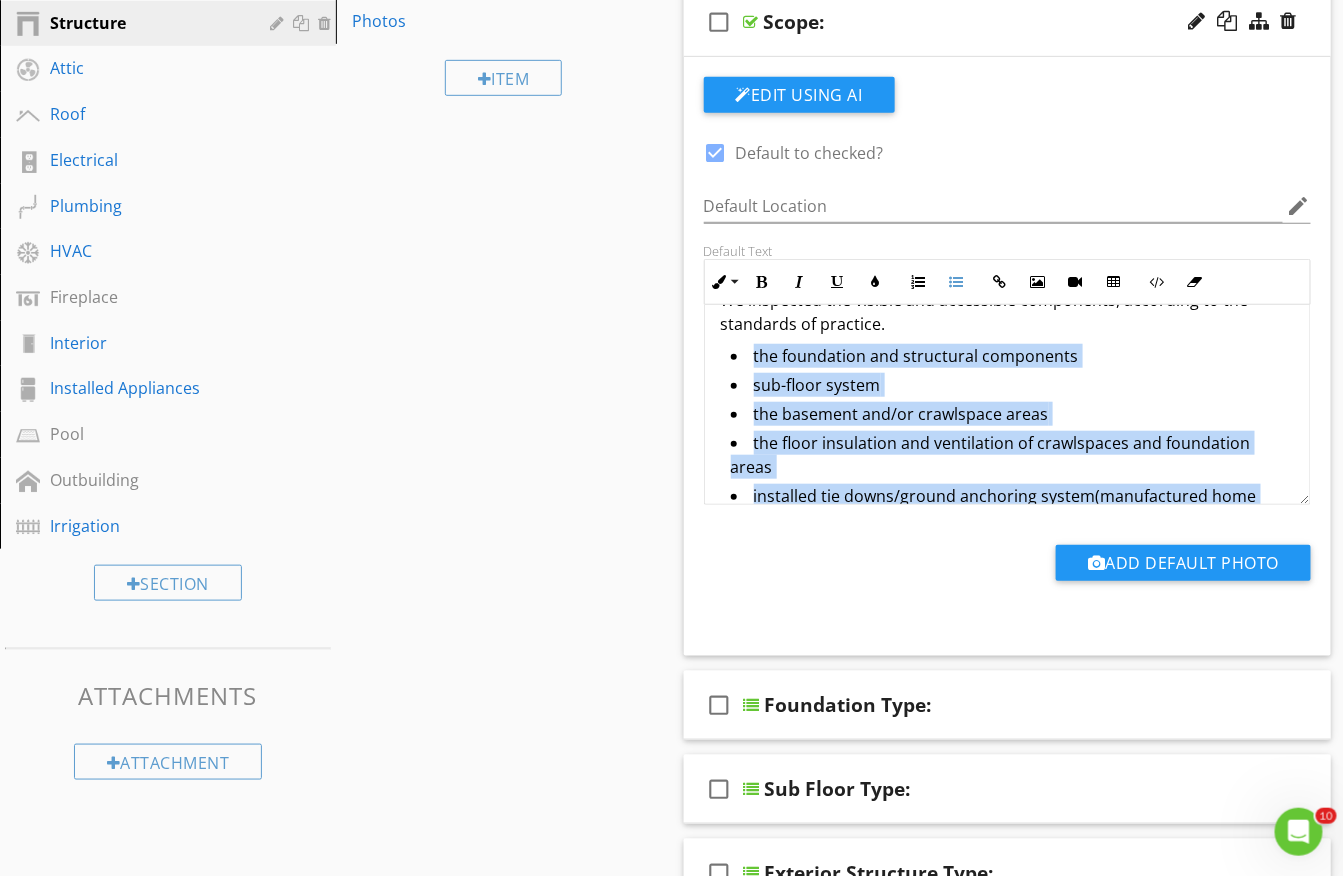 drag, startPoint x: 721, startPoint y: 379, endPoint x: 1268, endPoint y: 532, distance: 567.9947 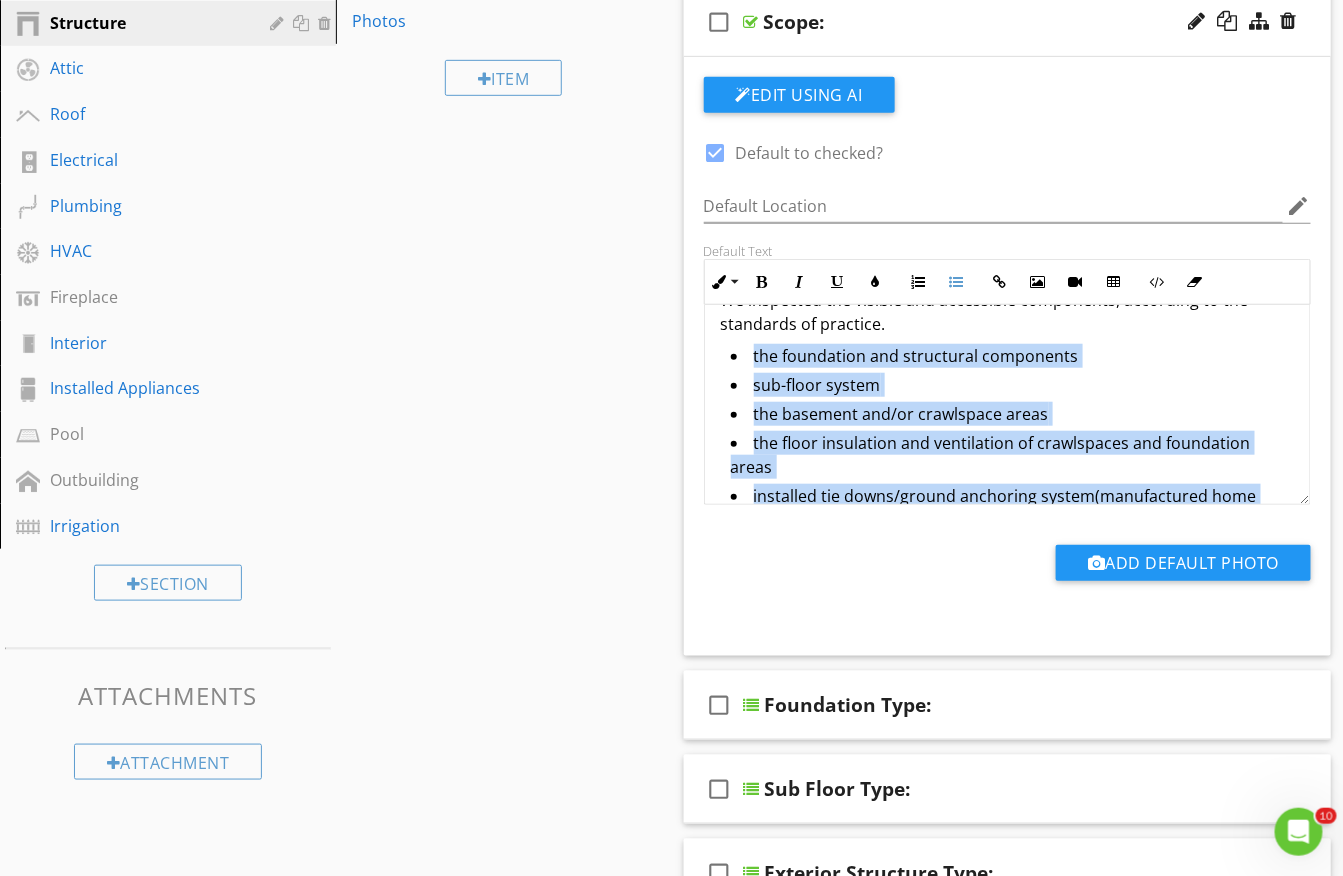 click on "check_box Default to checked?             Default Location edit       Default Text   Inline Style XLarge Large Normal Small Light Small/Light Bold Italic Underline Colors Ordered List Unordered List Insert Link Insert Image Insert Video Insert Table Code View Clear Formatting We inspected the visible and accessible components, according to the standards of practice. the foundation and structural components sub-floor system the basement and/or crawlspace areas  the floor insulation and ventilation of crawlspaces and foundation areas  installed tie downs/ground anchoring system(manufactured home only) Enter text here
Add Default Photo" at bounding box center [1008, 346] 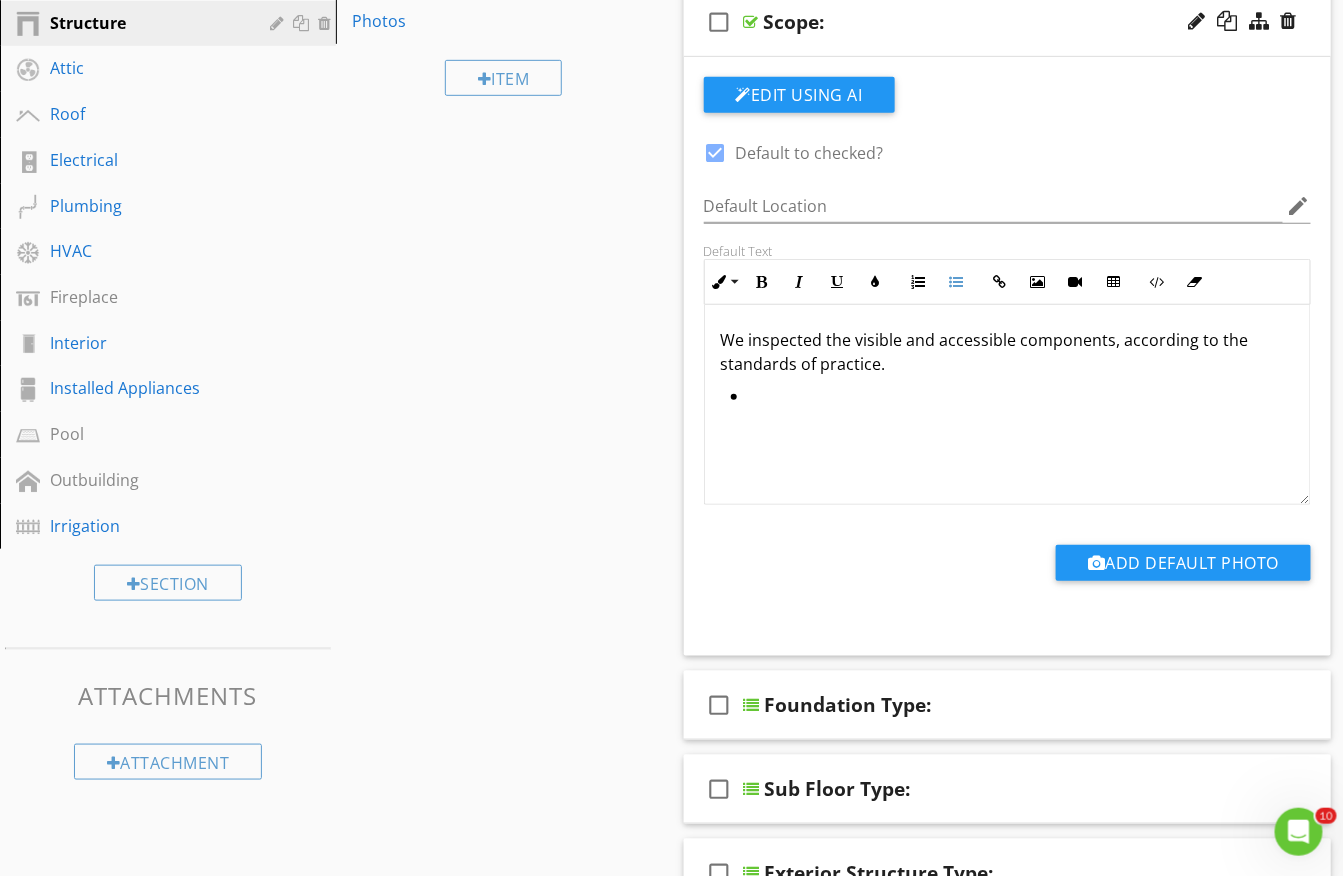 scroll, scrollTop: 1, scrollLeft: 0, axis: vertical 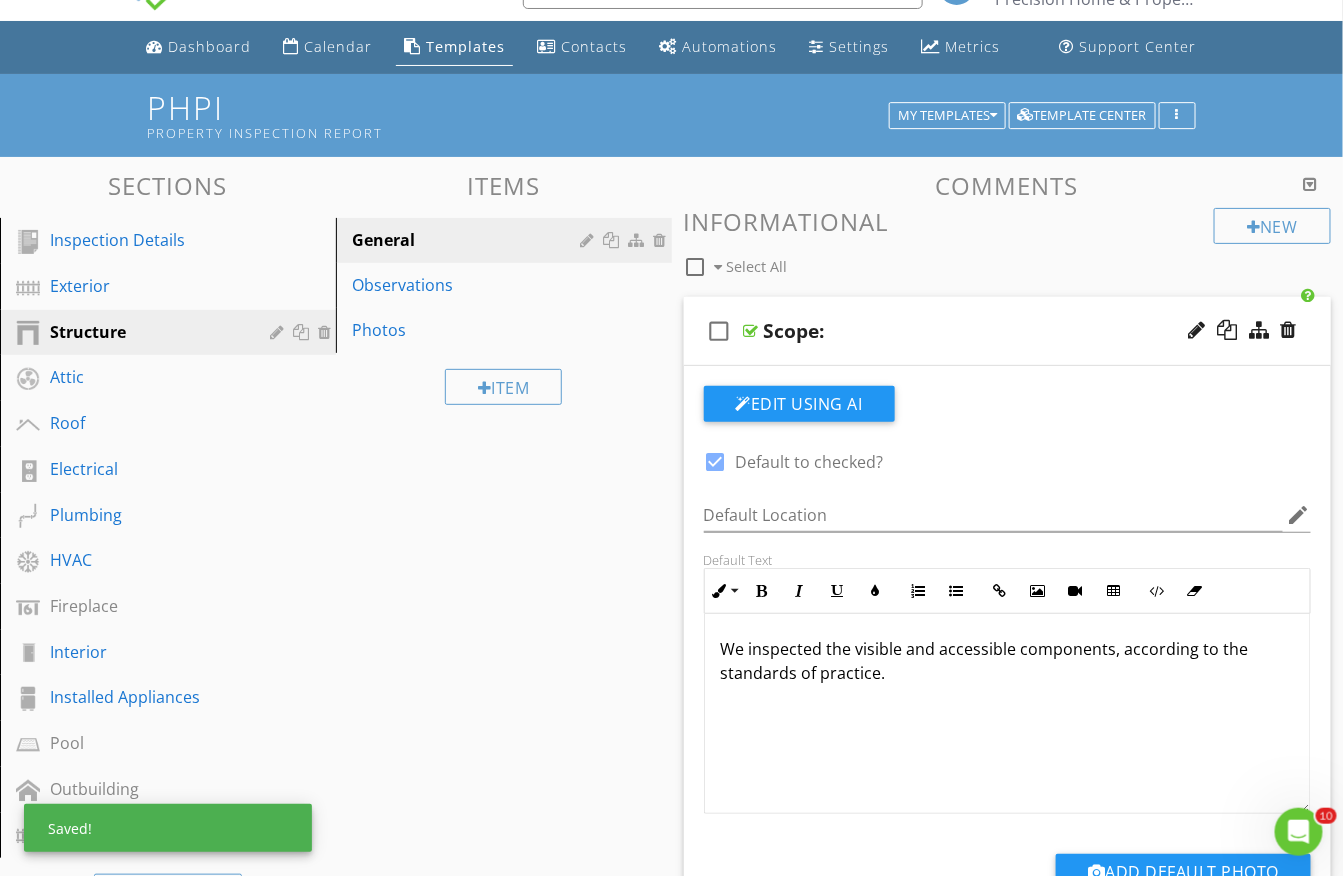 click on "check_box_outline_blank
Scope:" at bounding box center [1008, 331] 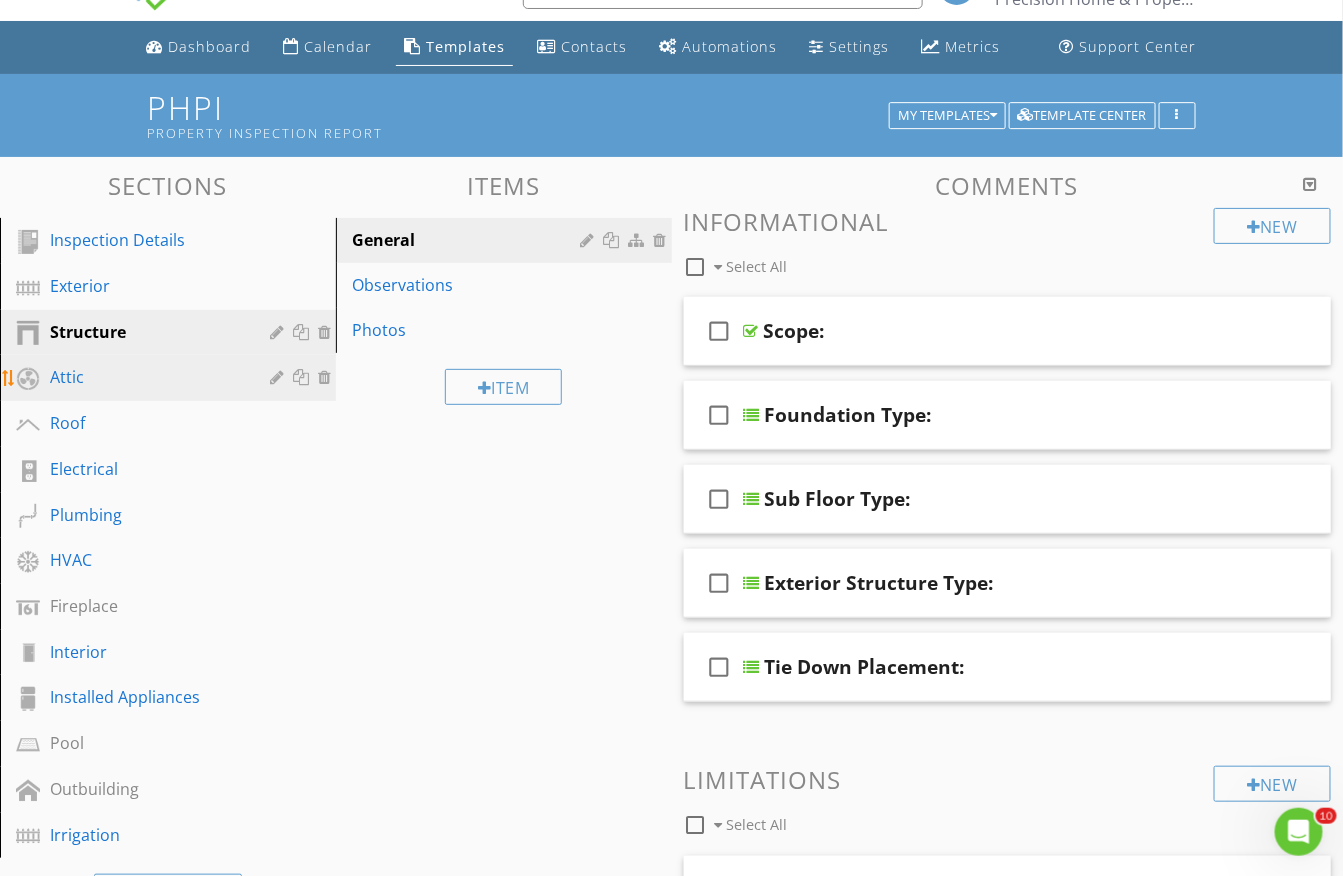 click on "Attic" at bounding box center (145, 377) 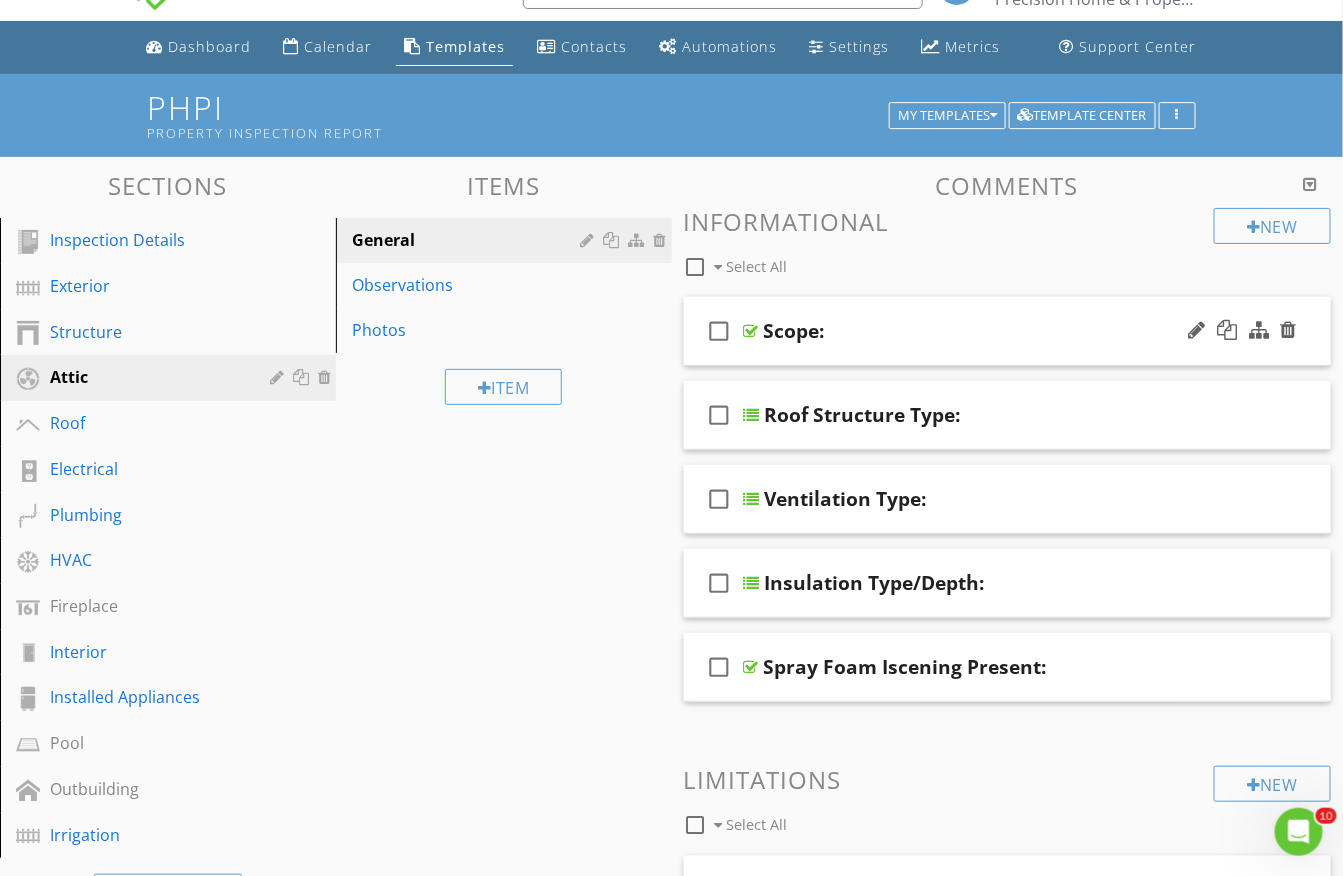 click on "check_box_outline_blank
Scope:" at bounding box center (1008, 331) 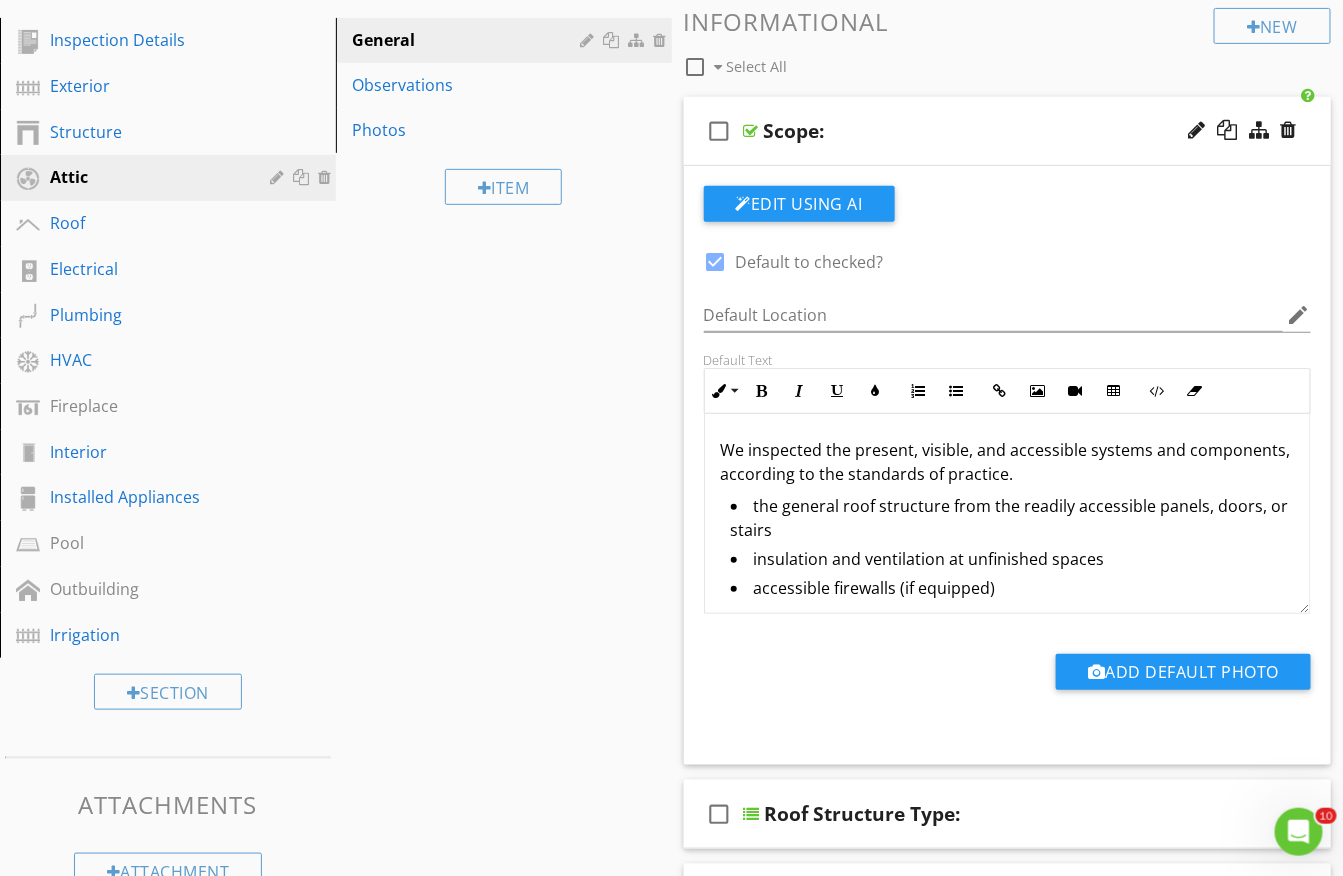 scroll, scrollTop: 252, scrollLeft: 0, axis: vertical 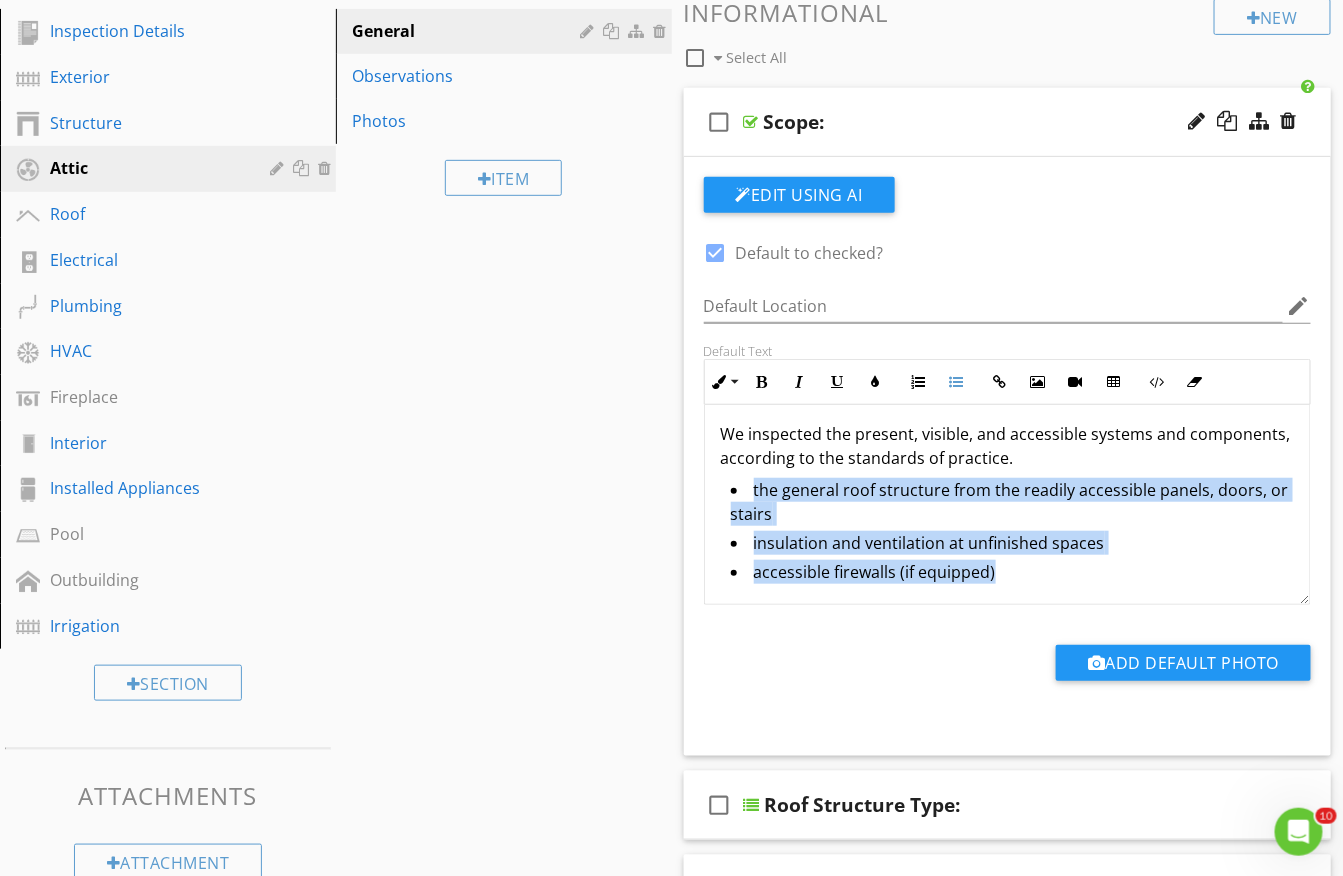 drag, startPoint x: 719, startPoint y: 489, endPoint x: 1143, endPoint y: 608, distance: 440.38278 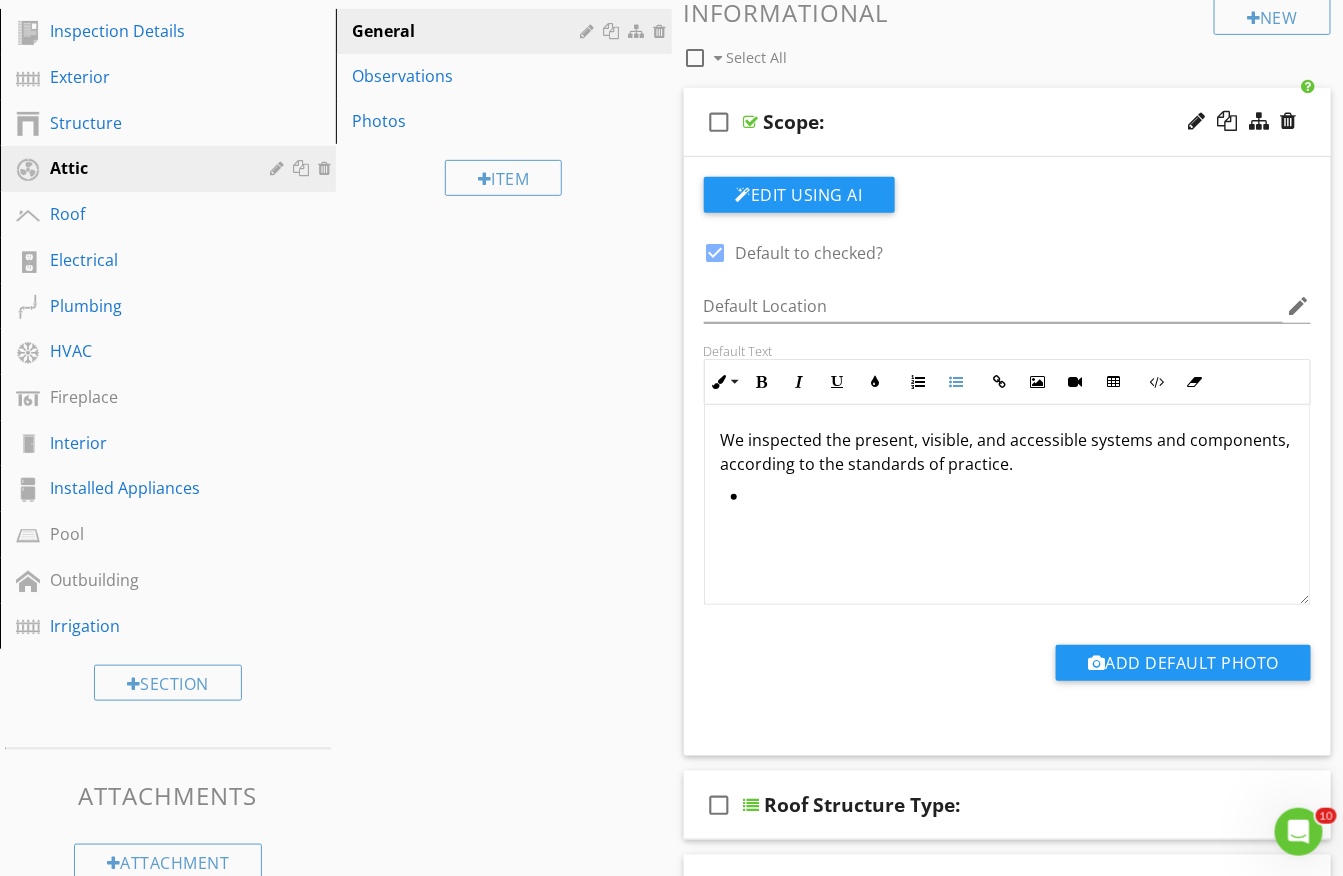 scroll, scrollTop: 1, scrollLeft: 0, axis: vertical 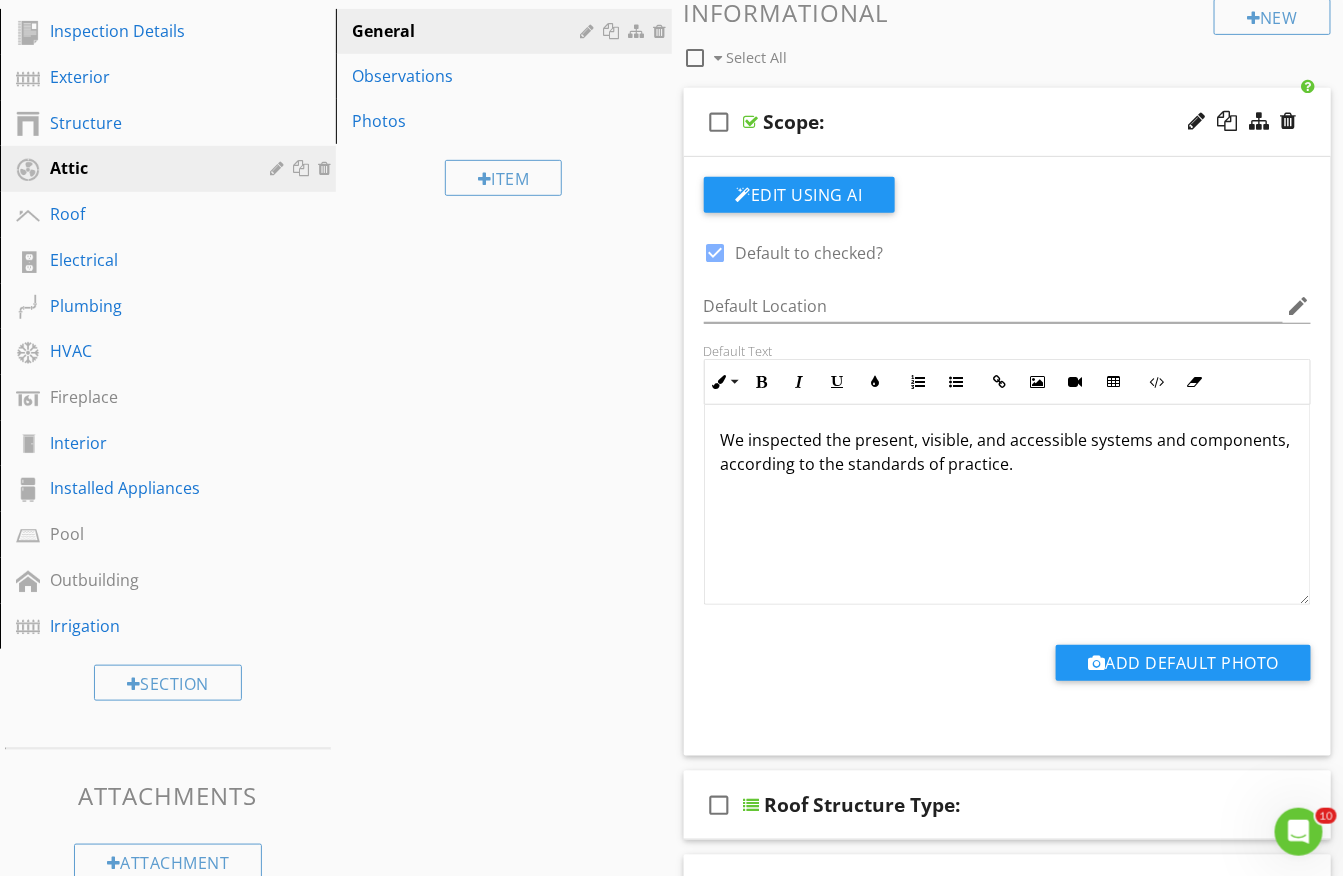 click on "Scope:" at bounding box center [992, 122] 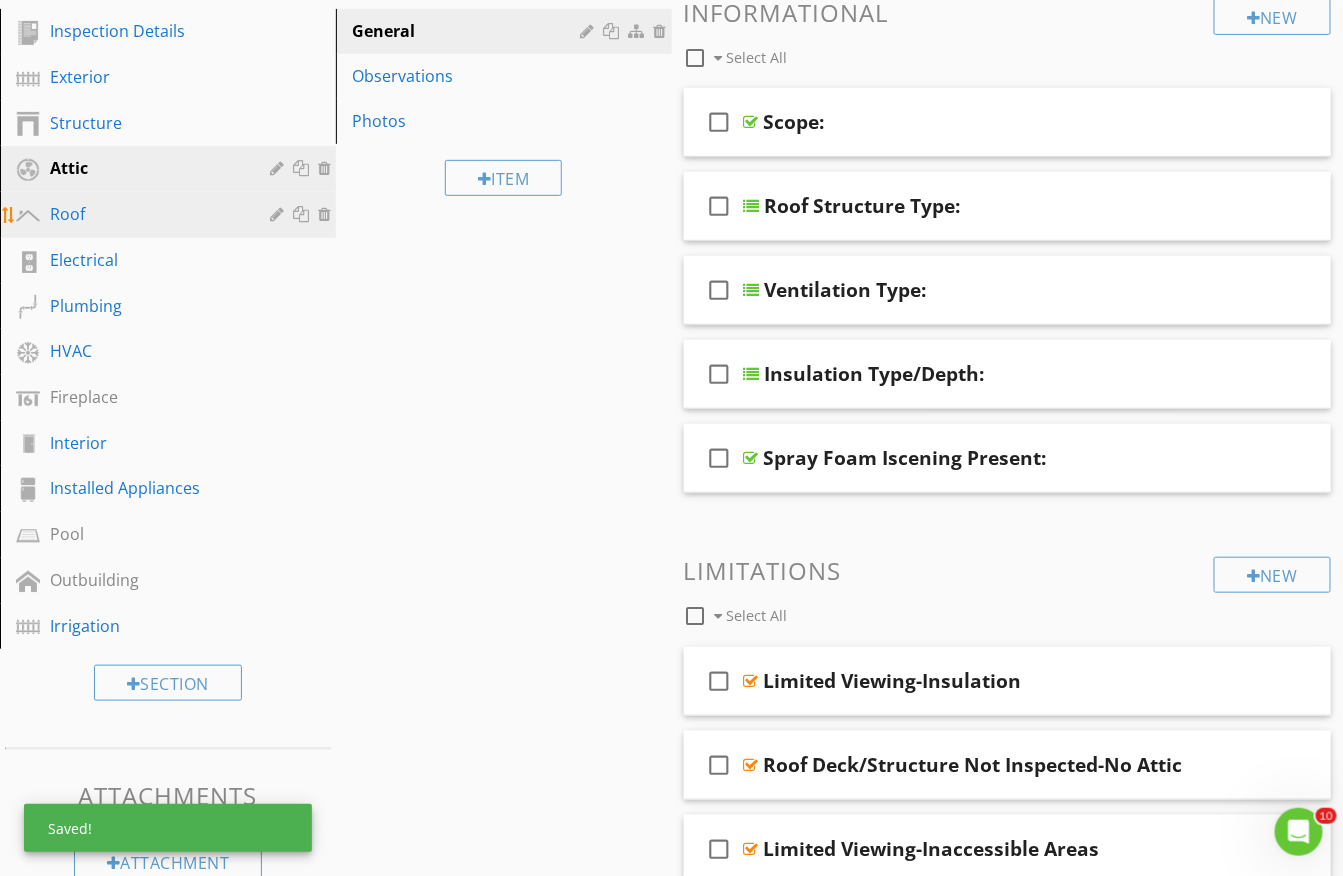 click on "Roof" at bounding box center (145, 214) 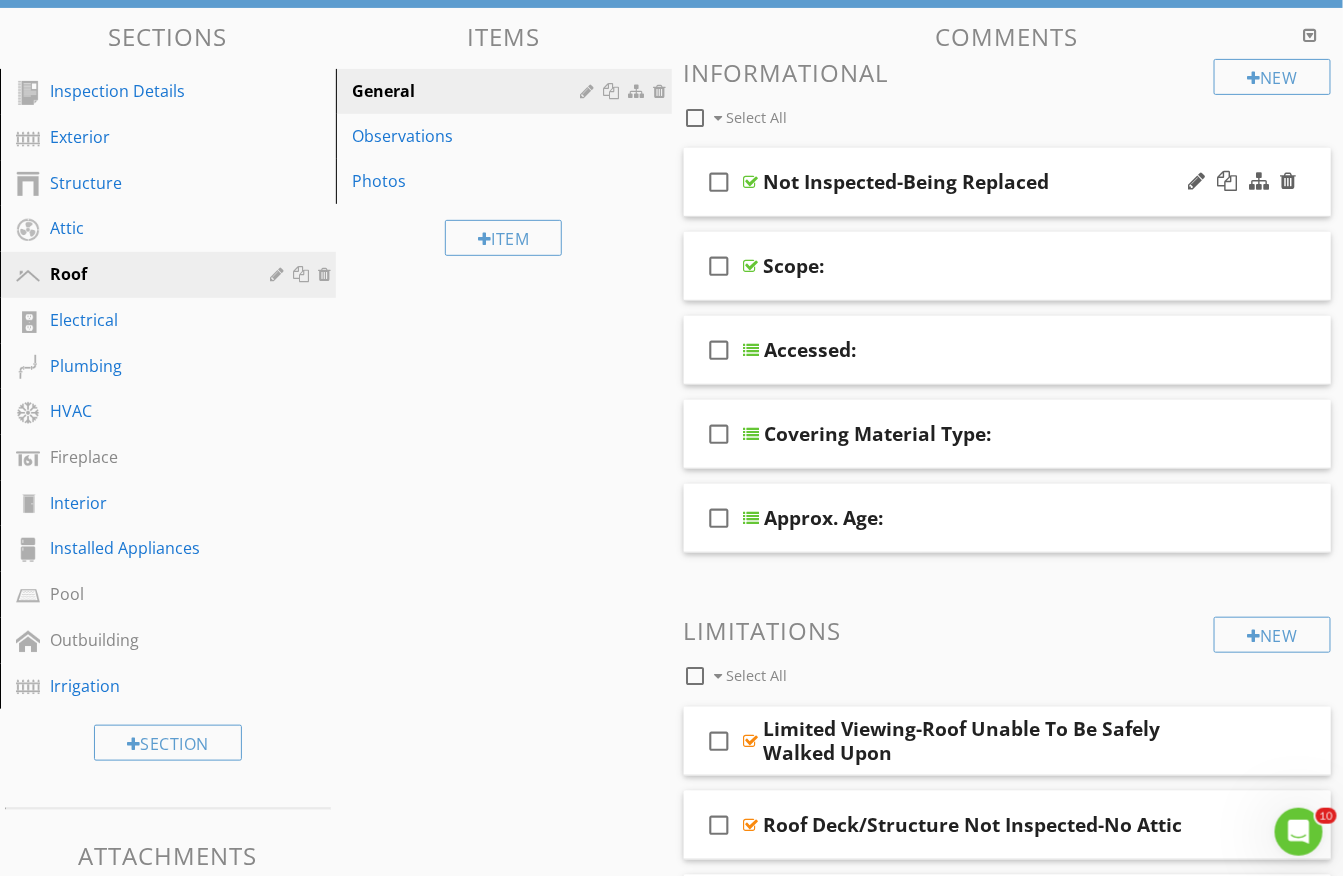 scroll, scrollTop: 181, scrollLeft: 0, axis: vertical 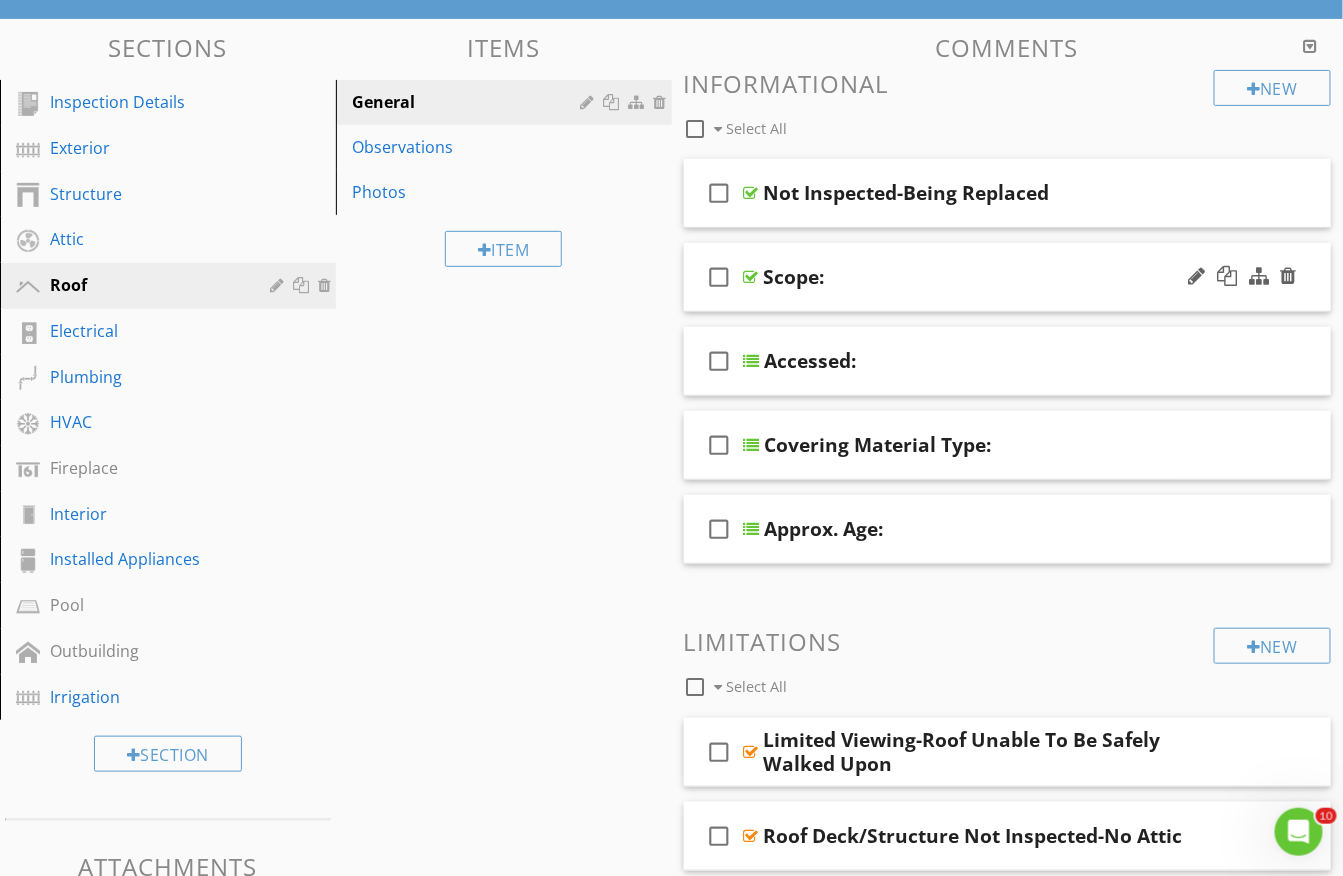 click on "check_box_outline_blank
Scope:" at bounding box center [1008, 277] 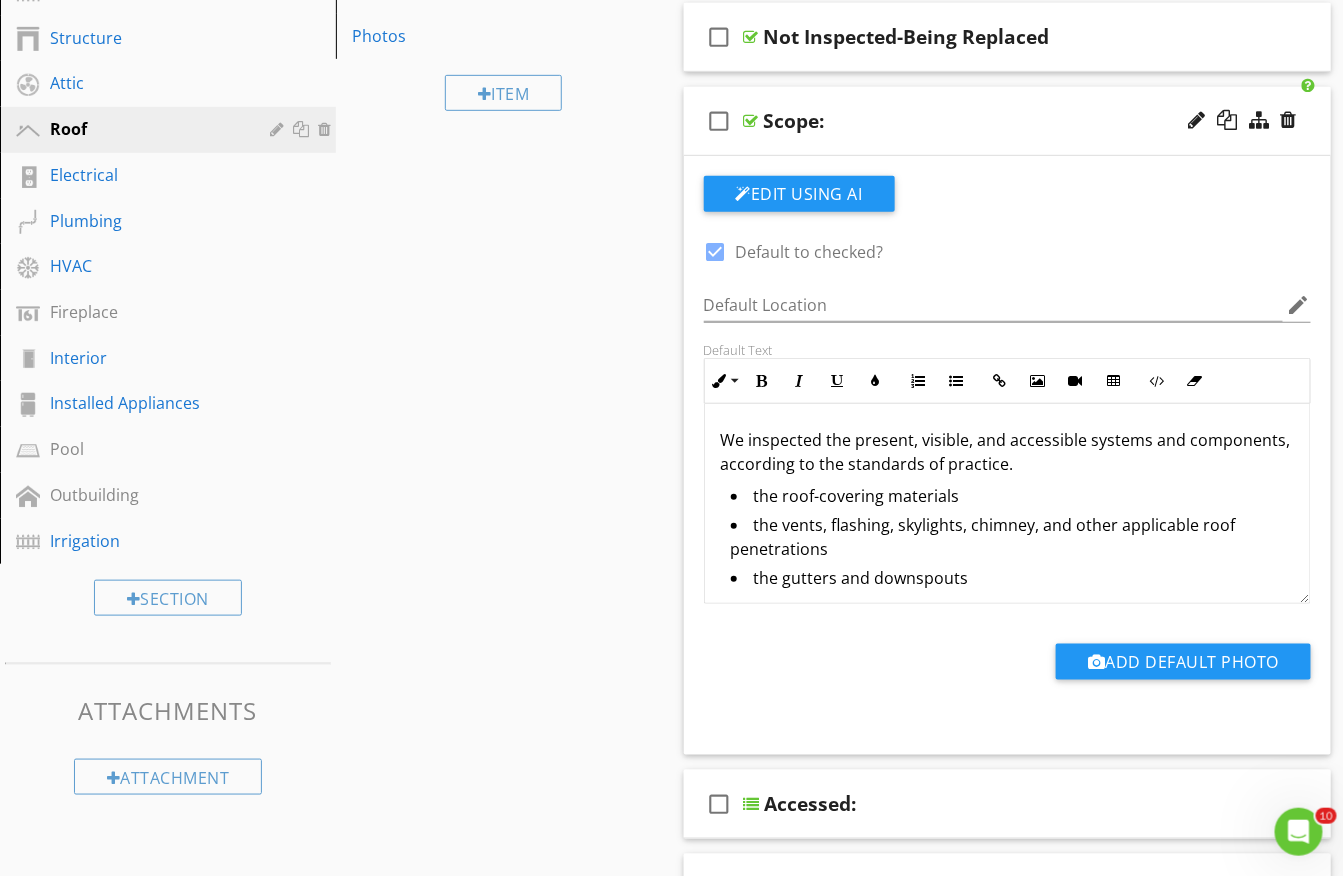 scroll, scrollTop: 418, scrollLeft: 0, axis: vertical 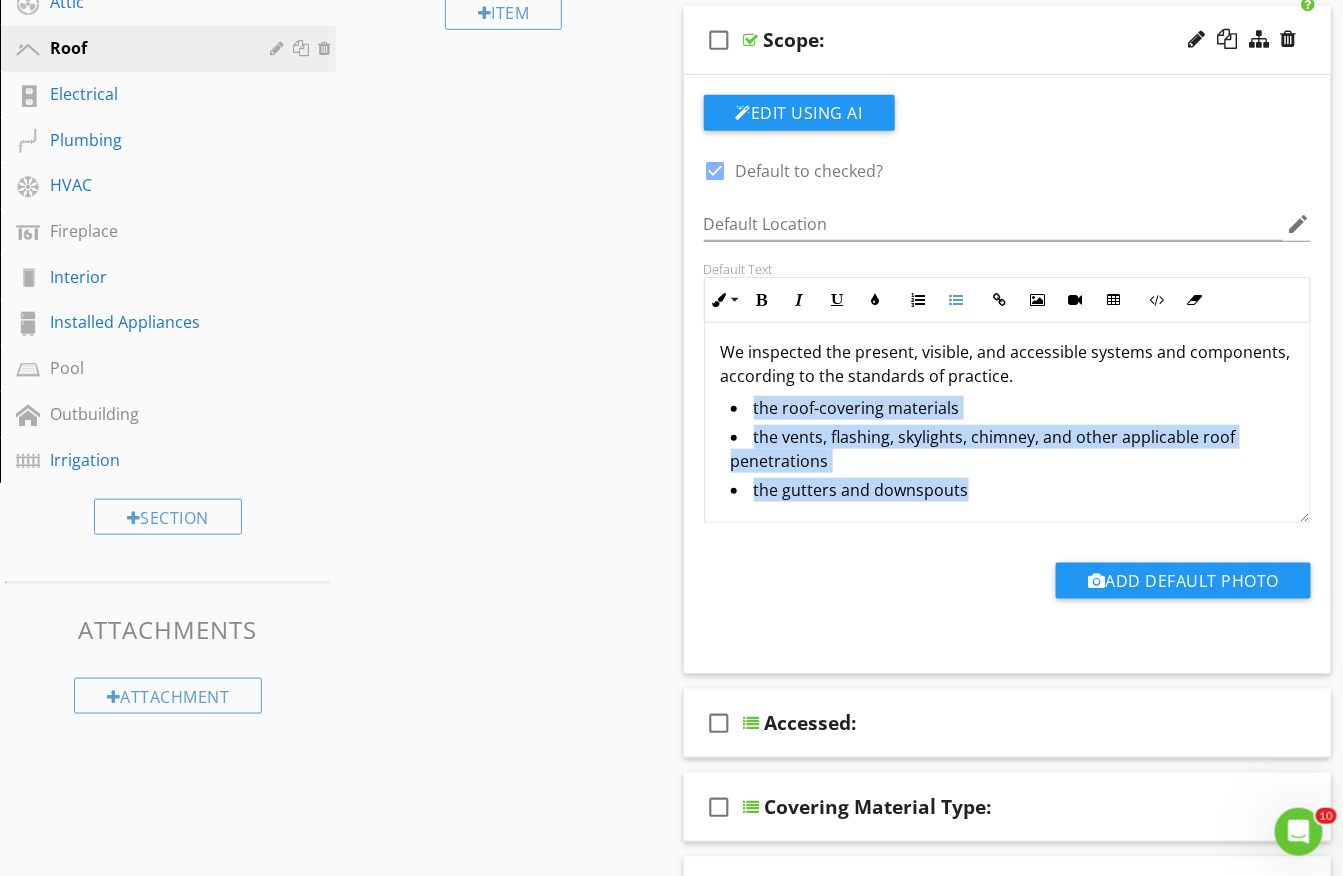 drag, startPoint x: 716, startPoint y: 399, endPoint x: 1047, endPoint y: 572, distance: 373.4836 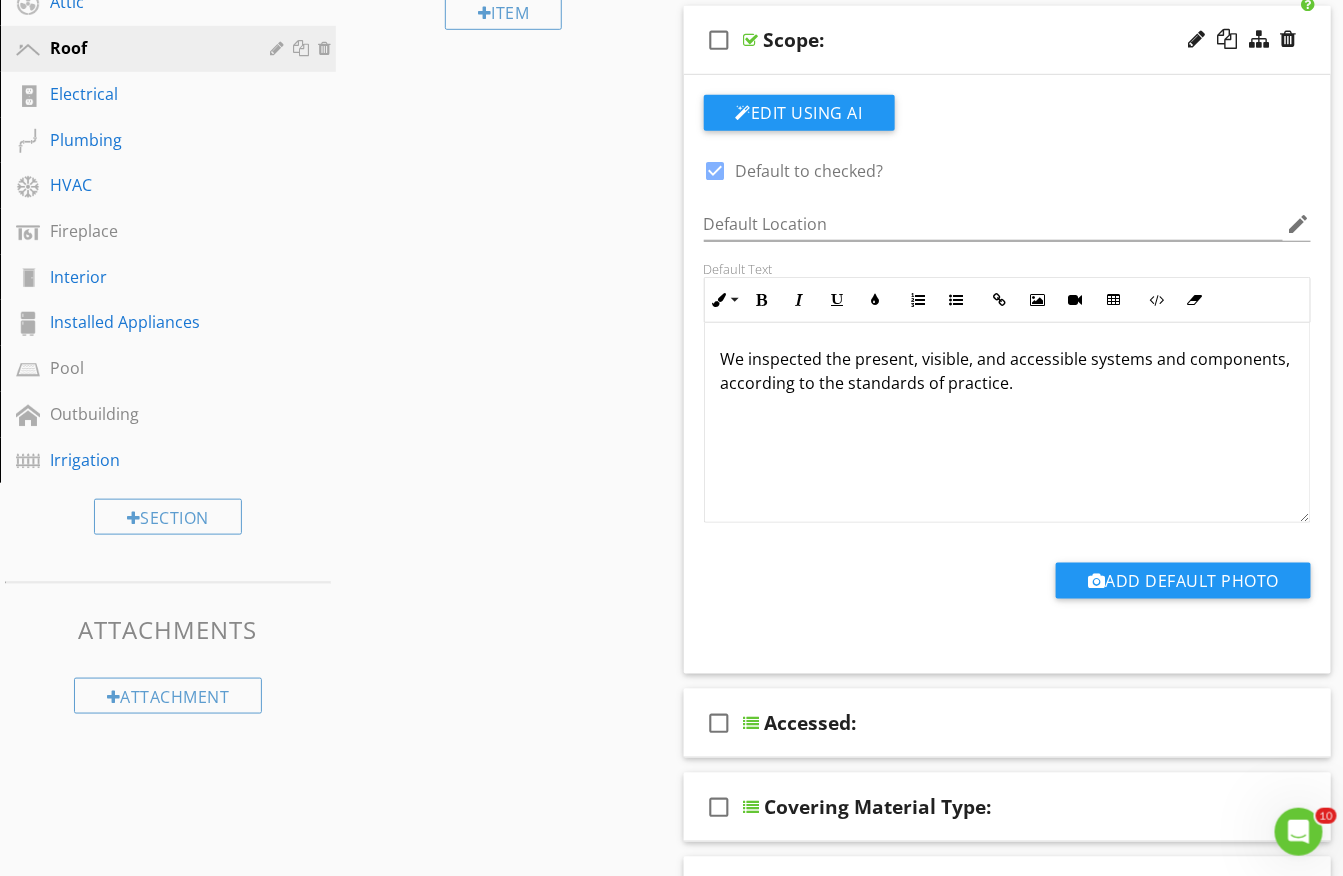 scroll, scrollTop: 0, scrollLeft: 0, axis: both 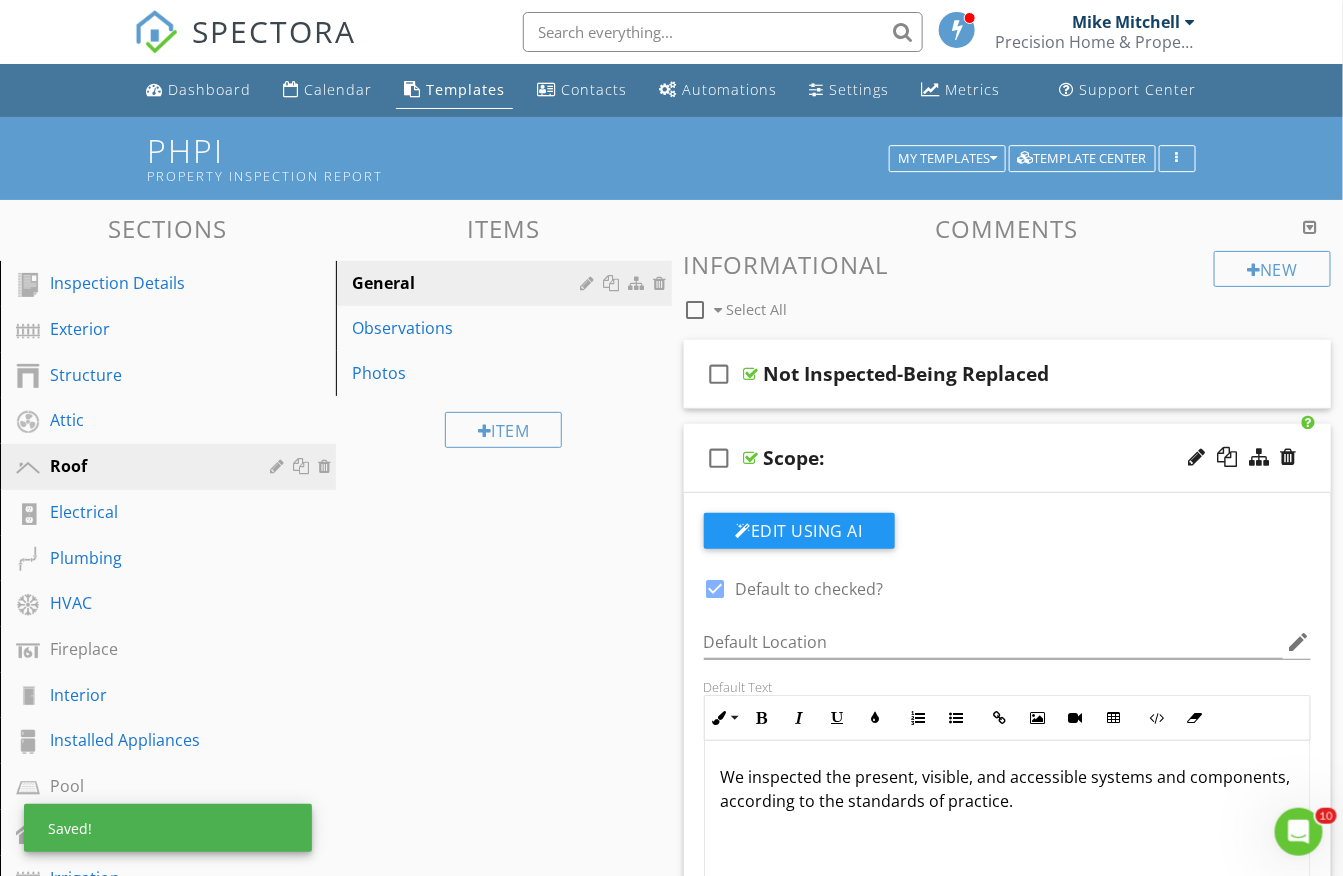 click on "Scope:" at bounding box center (992, 458) 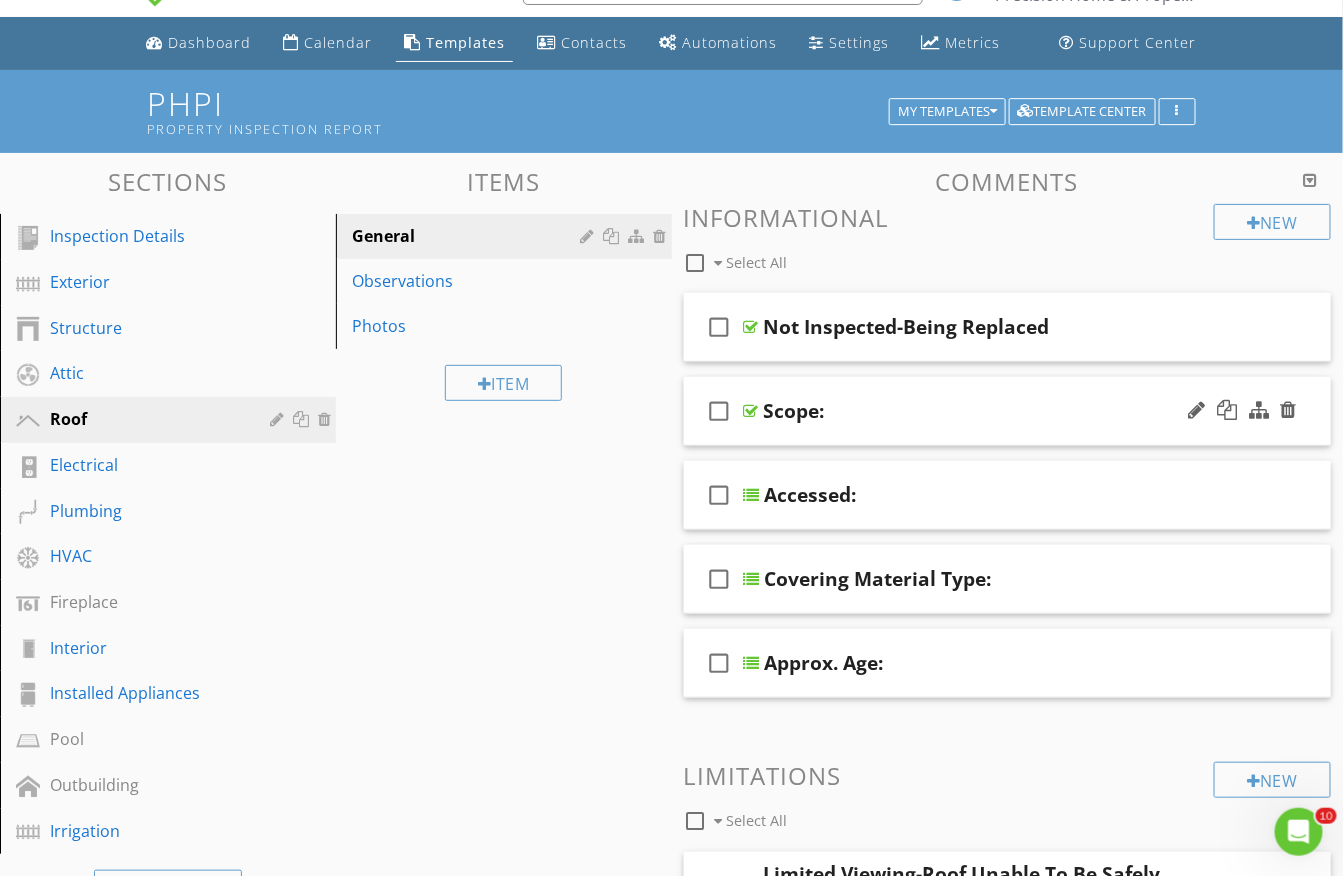 scroll, scrollTop: 54, scrollLeft: 0, axis: vertical 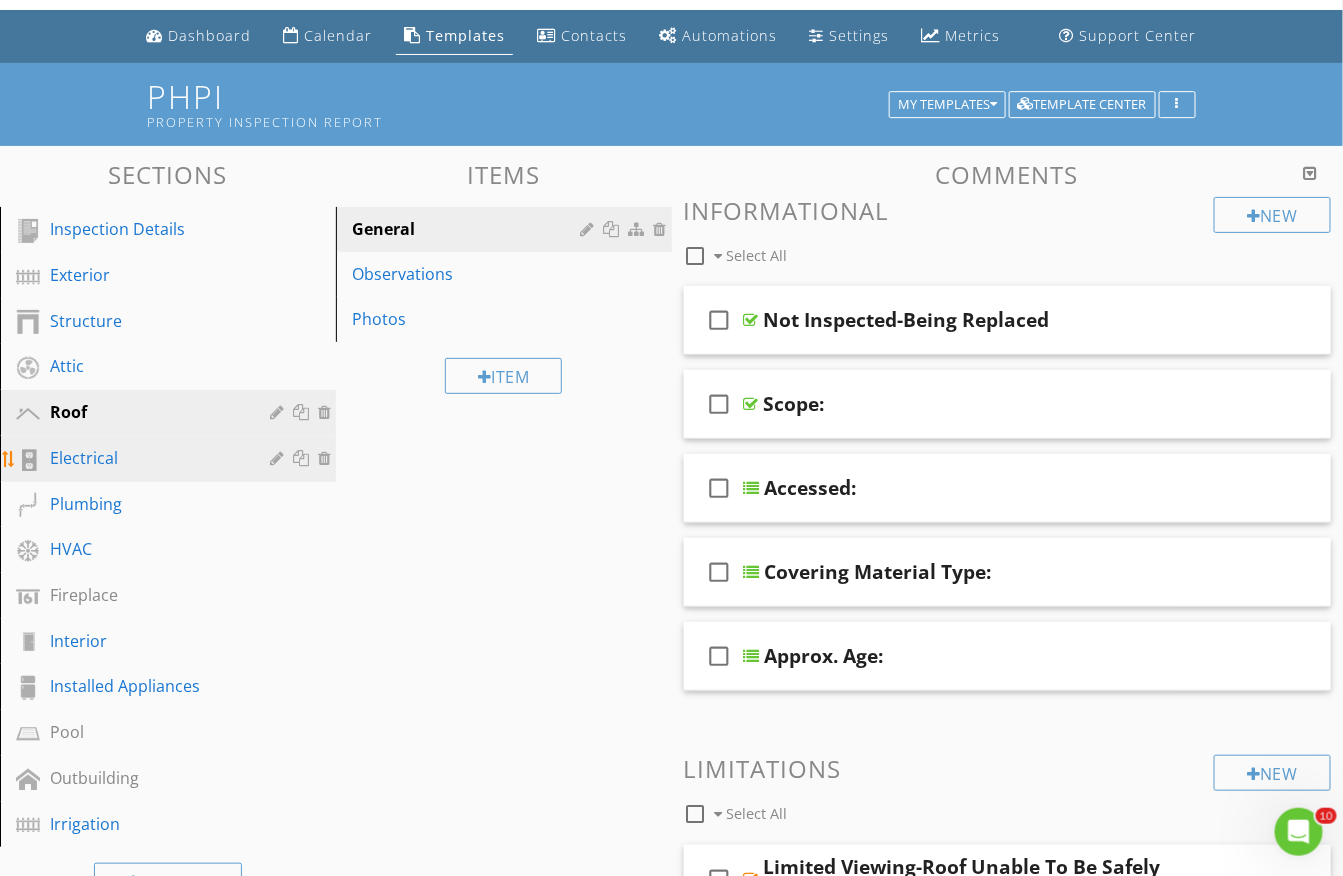 click on "Electrical" at bounding box center [171, 459] 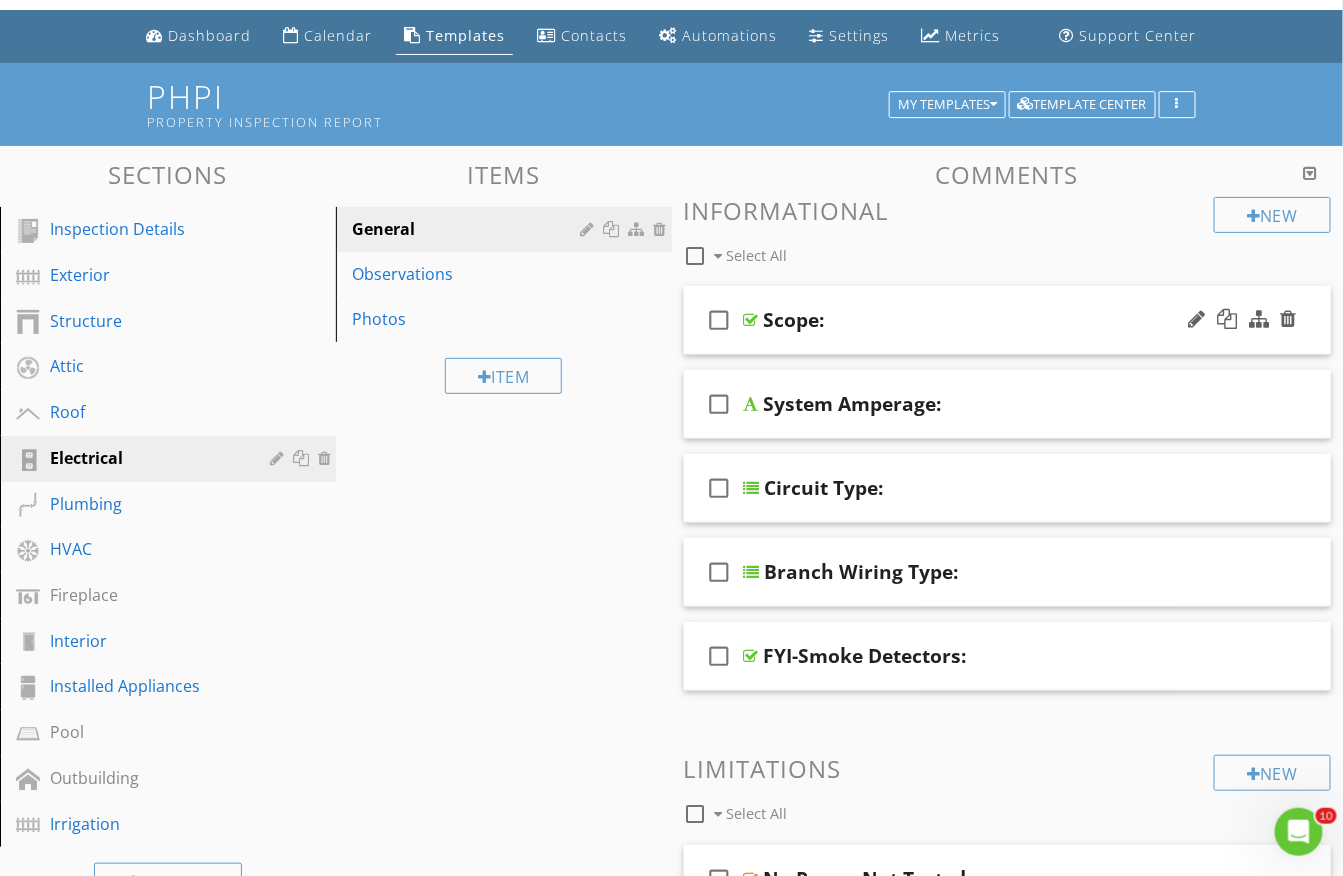 click on "Scope:" at bounding box center (992, 320) 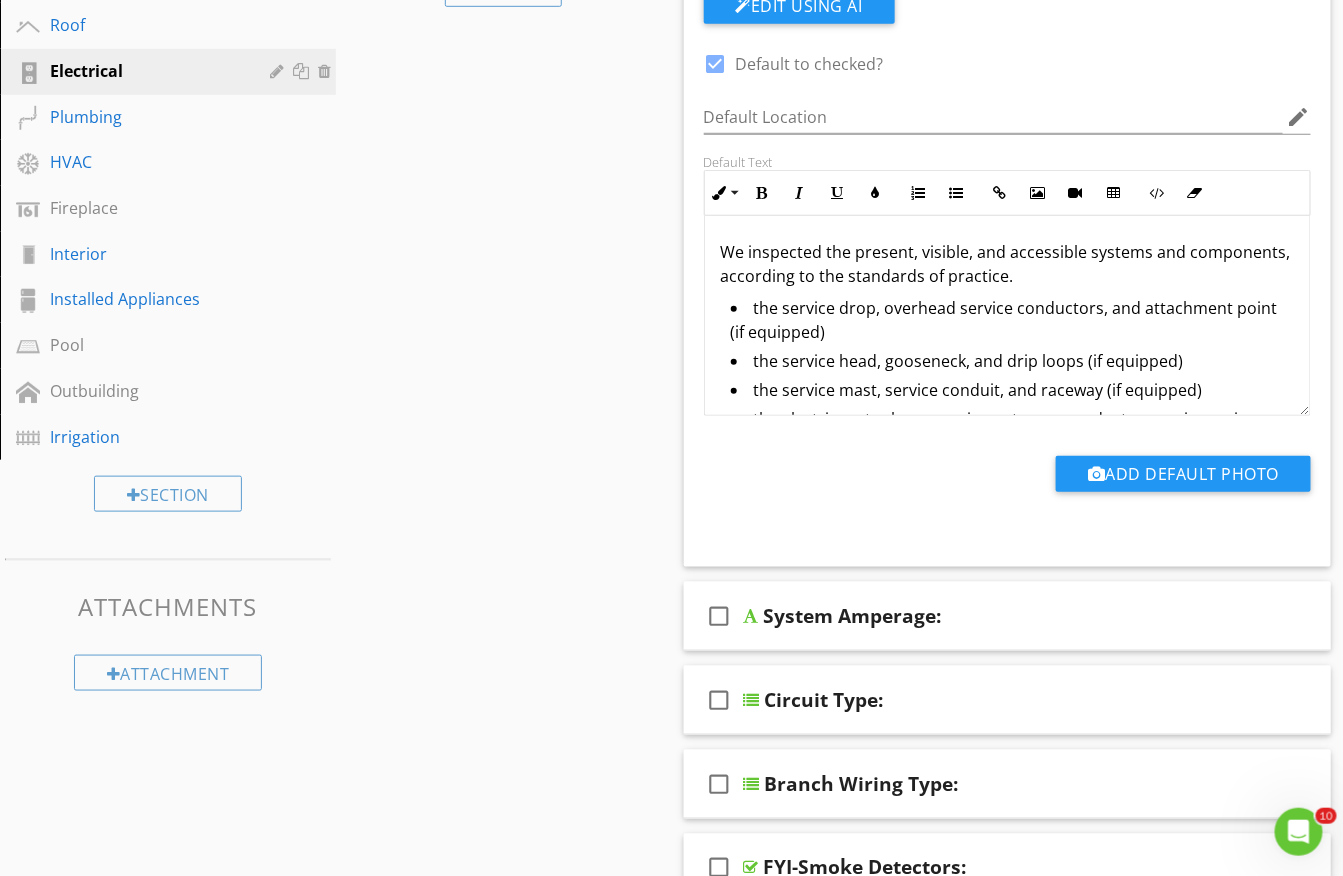 scroll, scrollTop: 442, scrollLeft: 0, axis: vertical 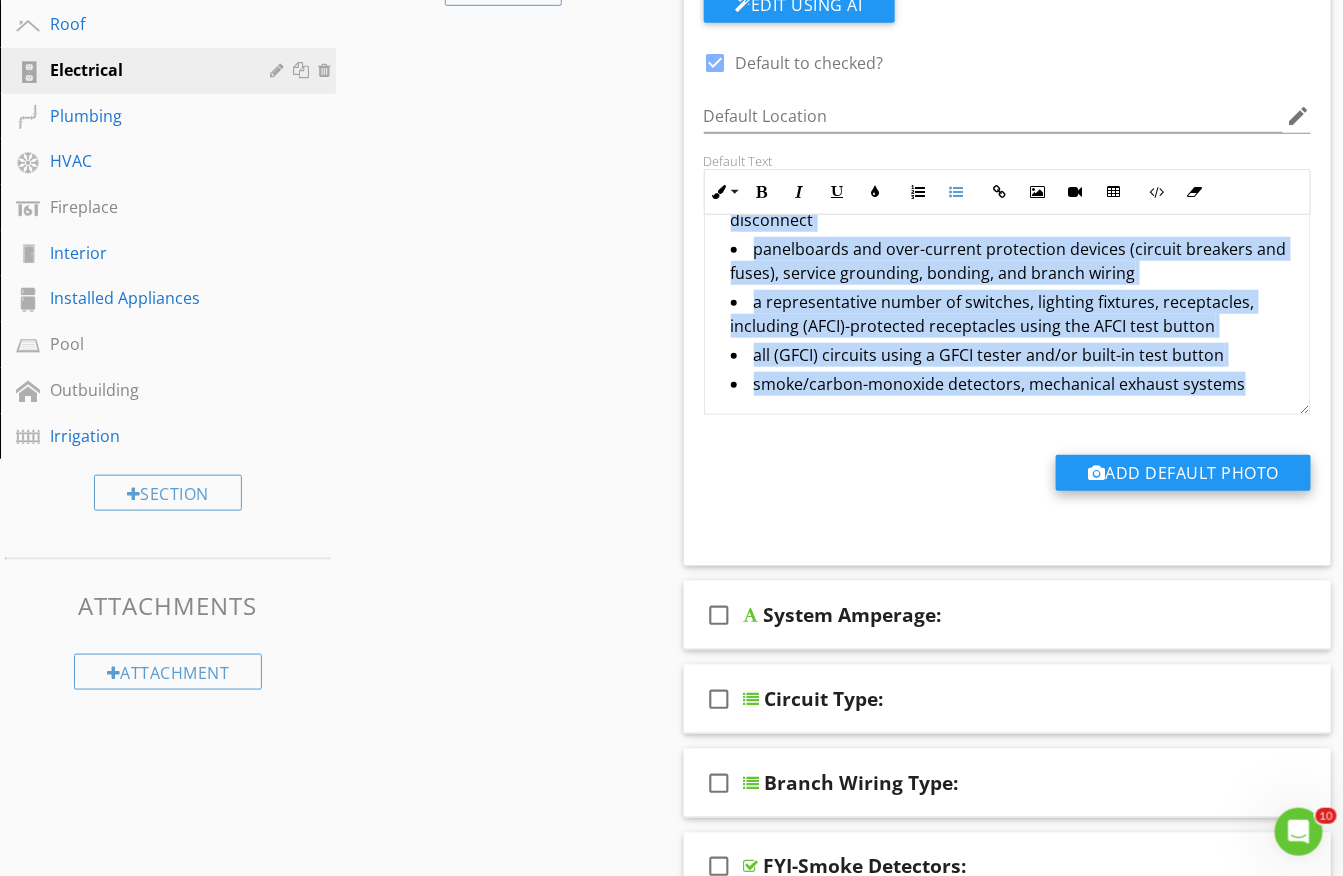 drag, startPoint x: 724, startPoint y: 299, endPoint x: 1204, endPoint y: 481, distance: 513.3459 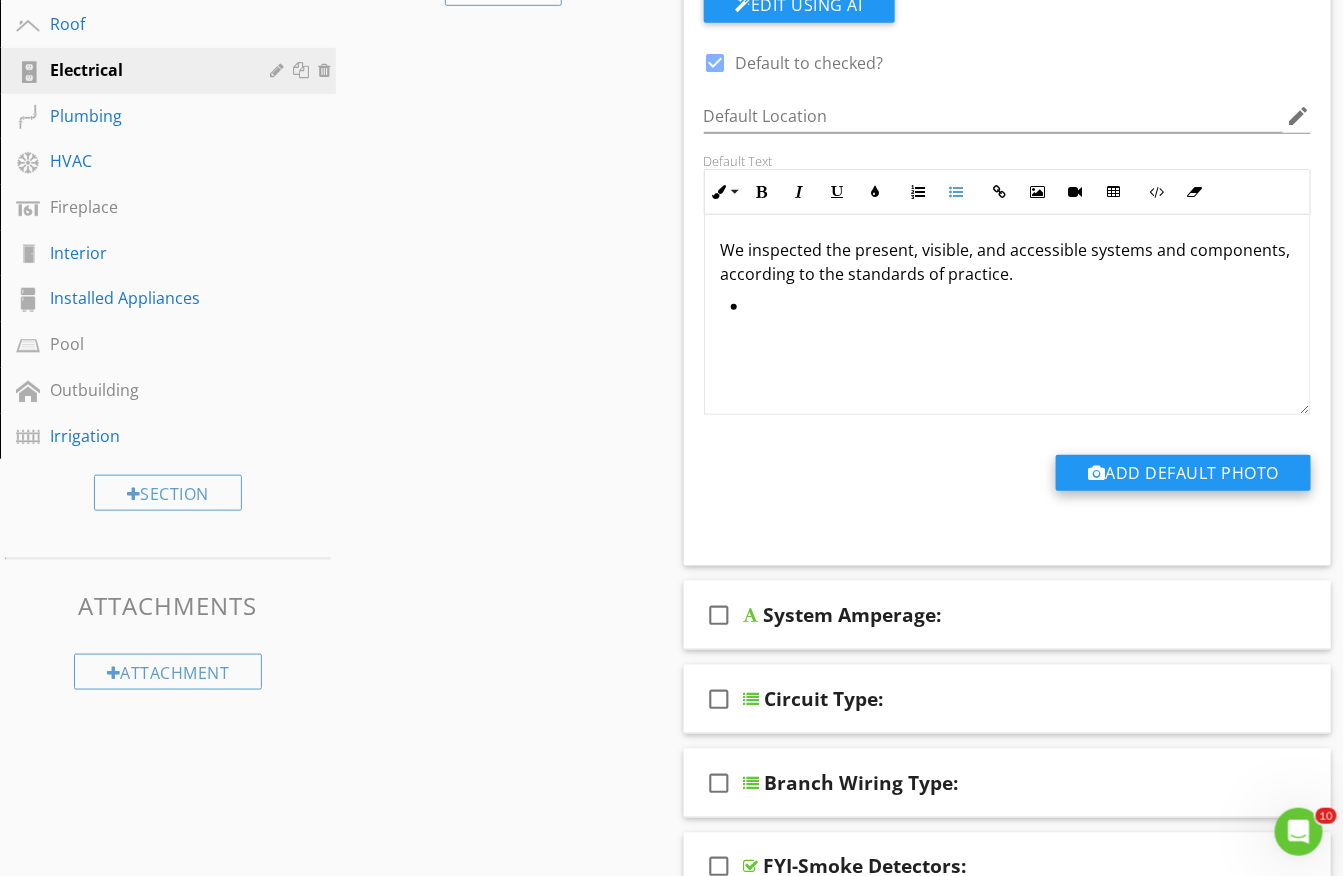 scroll, scrollTop: 1, scrollLeft: 0, axis: vertical 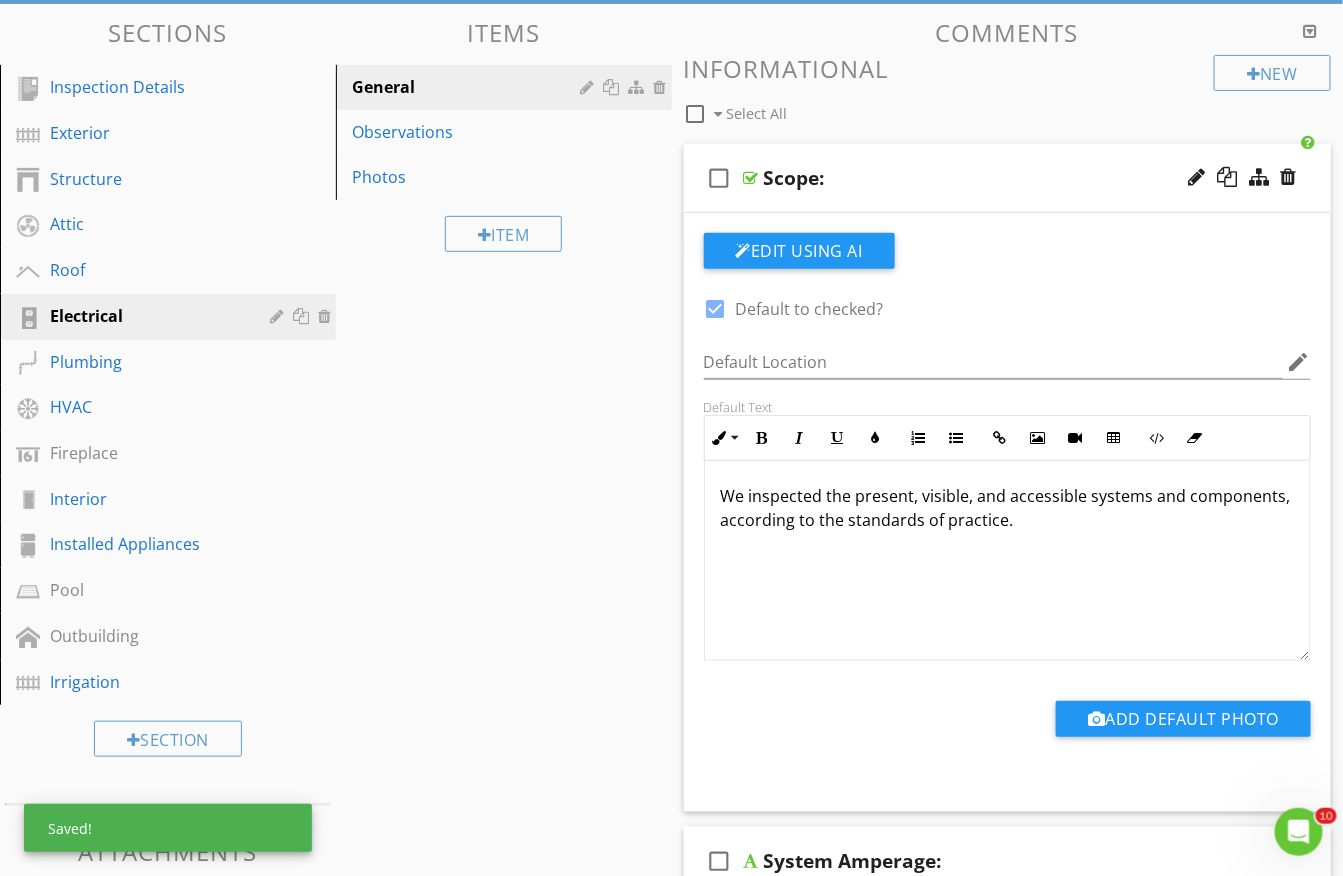 click on "Scope:" at bounding box center [992, 178] 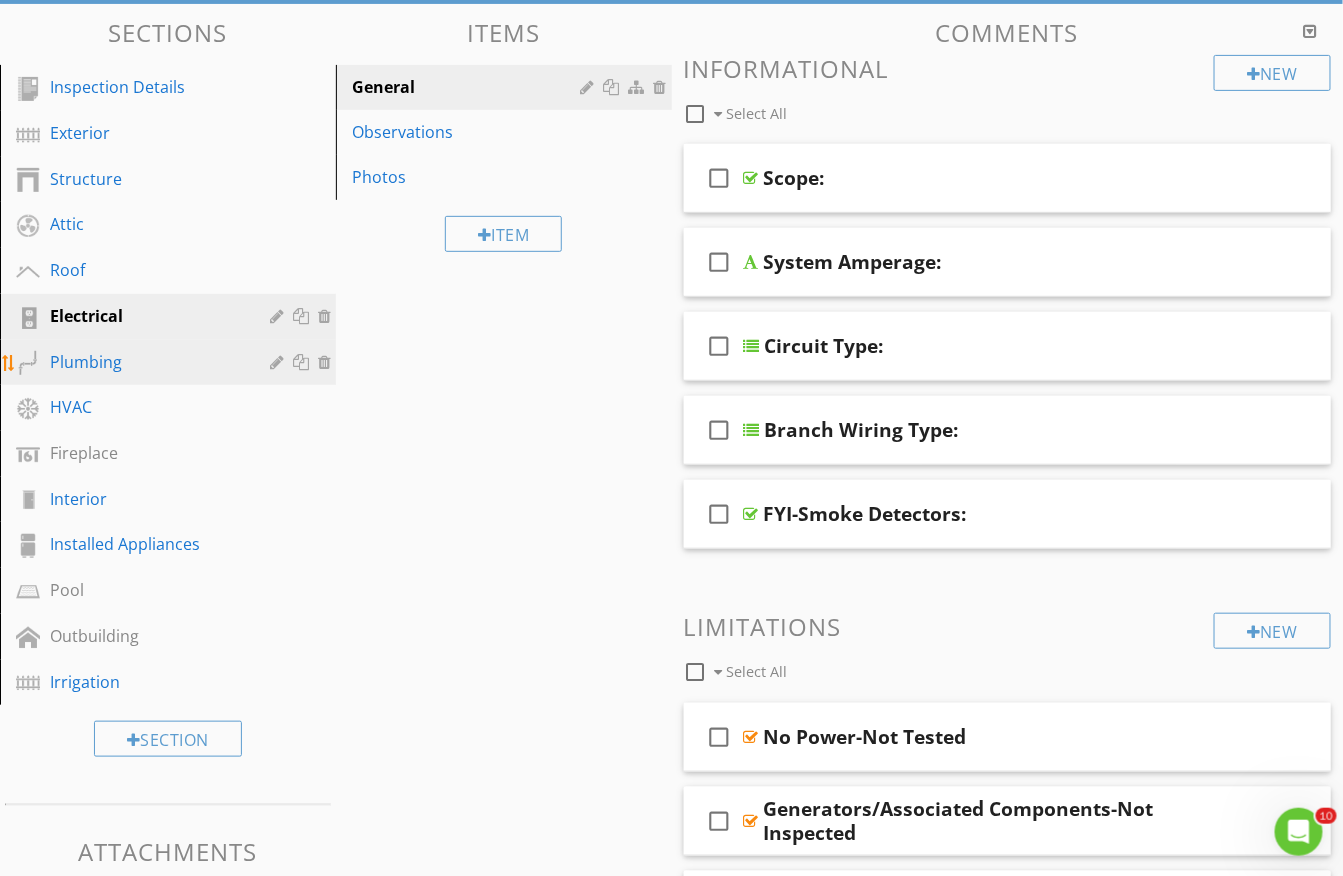 click on "Plumbing" at bounding box center [145, 362] 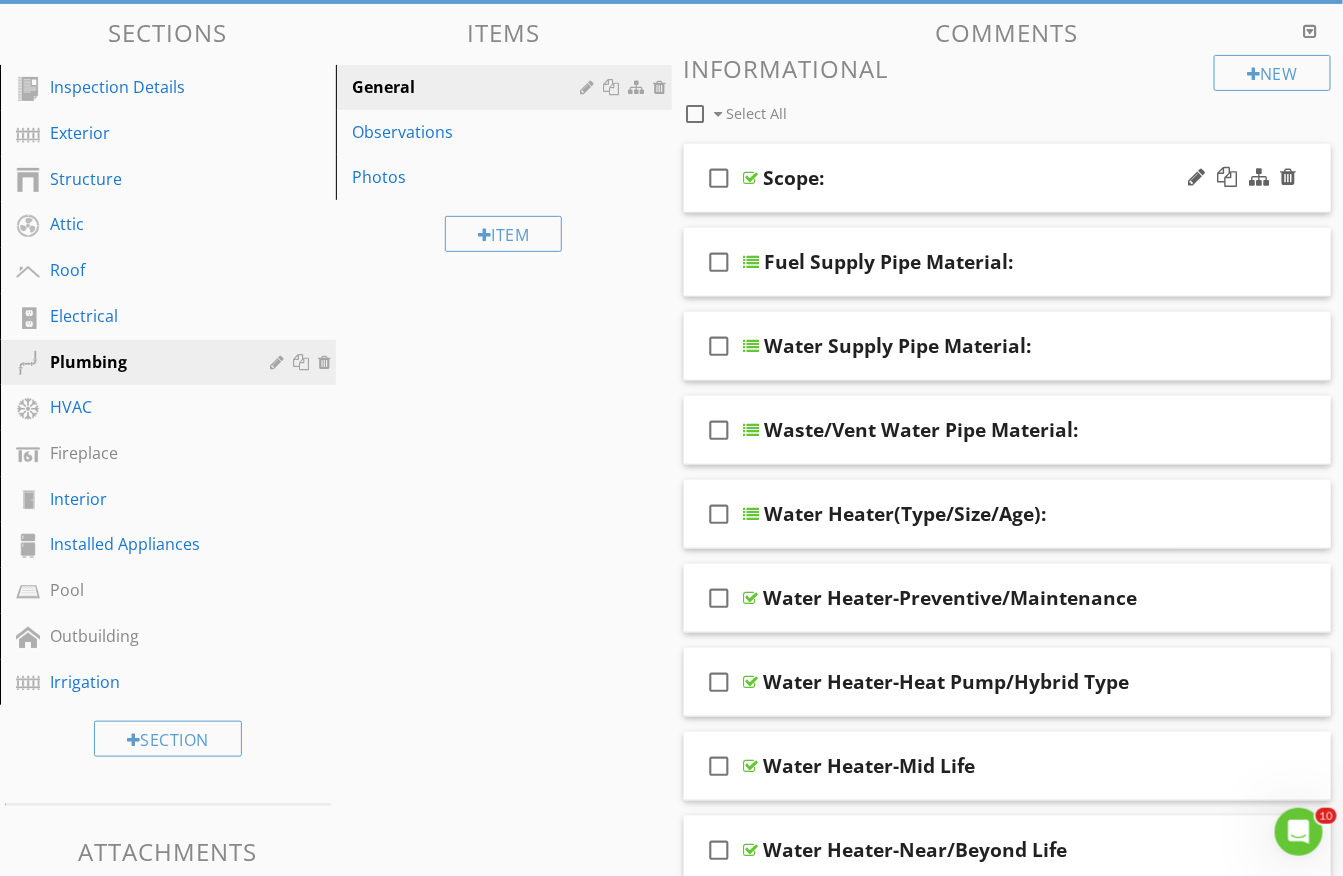 click on "Scope:" at bounding box center (992, 178) 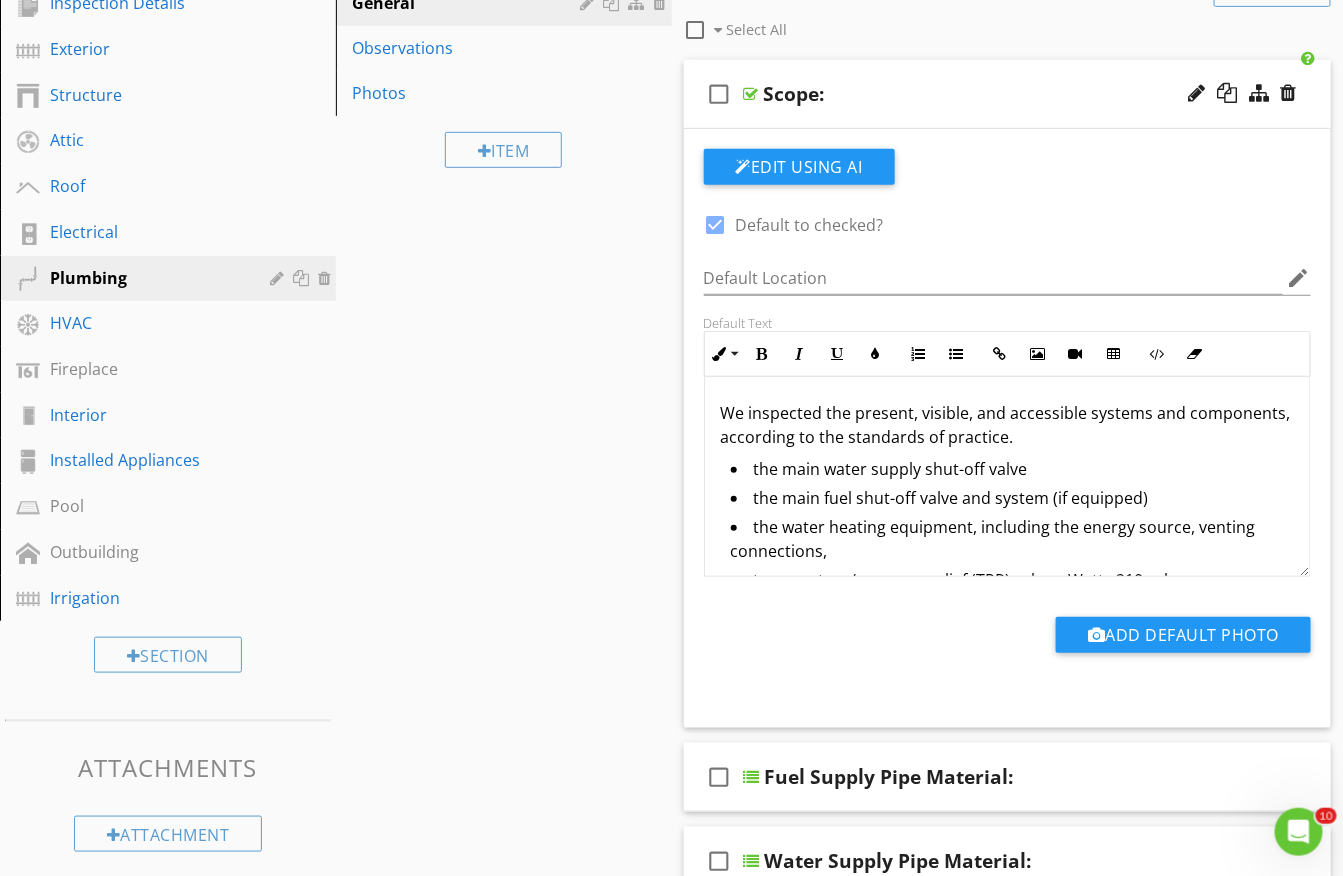 scroll, scrollTop: 287, scrollLeft: 0, axis: vertical 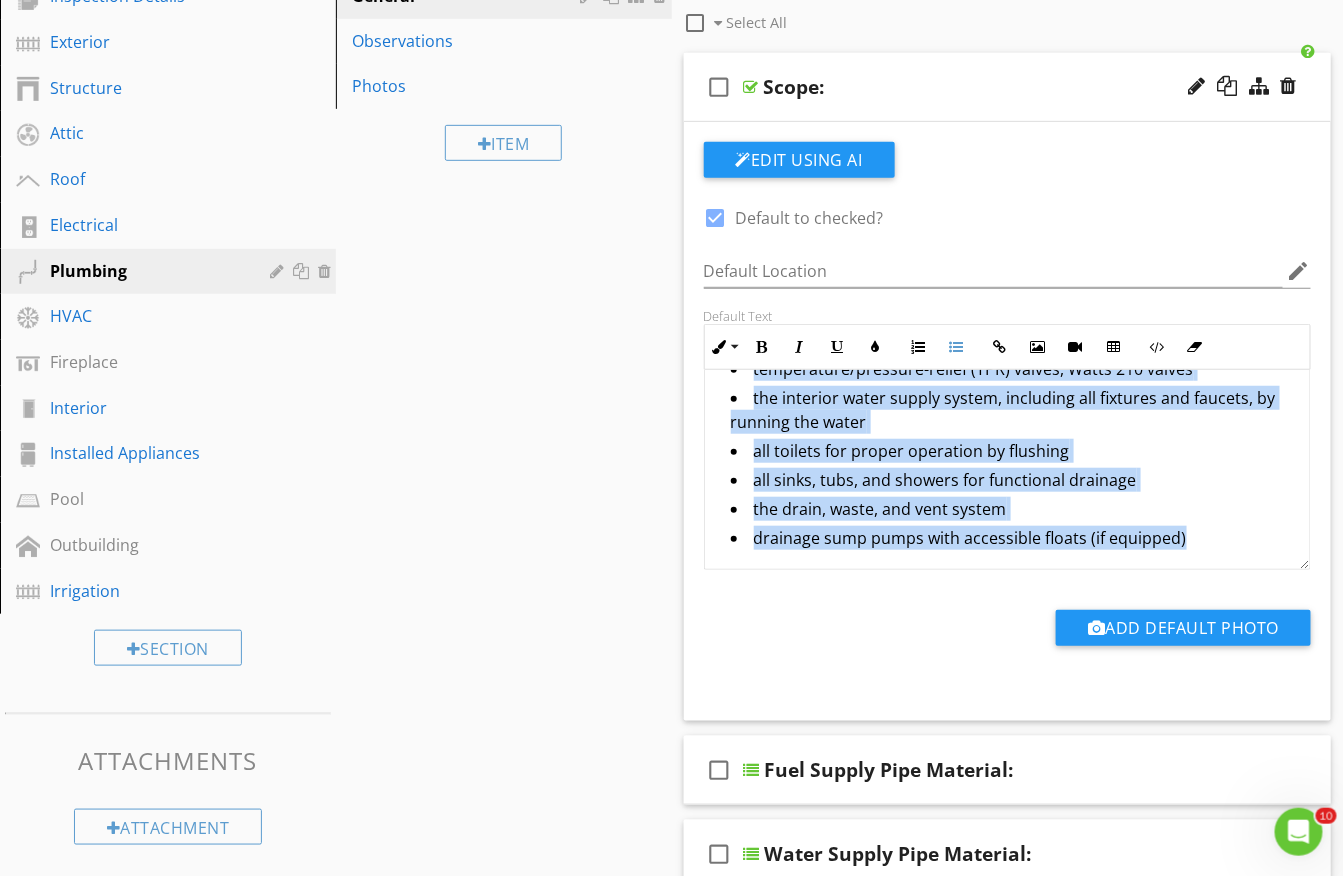 drag, startPoint x: 721, startPoint y: 444, endPoint x: 1018, endPoint y: 635, distance: 353.11472 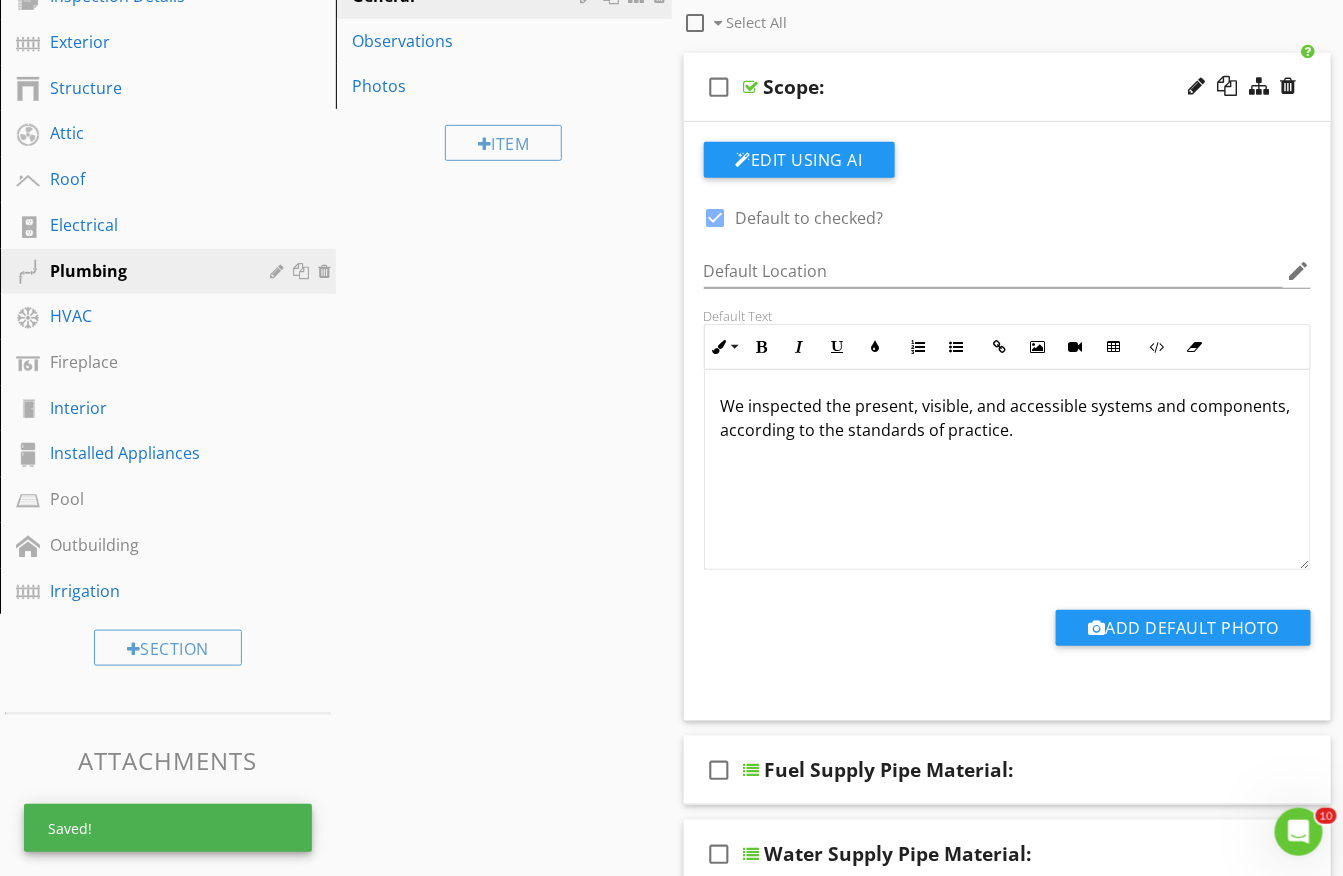 scroll, scrollTop: 0, scrollLeft: 0, axis: both 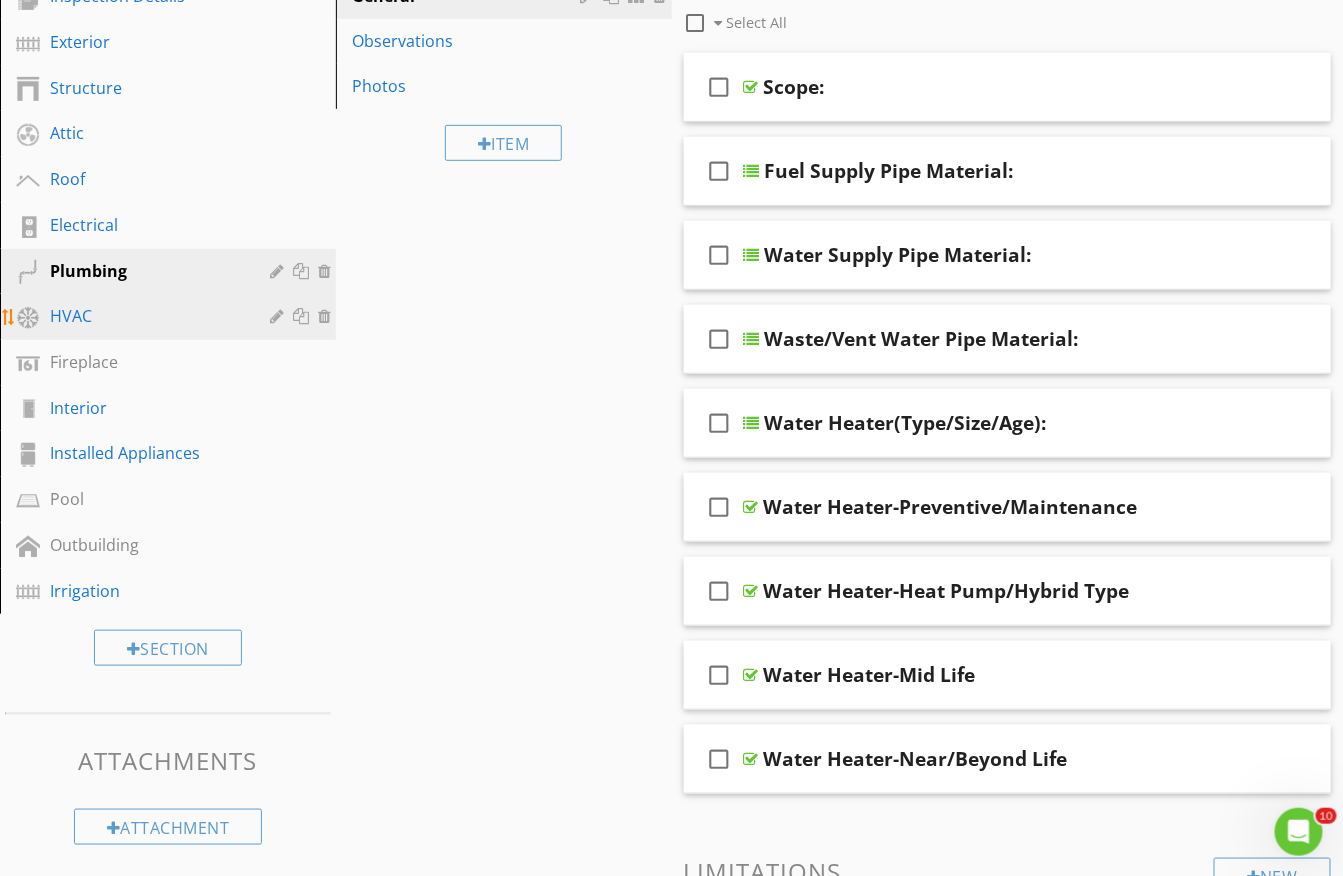 click on "HVAC" at bounding box center [145, 316] 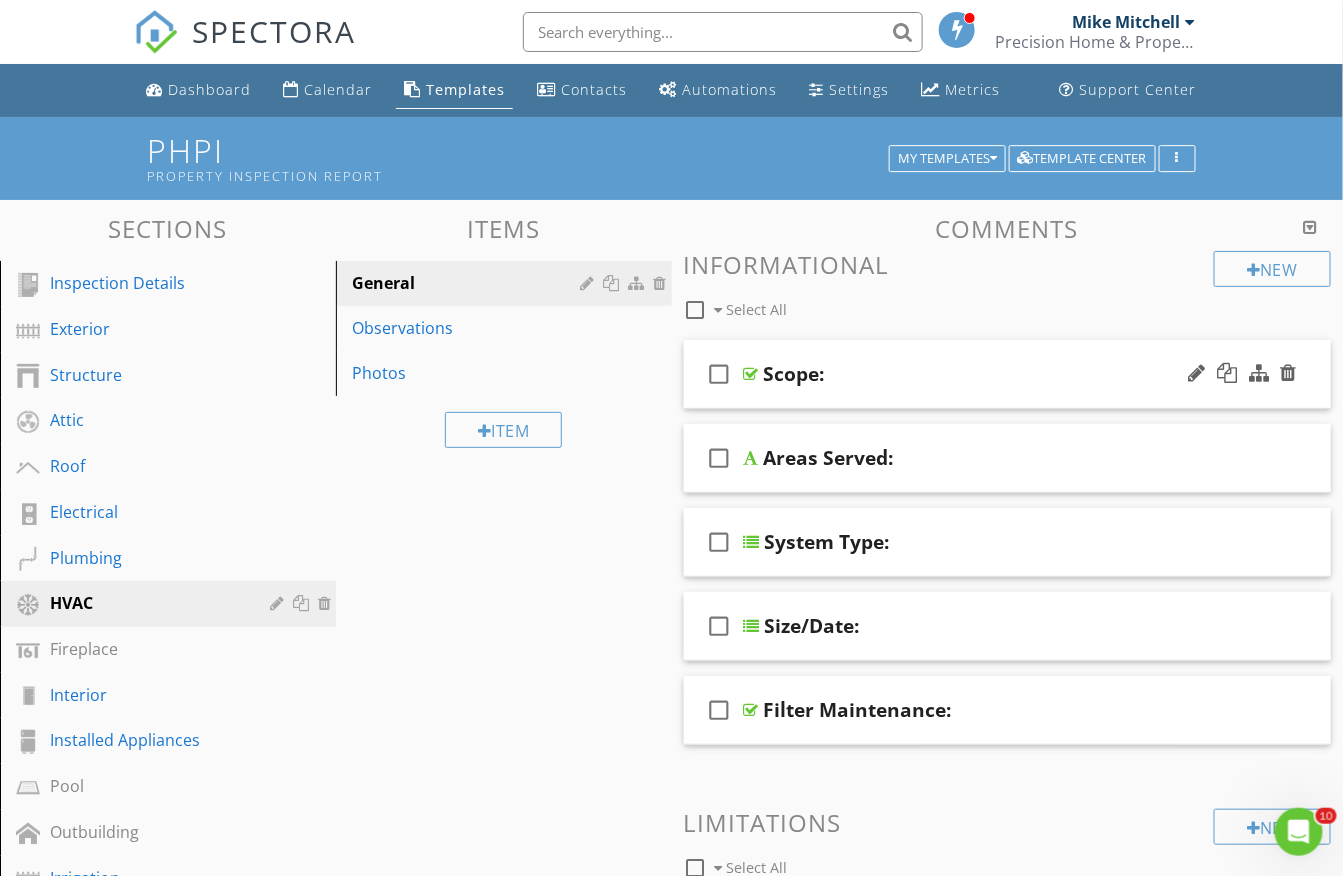scroll, scrollTop: 0, scrollLeft: 0, axis: both 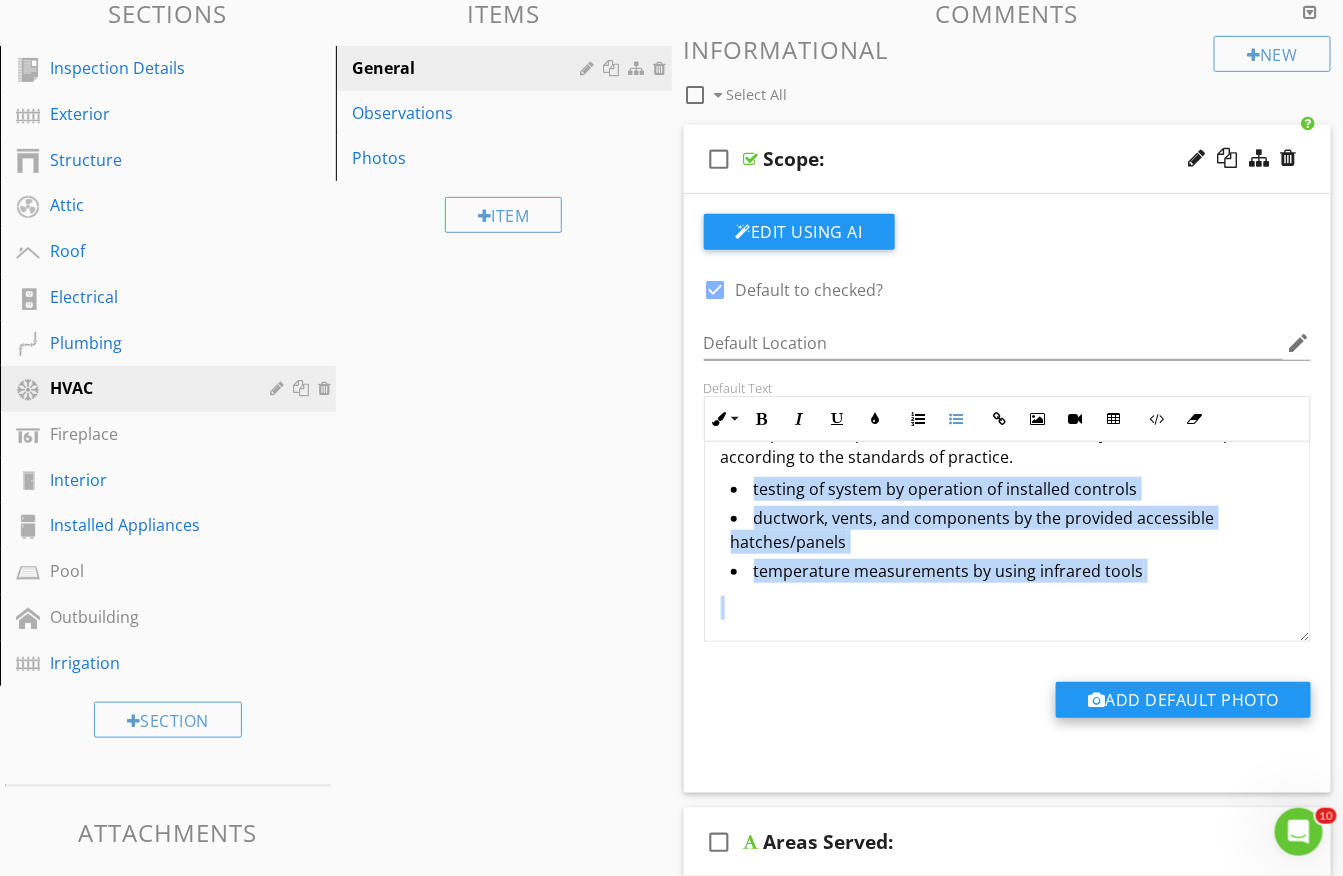 drag, startPoint x: 717, startPoint y: 524, endPoint x: 1264, endPoint y: 677, distance: 567.9947 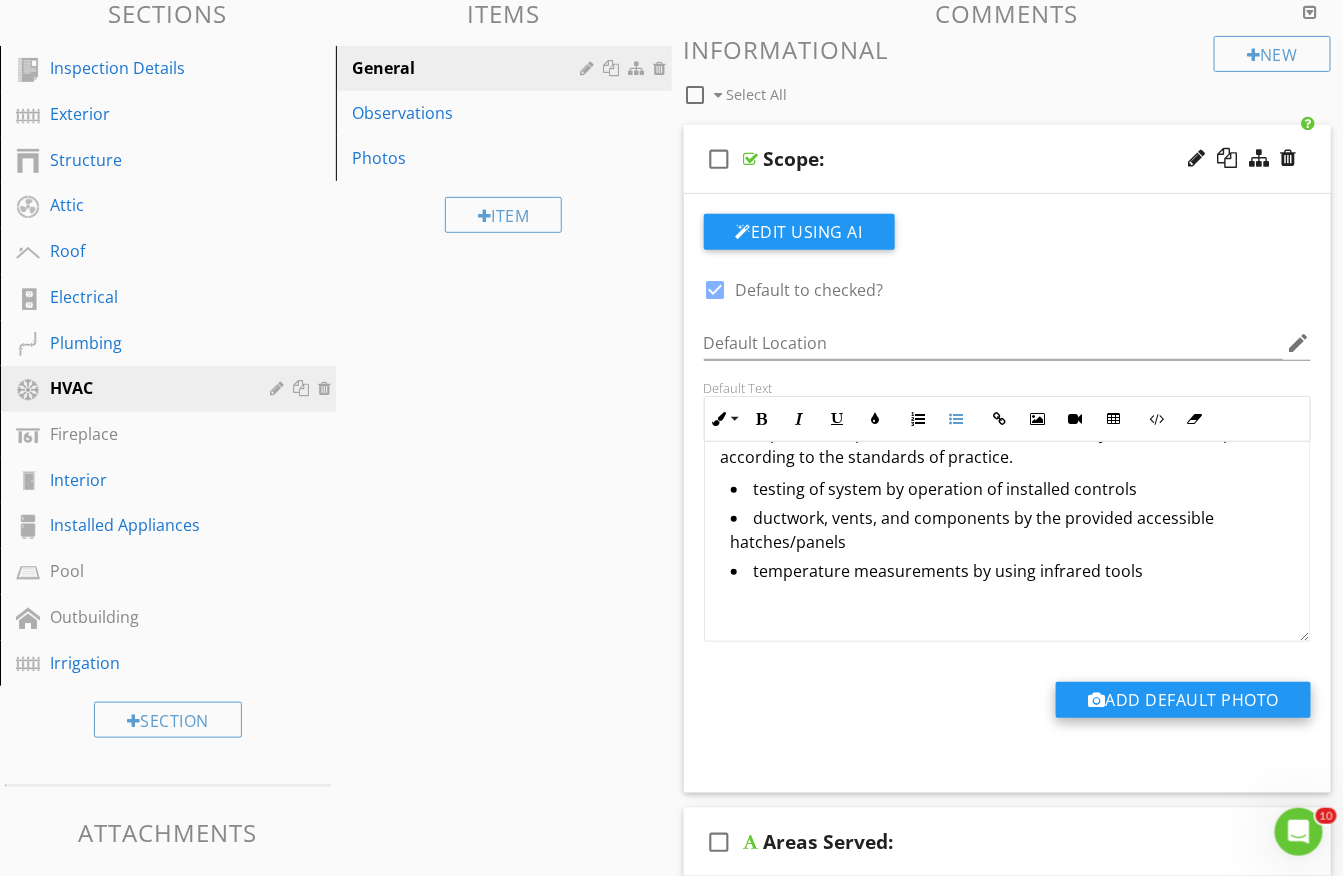 scroll, scrollTop: 1, scrollLeft: 0, axis: vertical 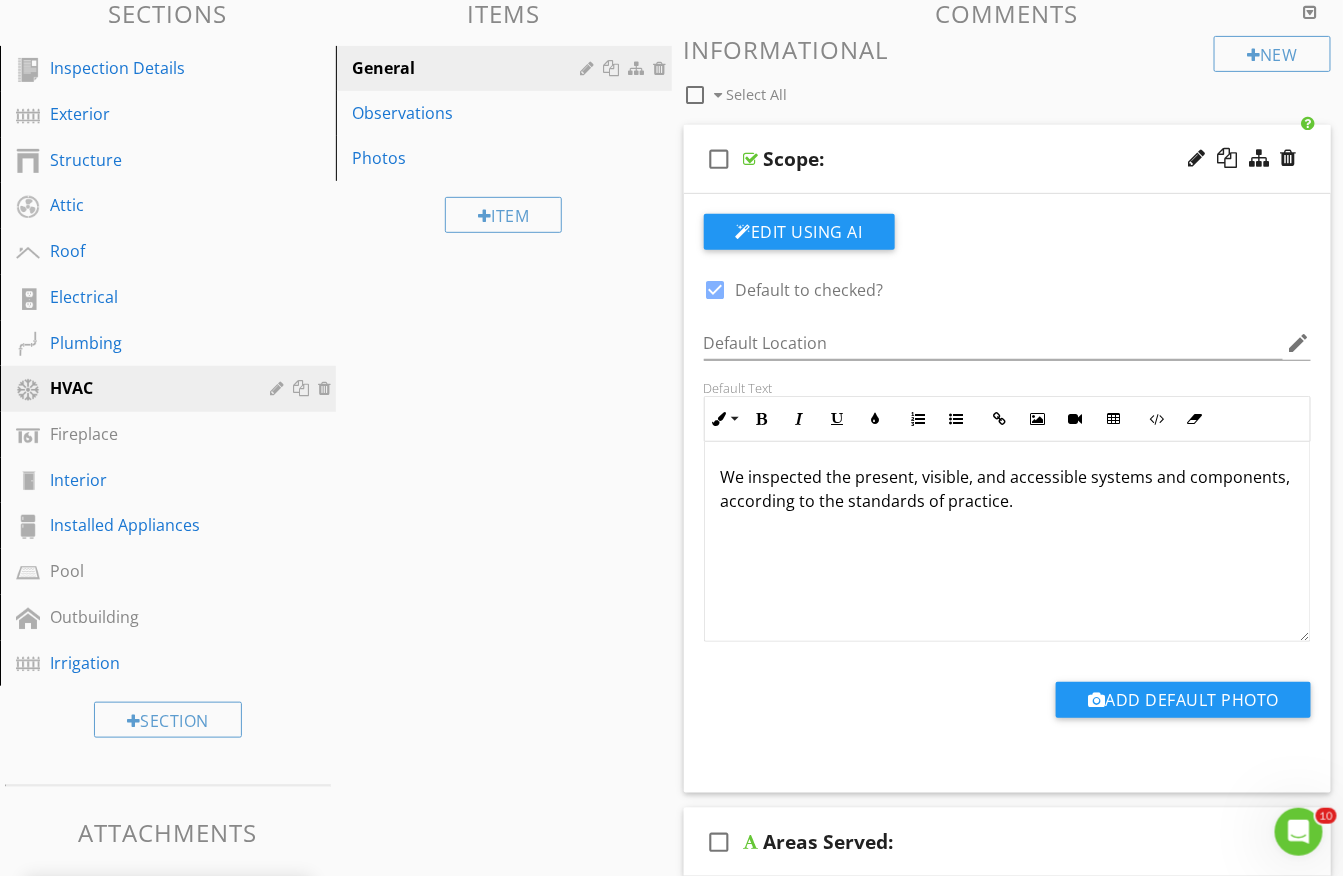 click on "Scope:" at bounding box center (992, 159) 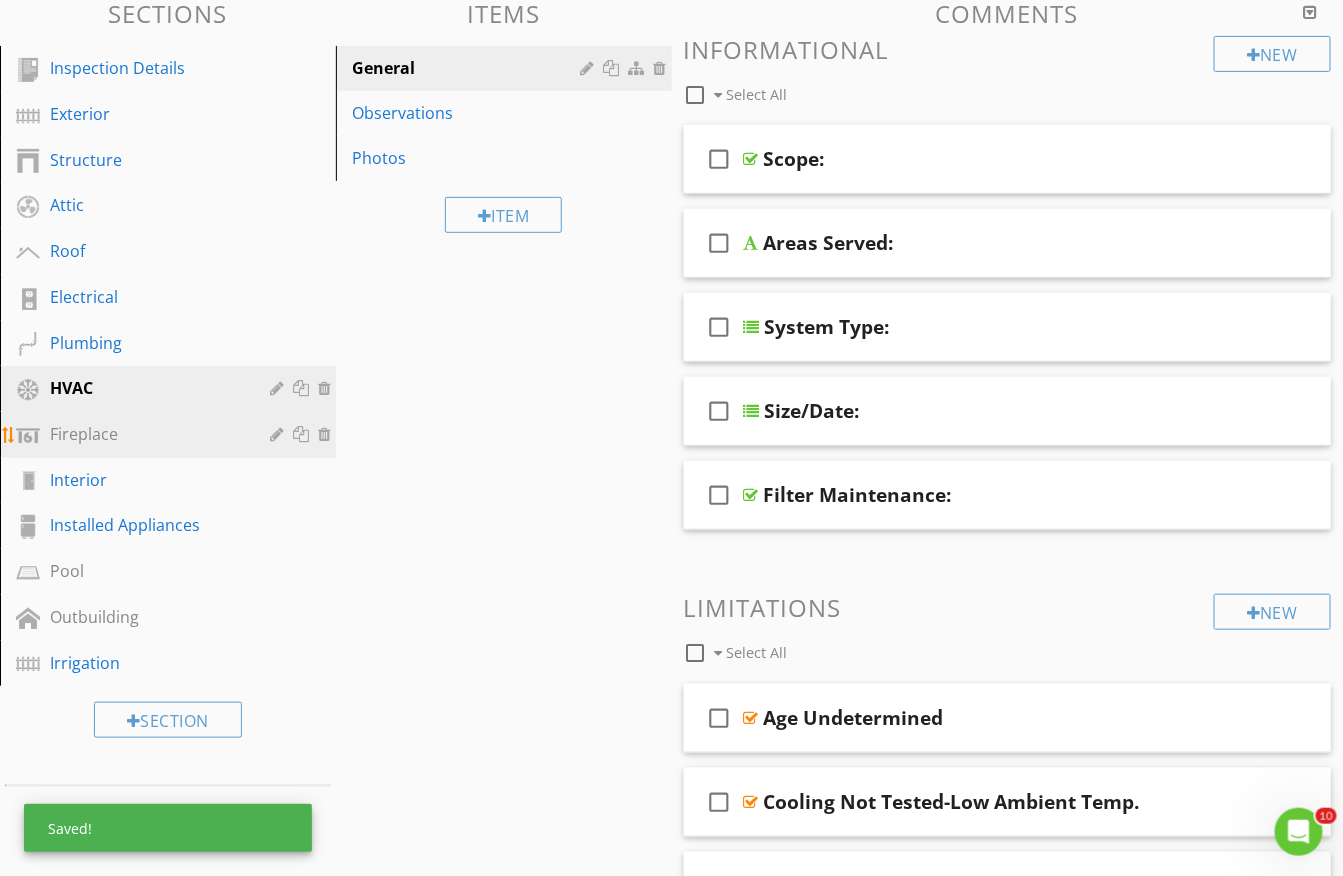 click on "Fireplace" at bounding box center (145, 434) 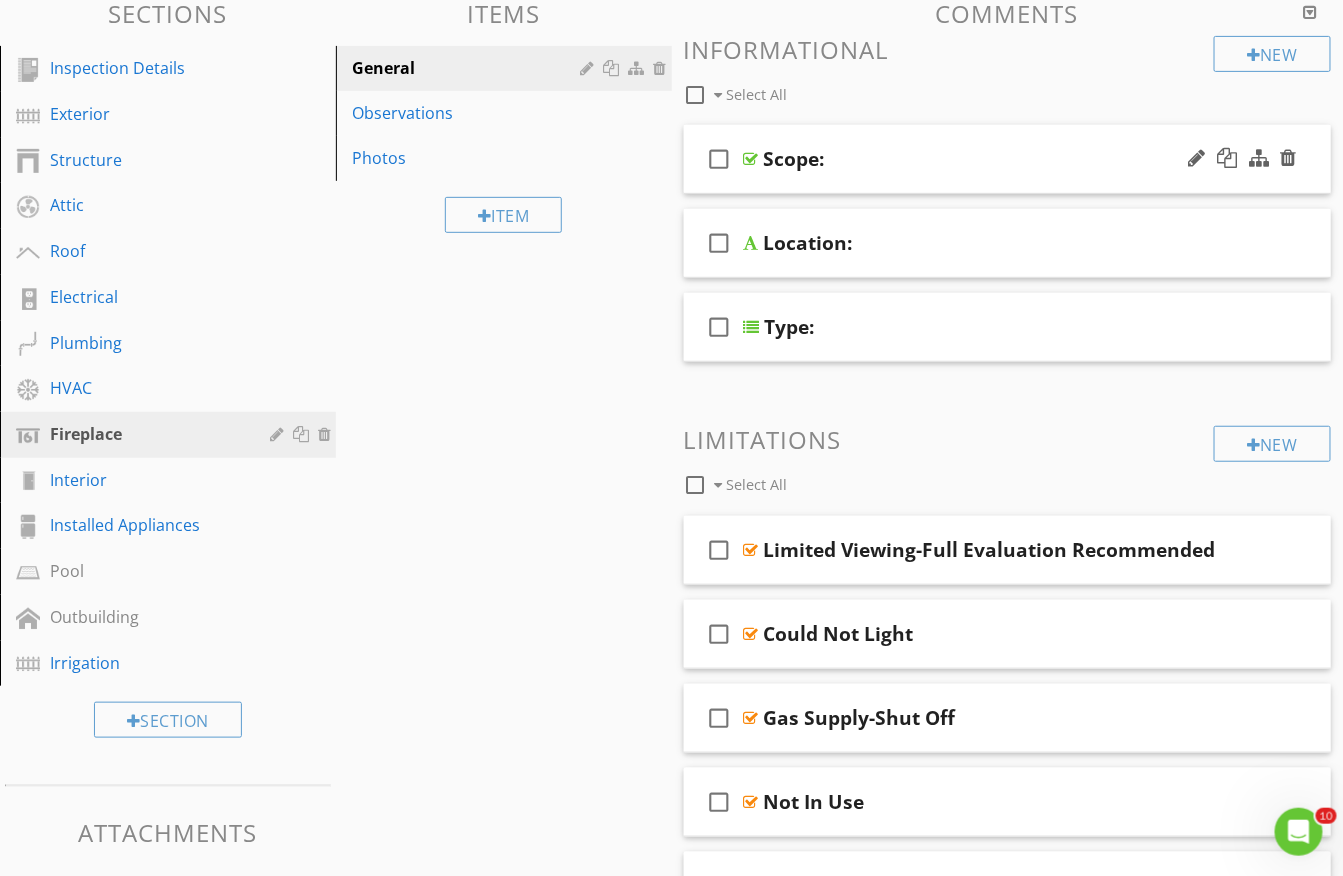 click on "Scope:" at bounding box center [992, 159] 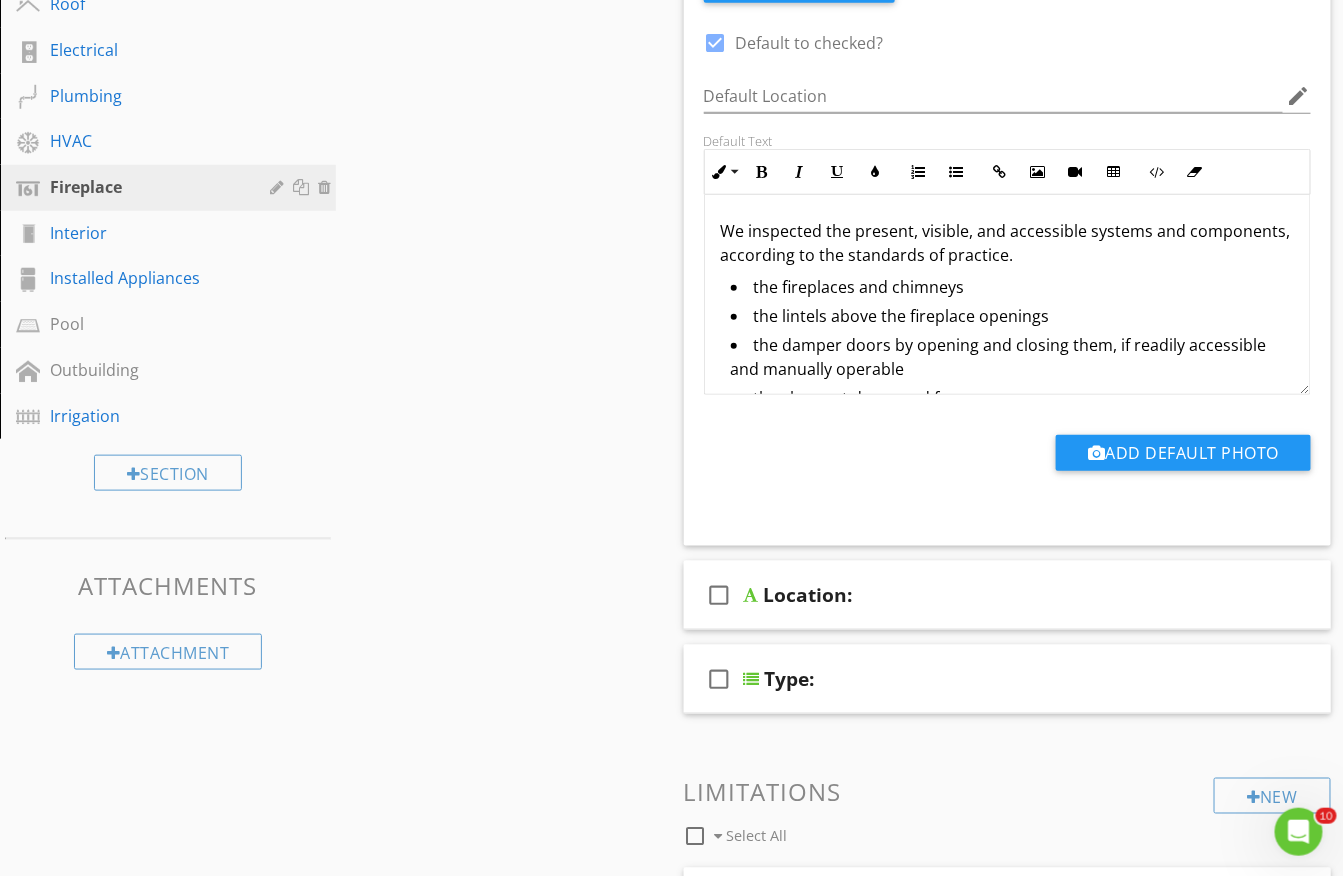 scroll, scrollTop: 467, scrollLeft: 0, axis: vertical 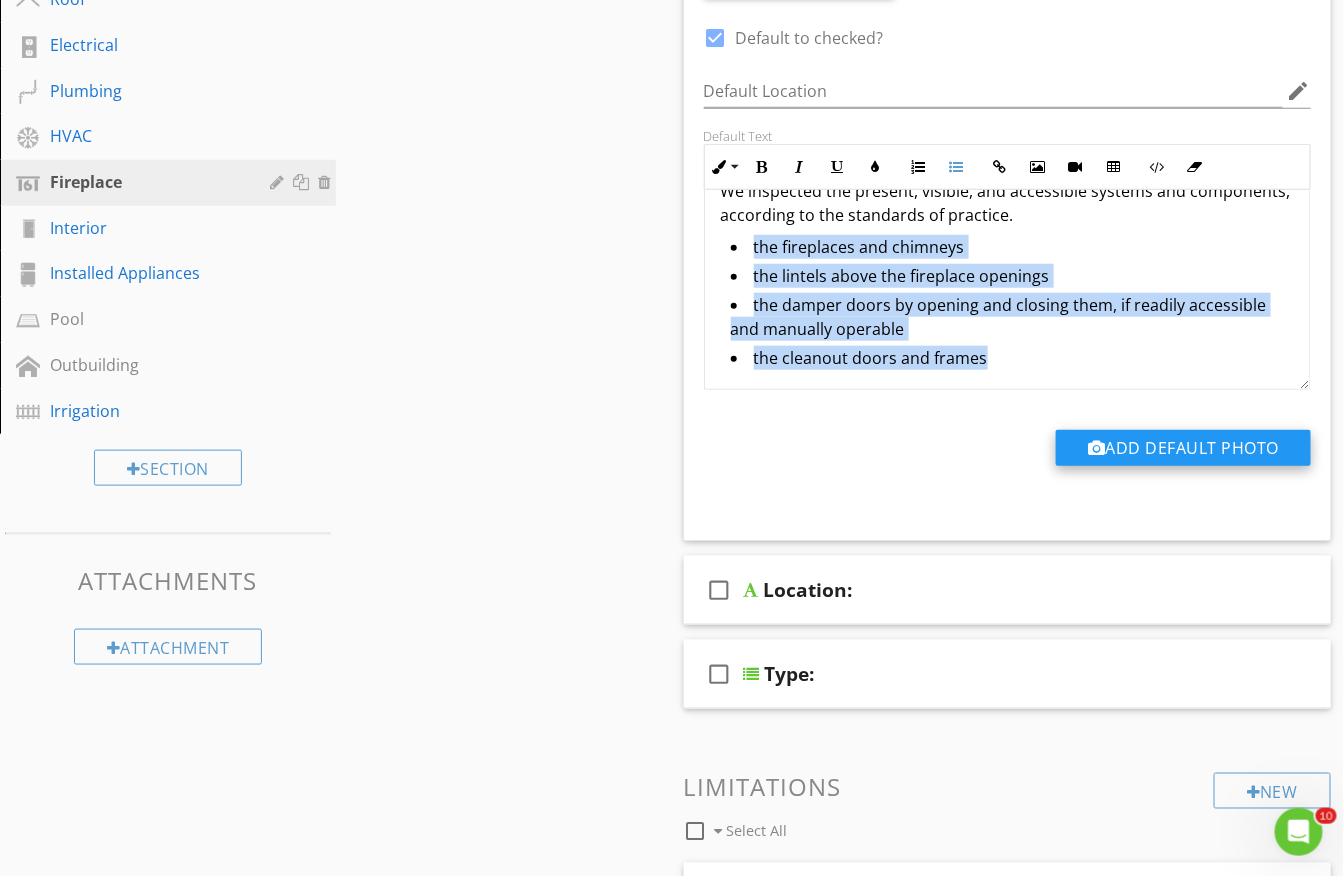 drag, startPoint x: 722, startPoint y: 272, endPoint x: 1079, endPoint y: 456, distance: 401.62793 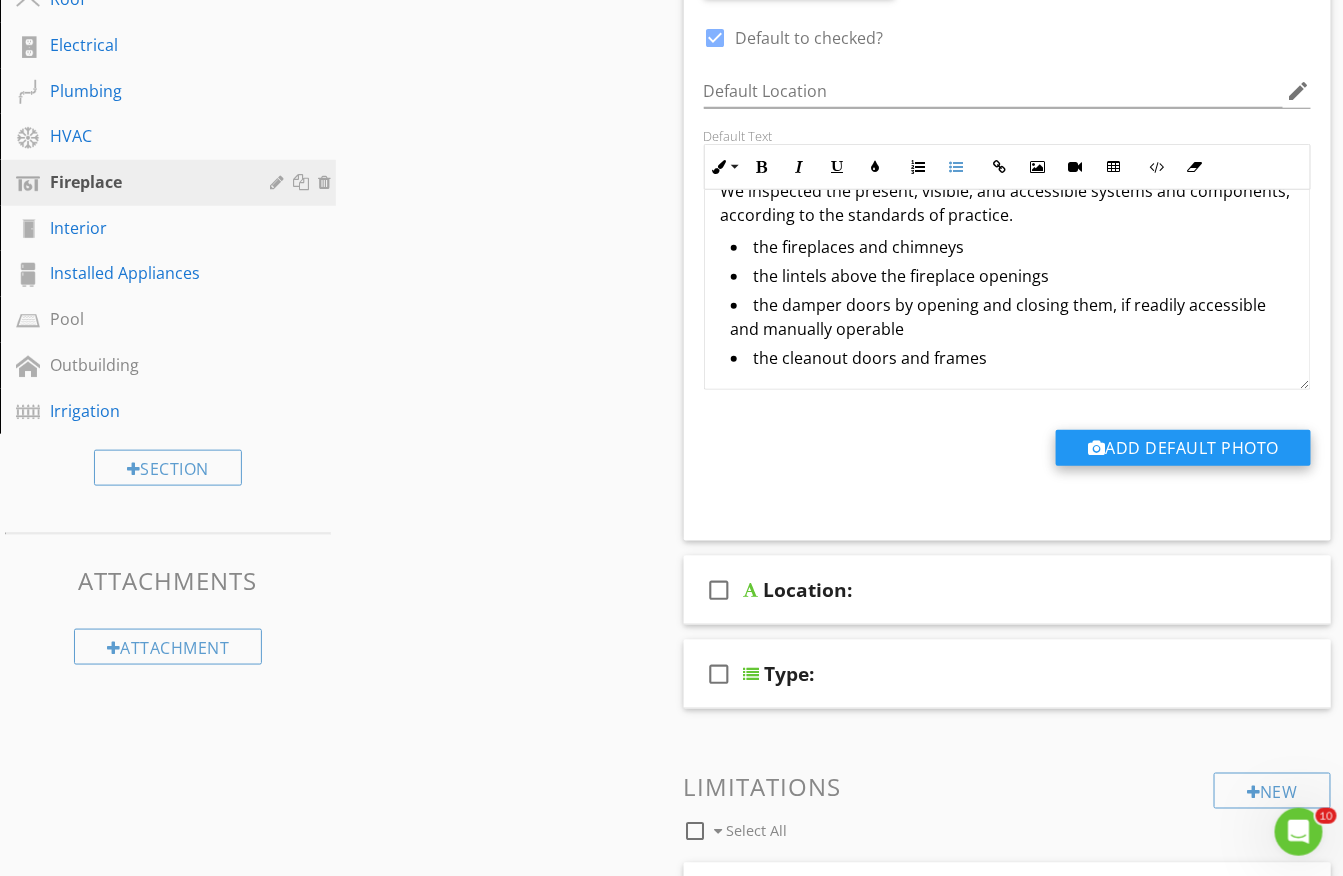 scroll, scrollTop: 1, scrollLeft: 0, axis: vertical 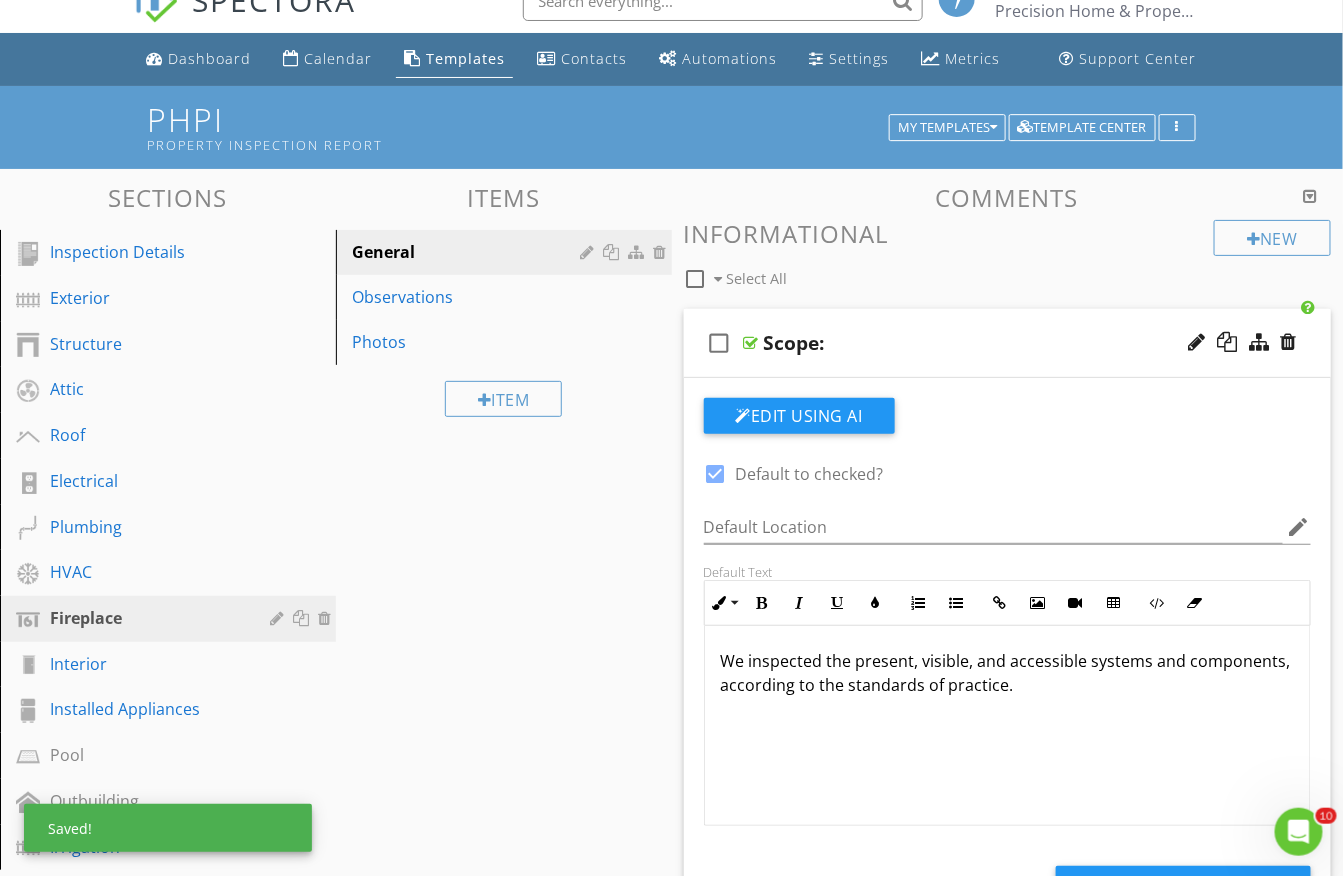 click on "Scope:" at bounding box center (992, 343) 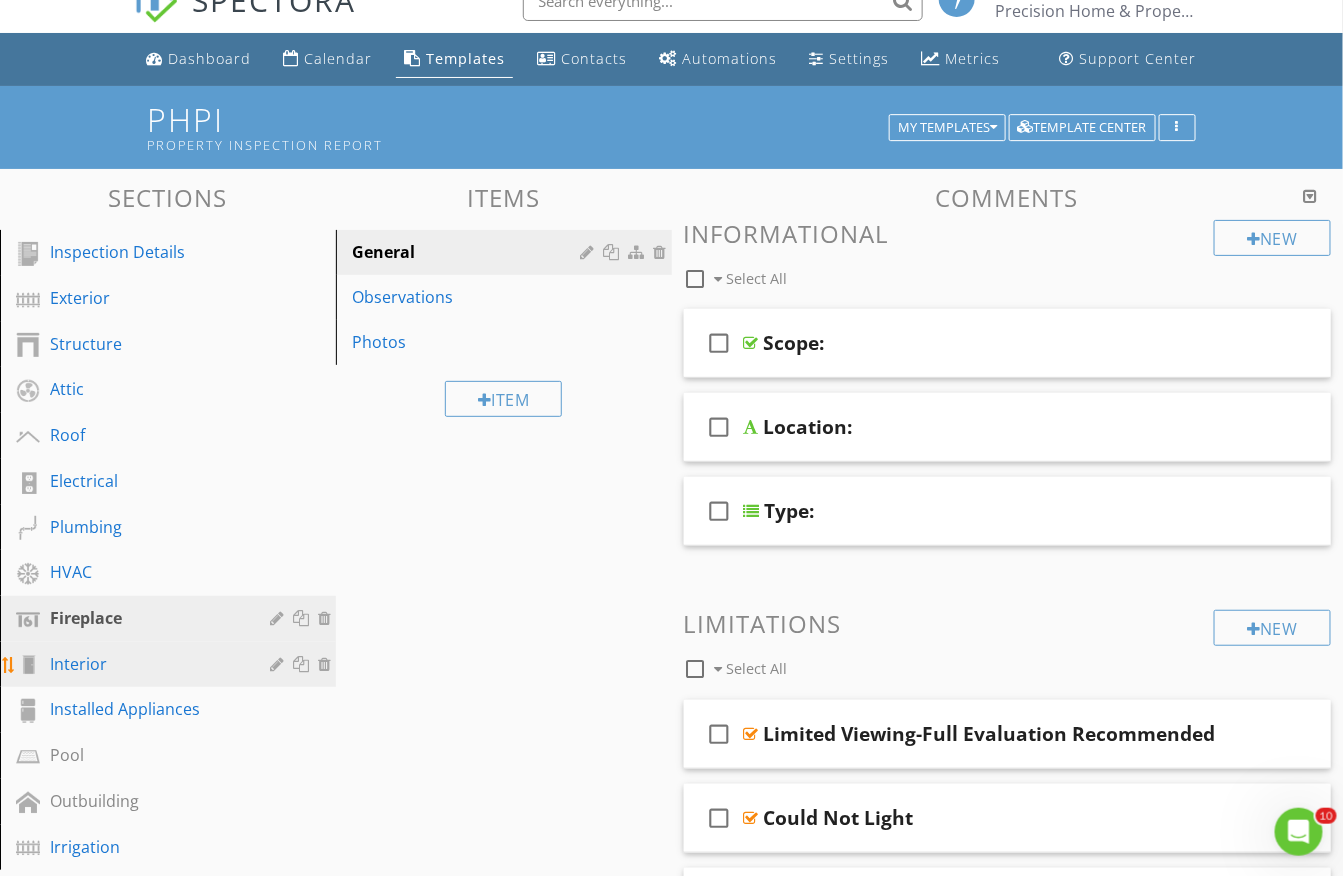 click on "Interior" at bounding box center (145, 664) 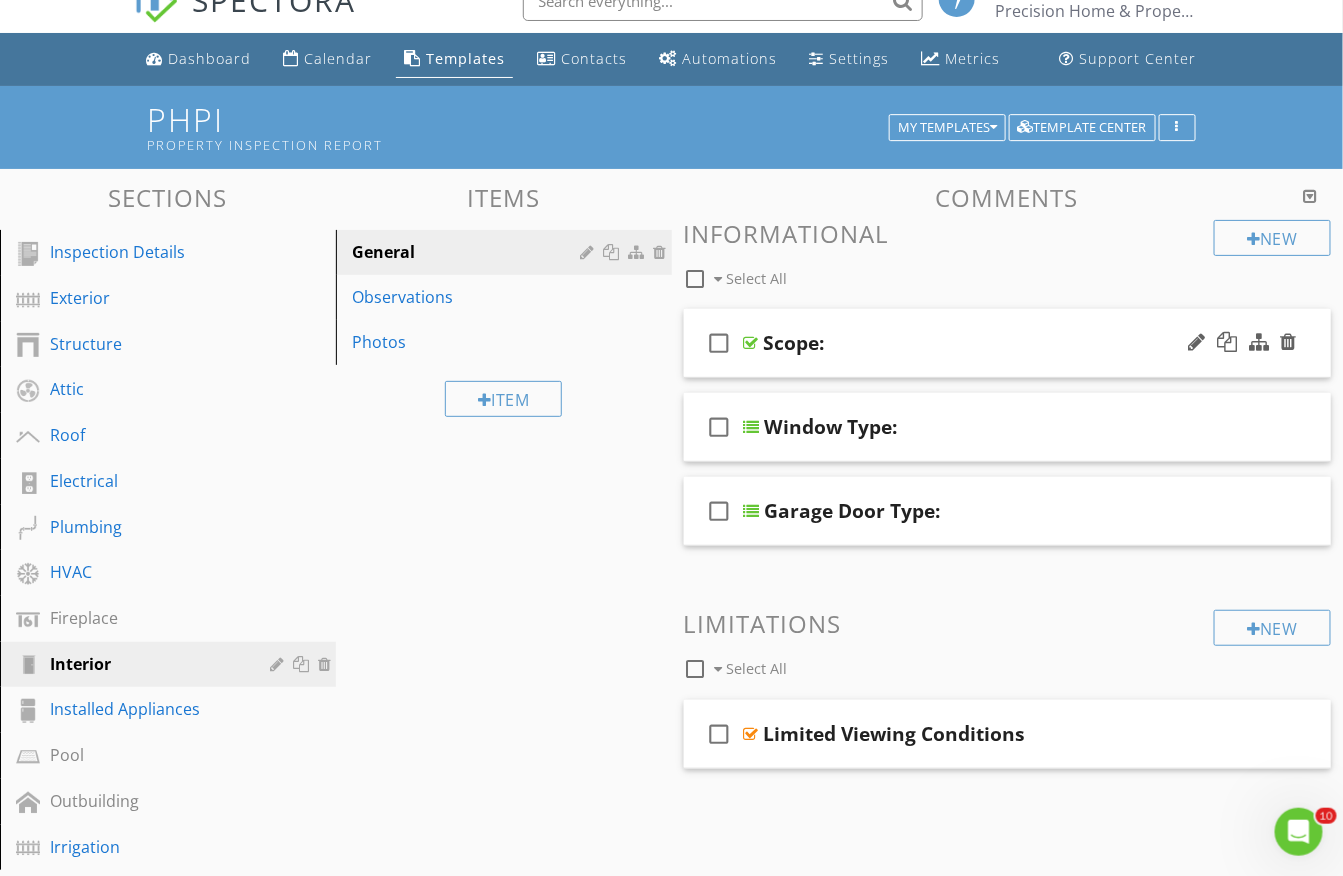 click on "Scope:" at bounding box center [992, 343] 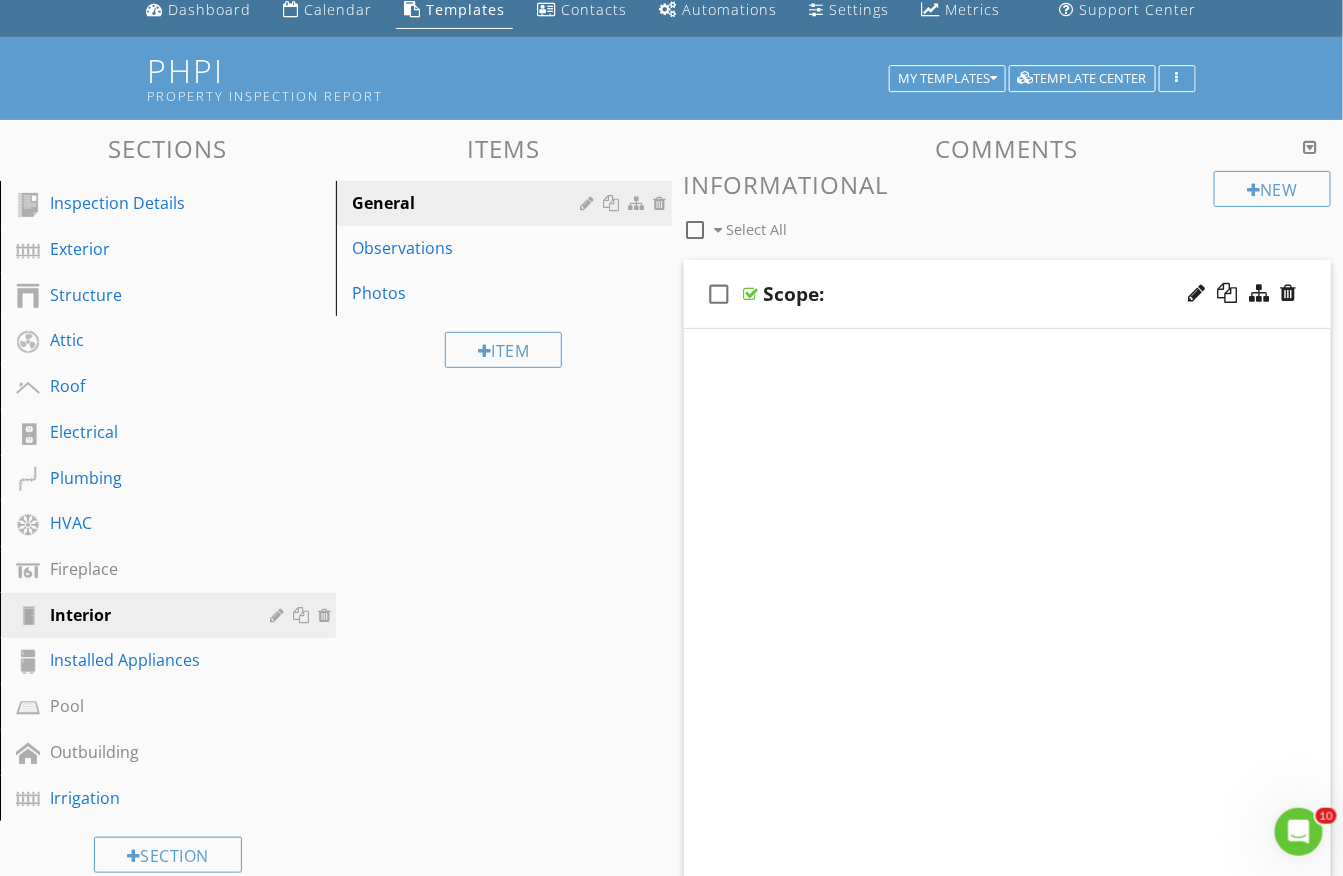 scroll, scrollTop: 118, scrollLeft: 0, axis: vertical 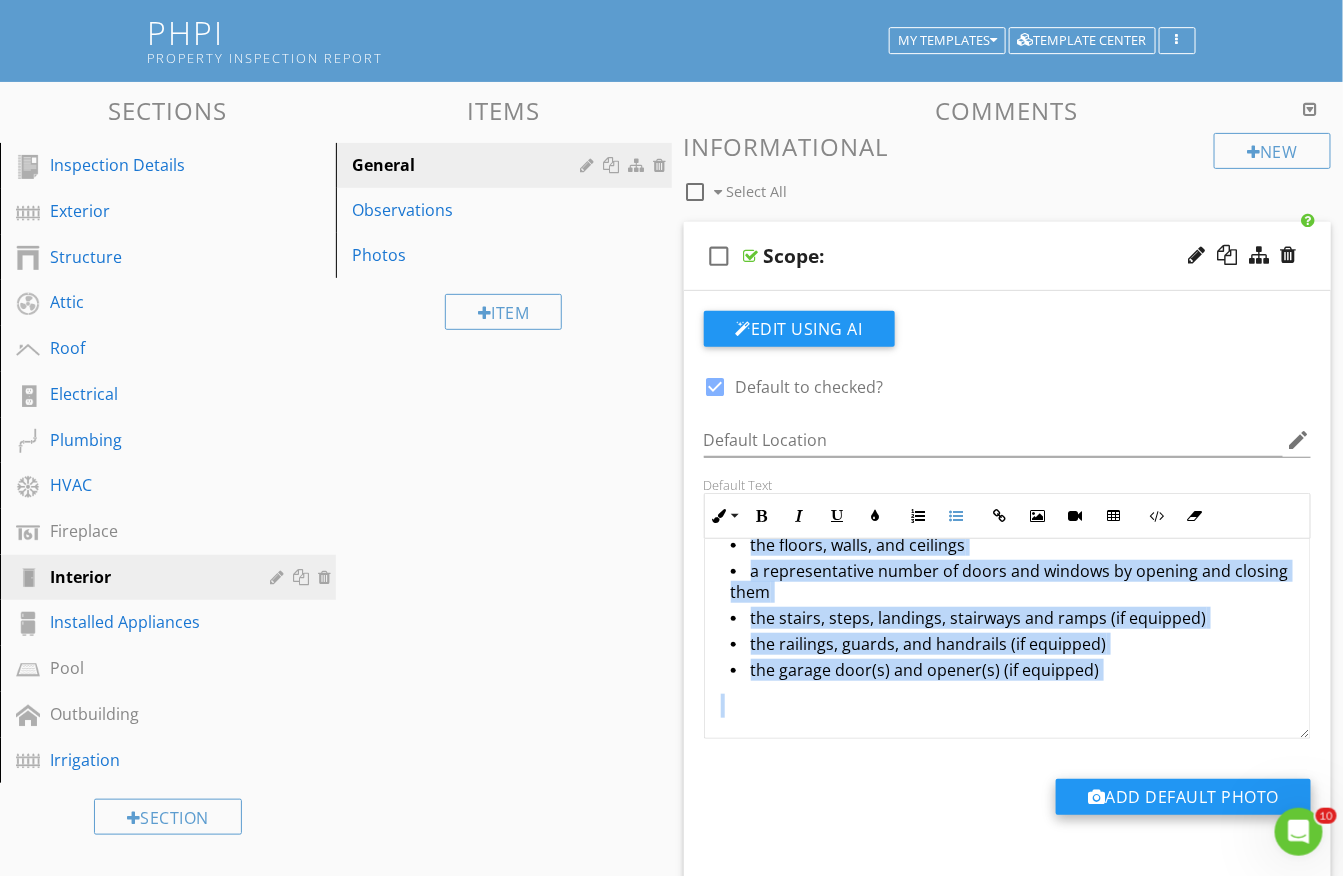 drag, startPoint x: 722, startPoint y: 607, endPoint x: 1224, endPoint y: 803, distance: 538.9063 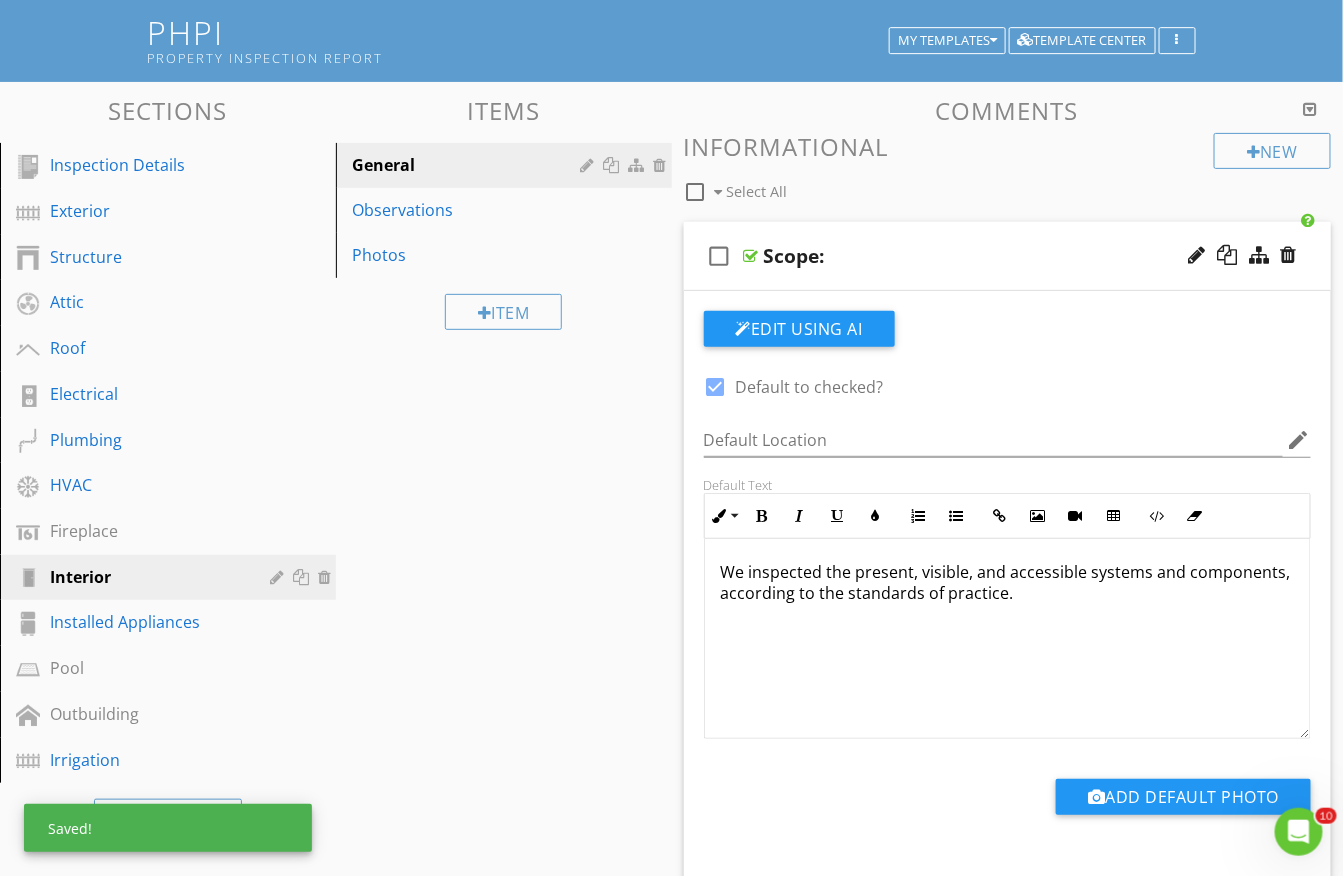 click on "Scope:" at bounding box center (992, 256) 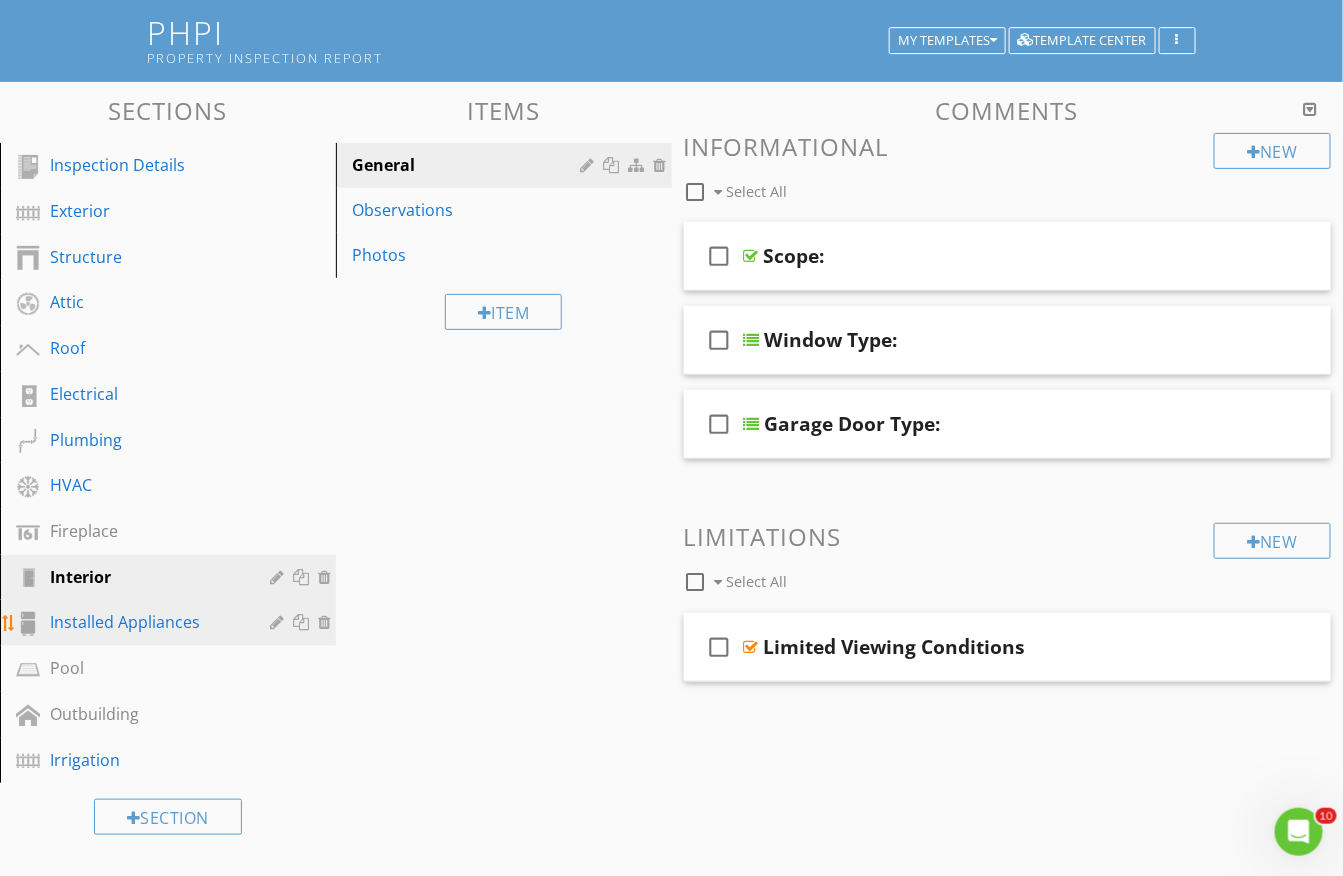 click on "Installed Appliances" at bounding box center (145, 622) 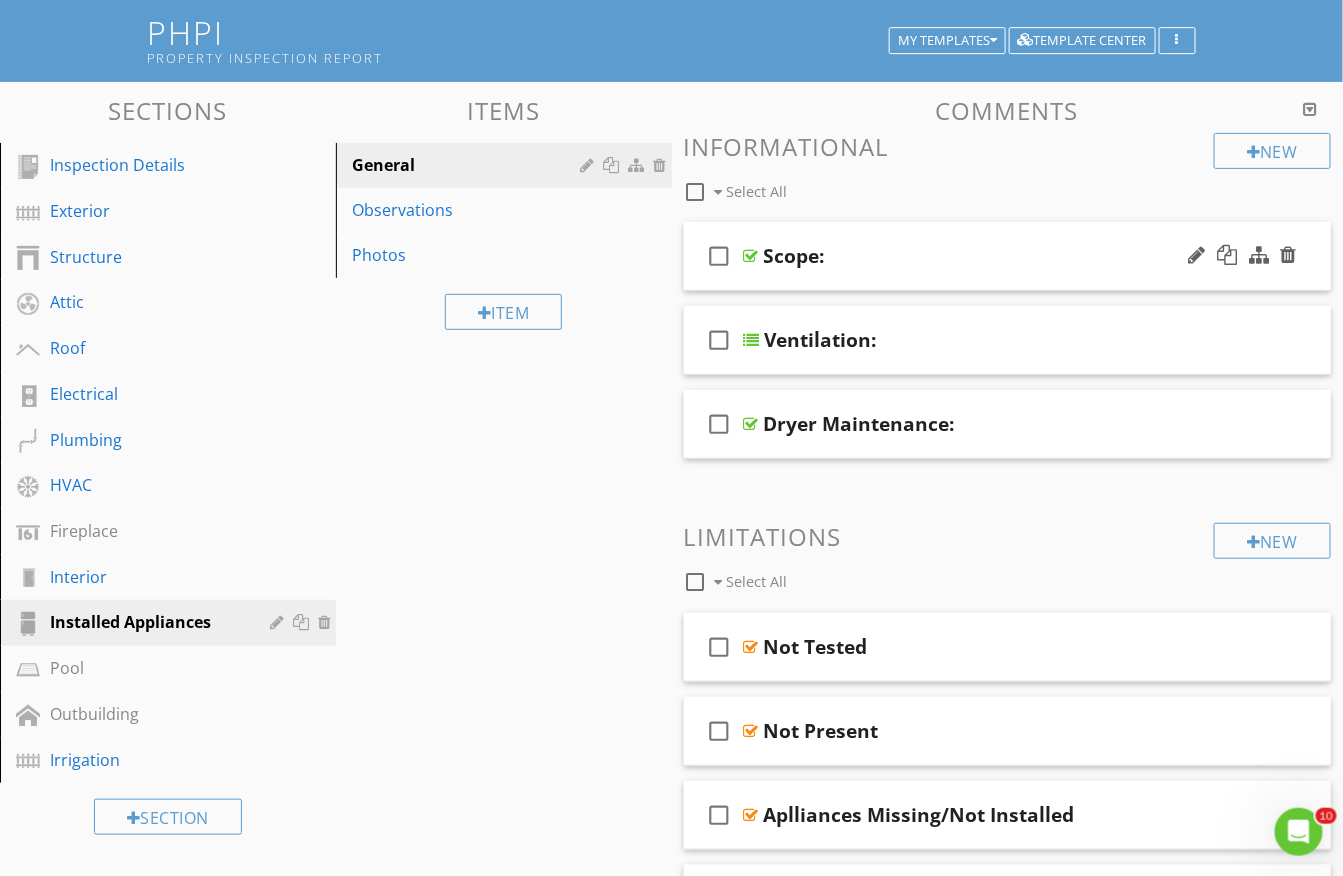 click on "Scope:" at bounding box center [992, 256] 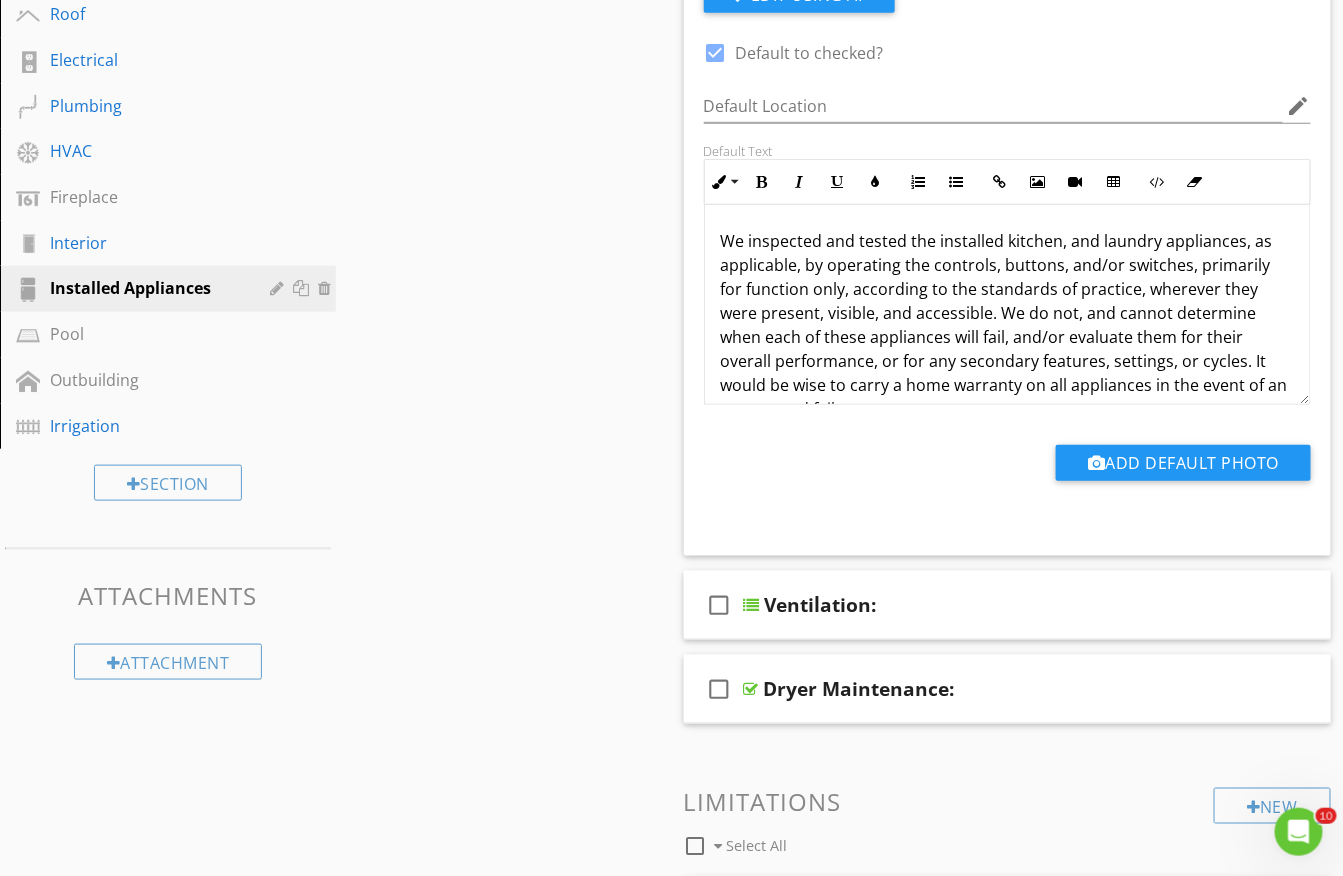 scroll, scrollTop: 457, scrollLeft: 0, axis: vertical 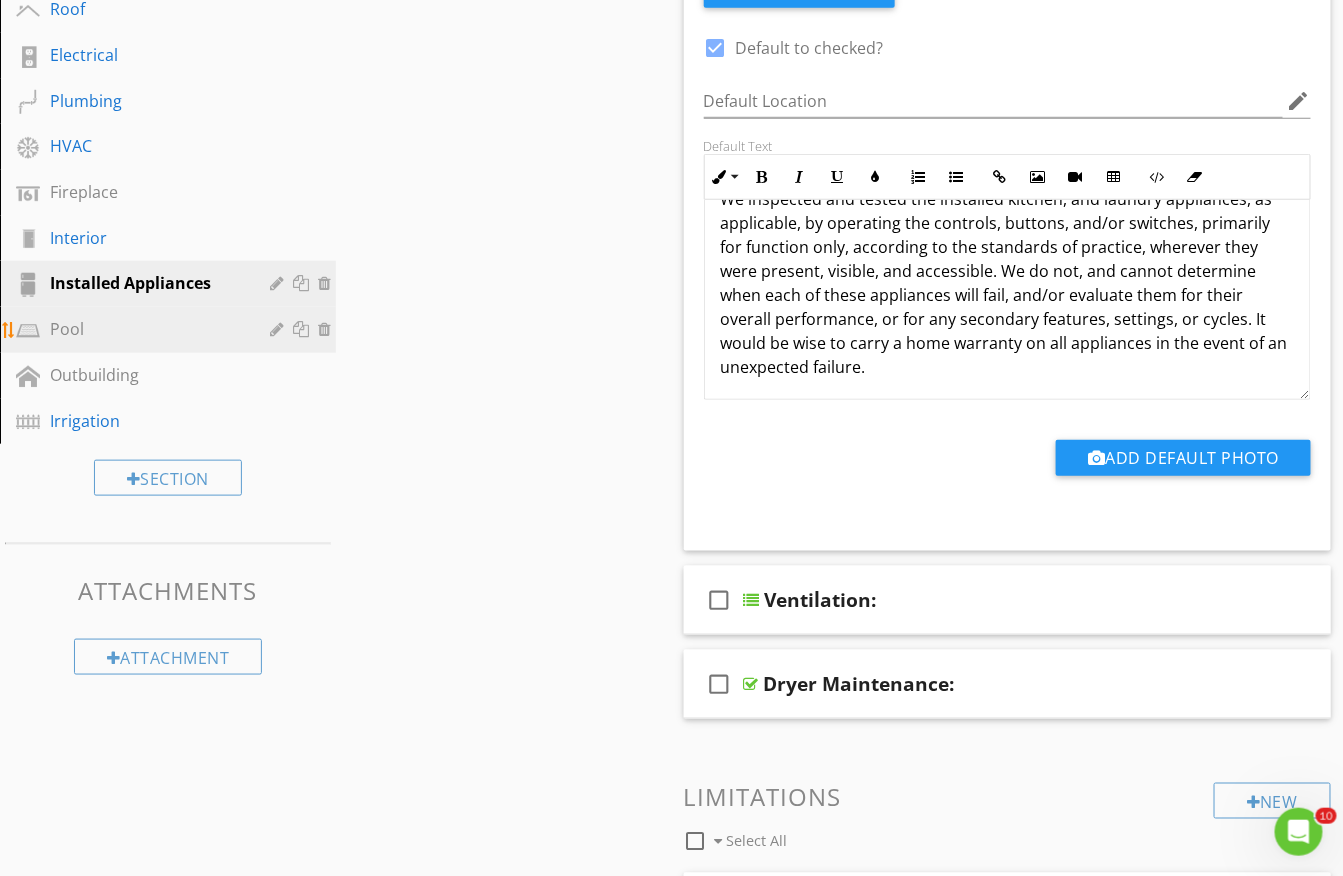 click on "Pool" at bounding box center (145, 329) 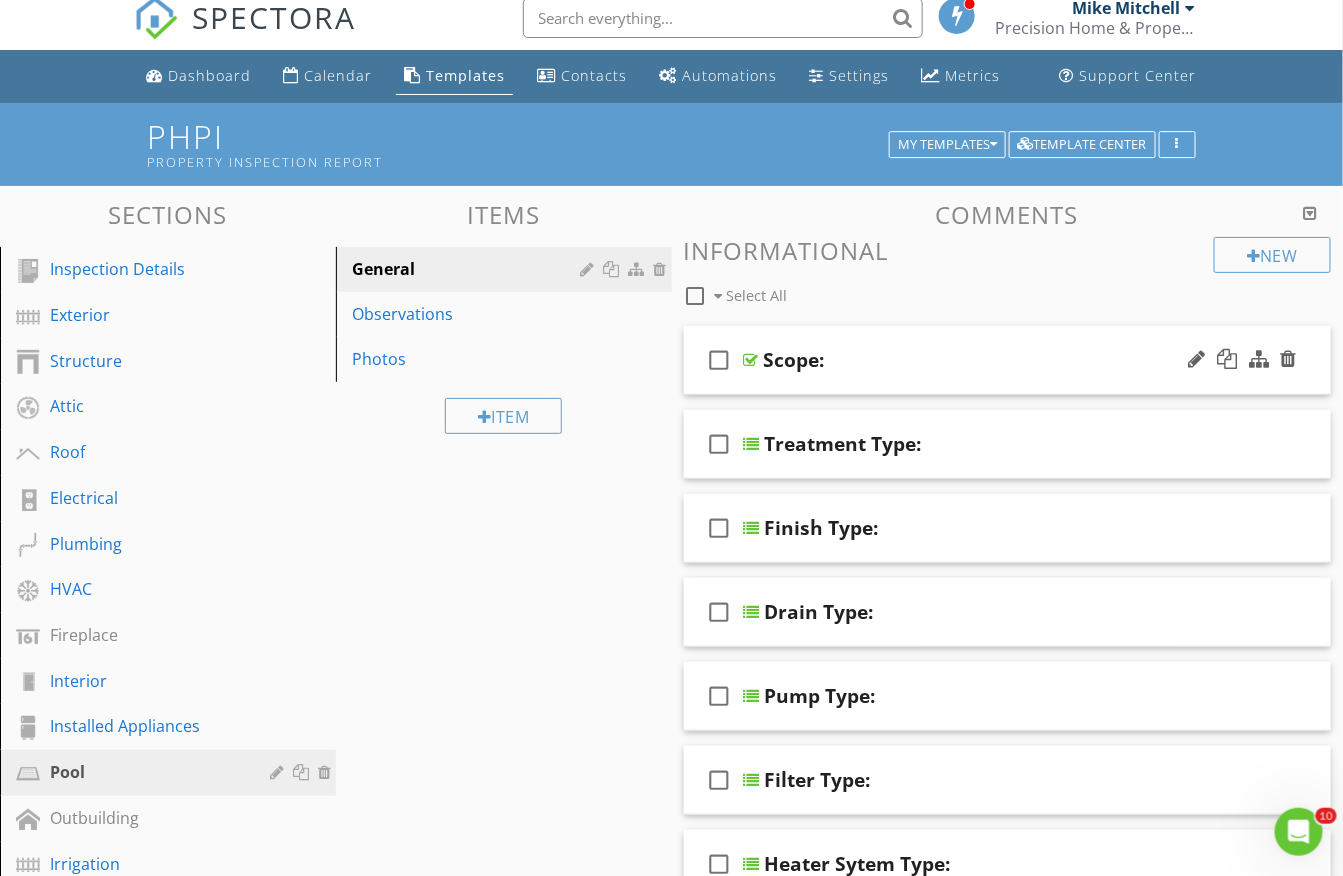 click on "Scope:" at bounding box center (992, 360) 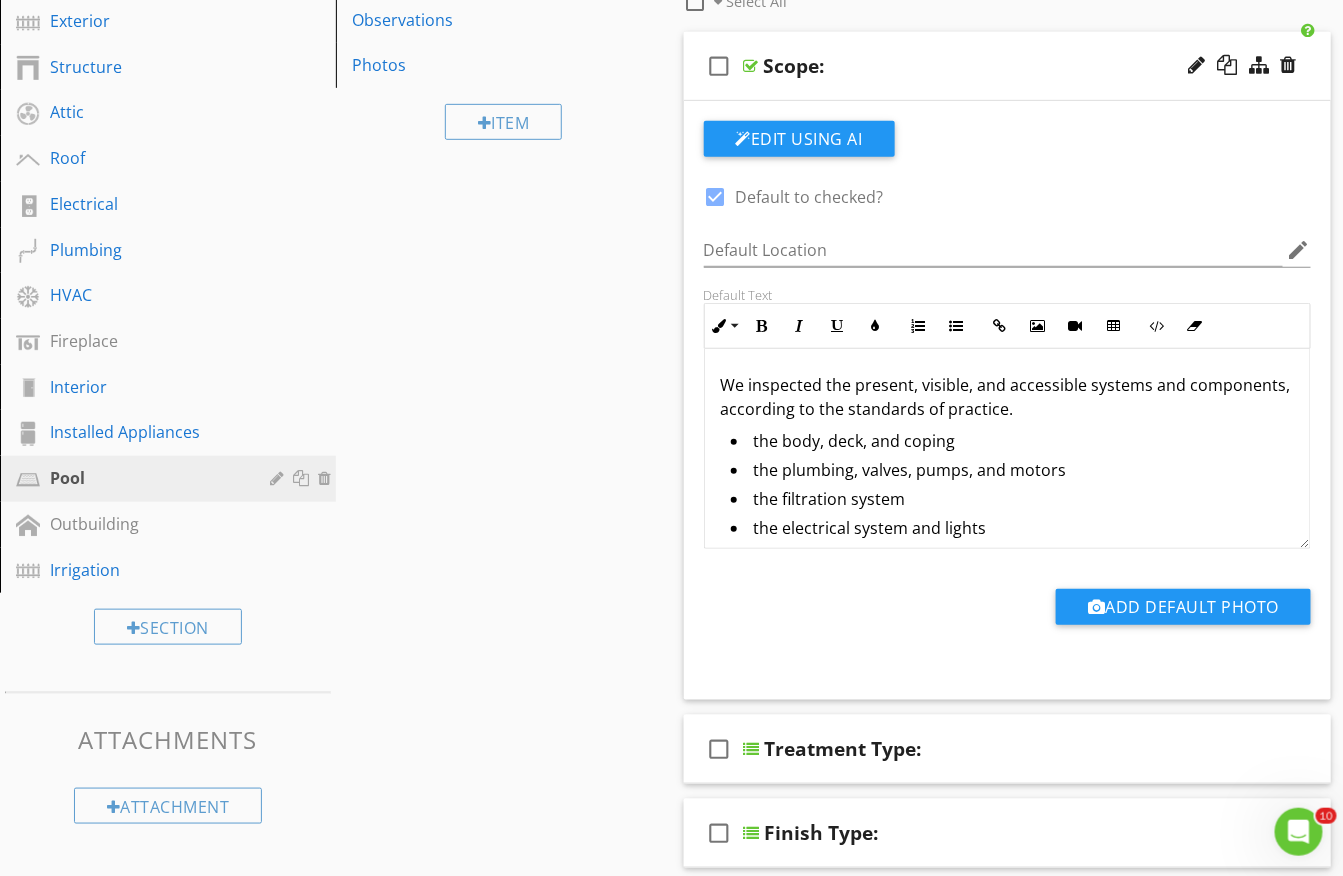 scroll, scrollTop: 317, scrollLeft: 0, axis: vertical 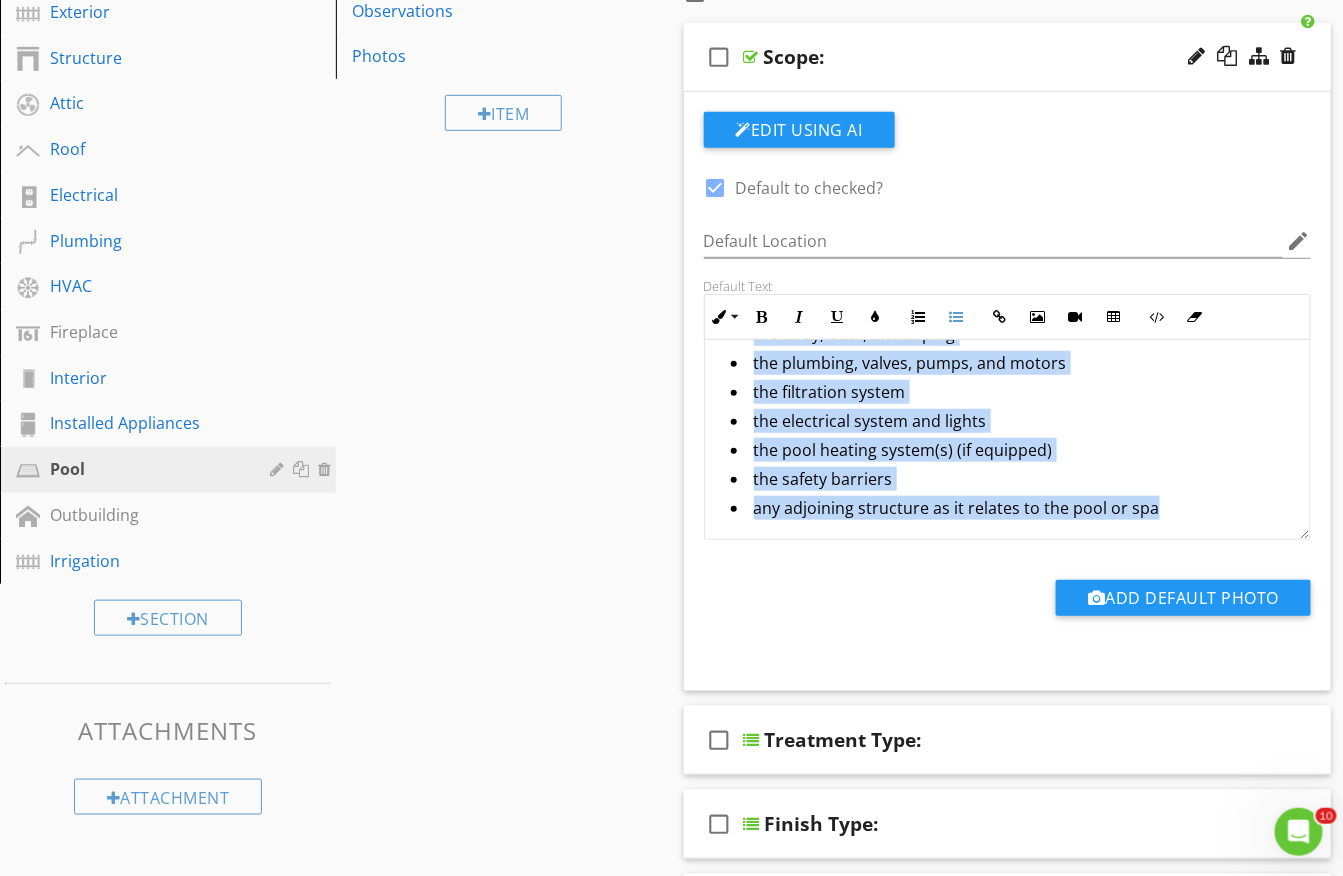 drag, startPoint x: 717, startPoint y: 419, endPoint x: 1012, endPoint y: 596, distance: 344.02615 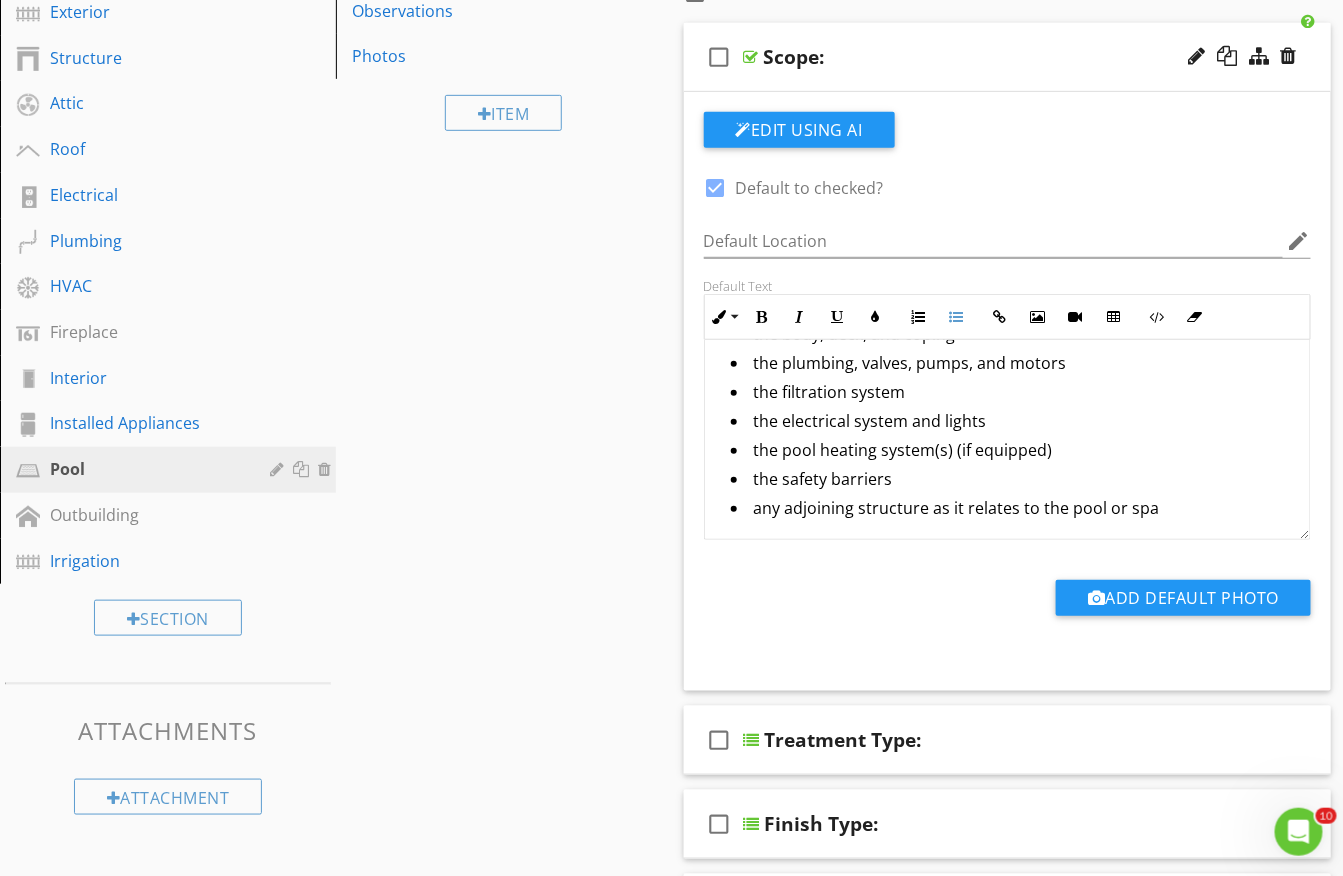 scroll, scrollTop: 1, scrollLeft: 0, axis: vertical 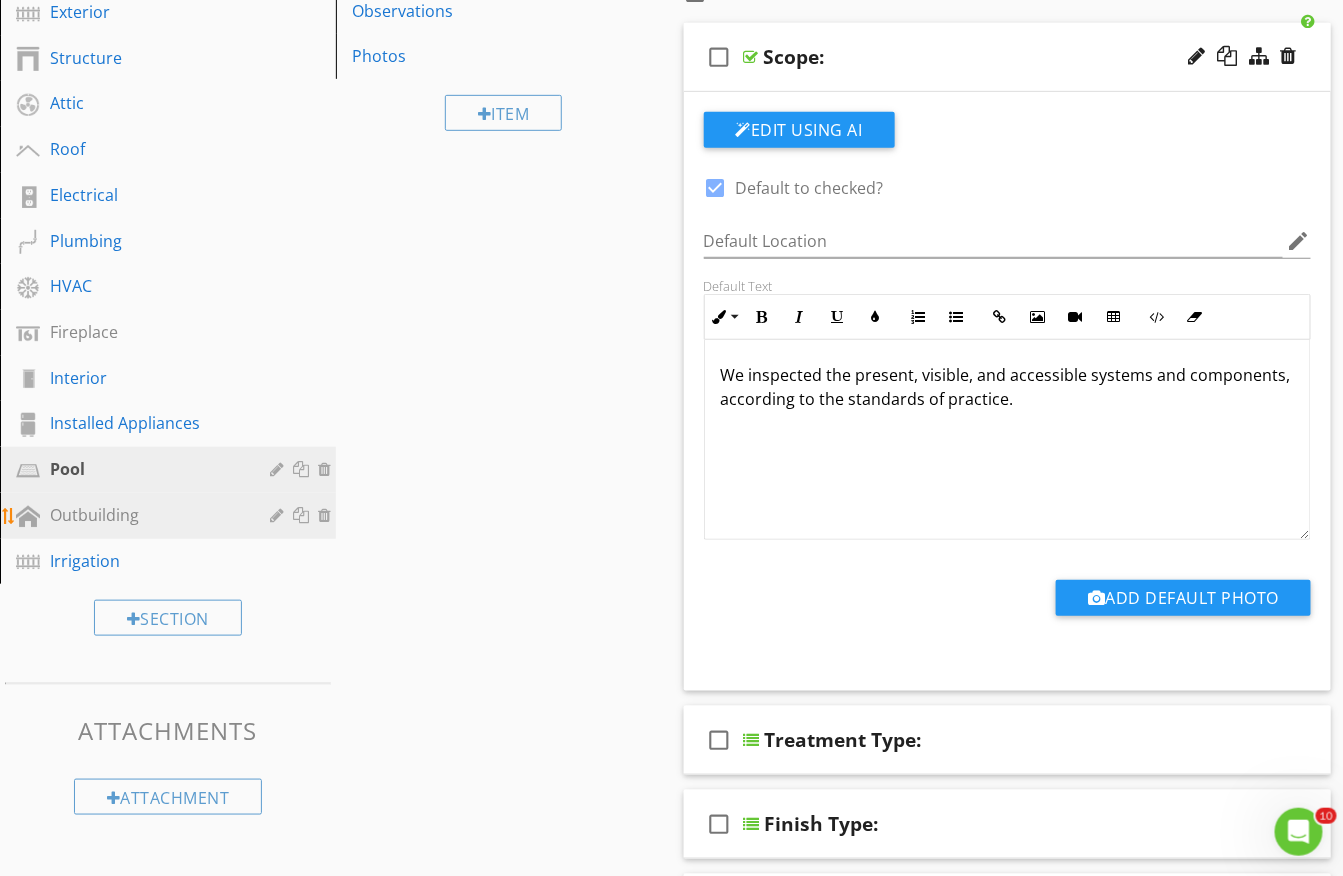 click on "Outbuilding" at bounding box center [145, 515] 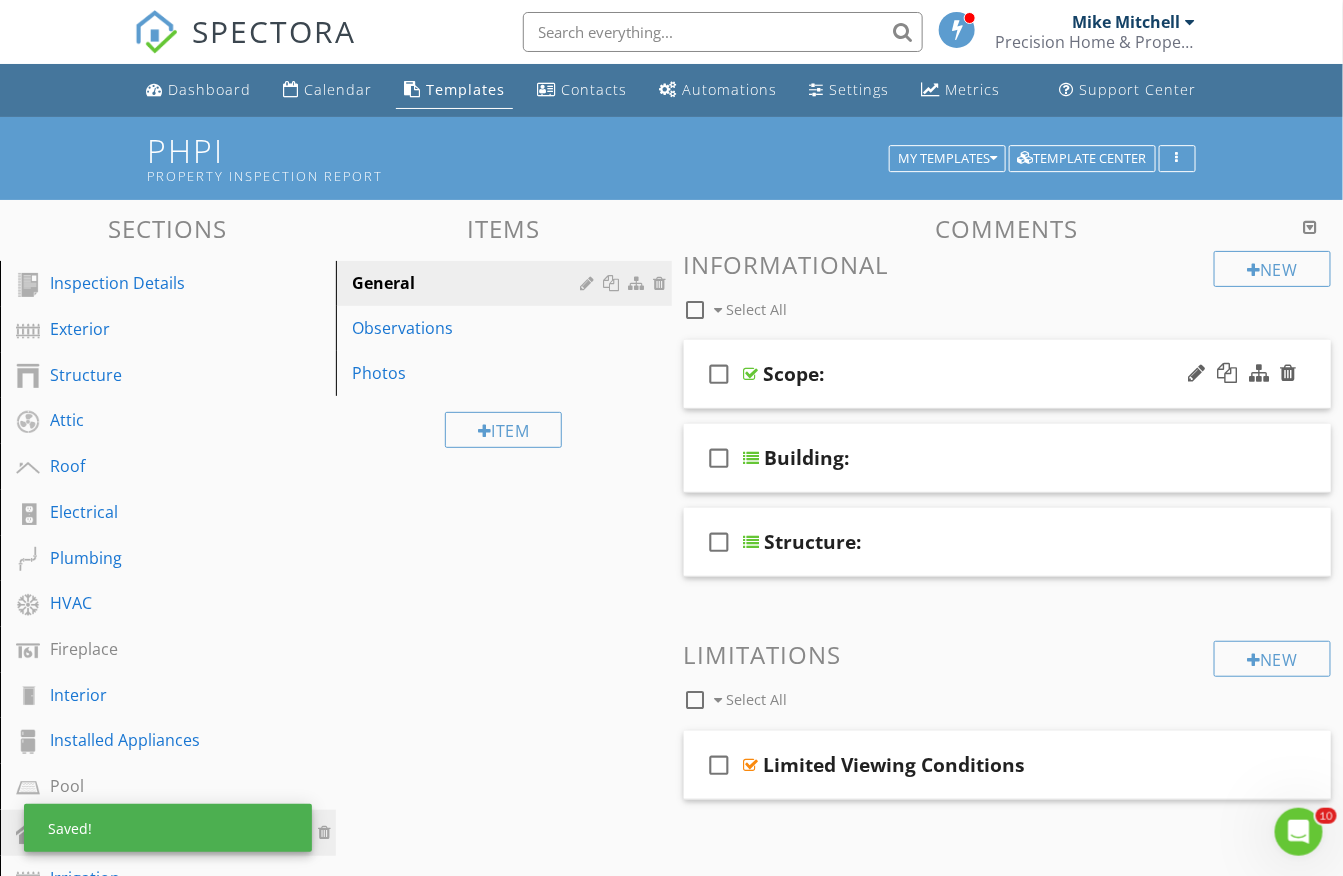 scroll, scrollTop: 0, scrollLeft: 0, axis: both 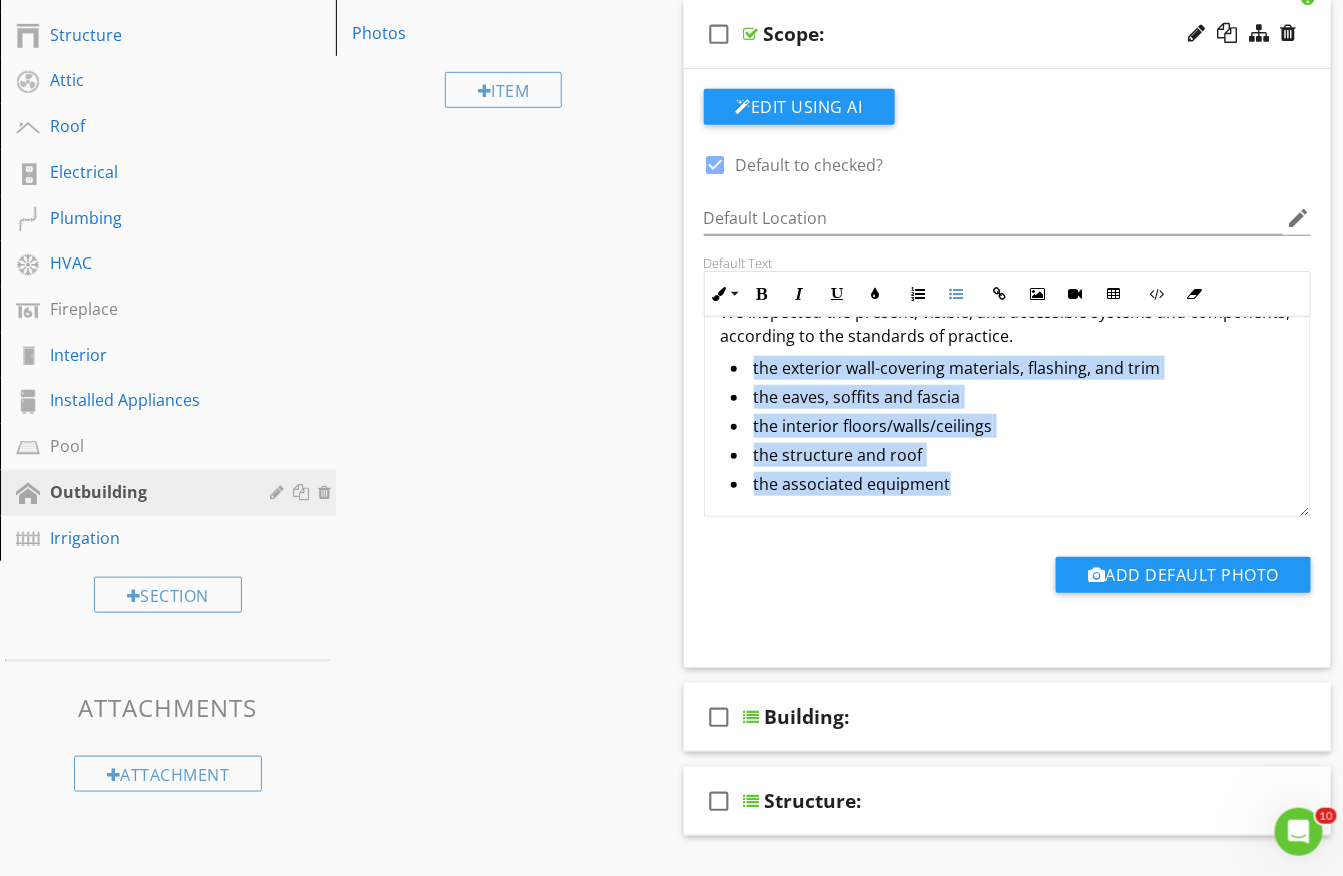drag, startPoint x: 722, startPoint y: 398, endPoint x: 1190, endPoint y: 610, distance: 513.77814 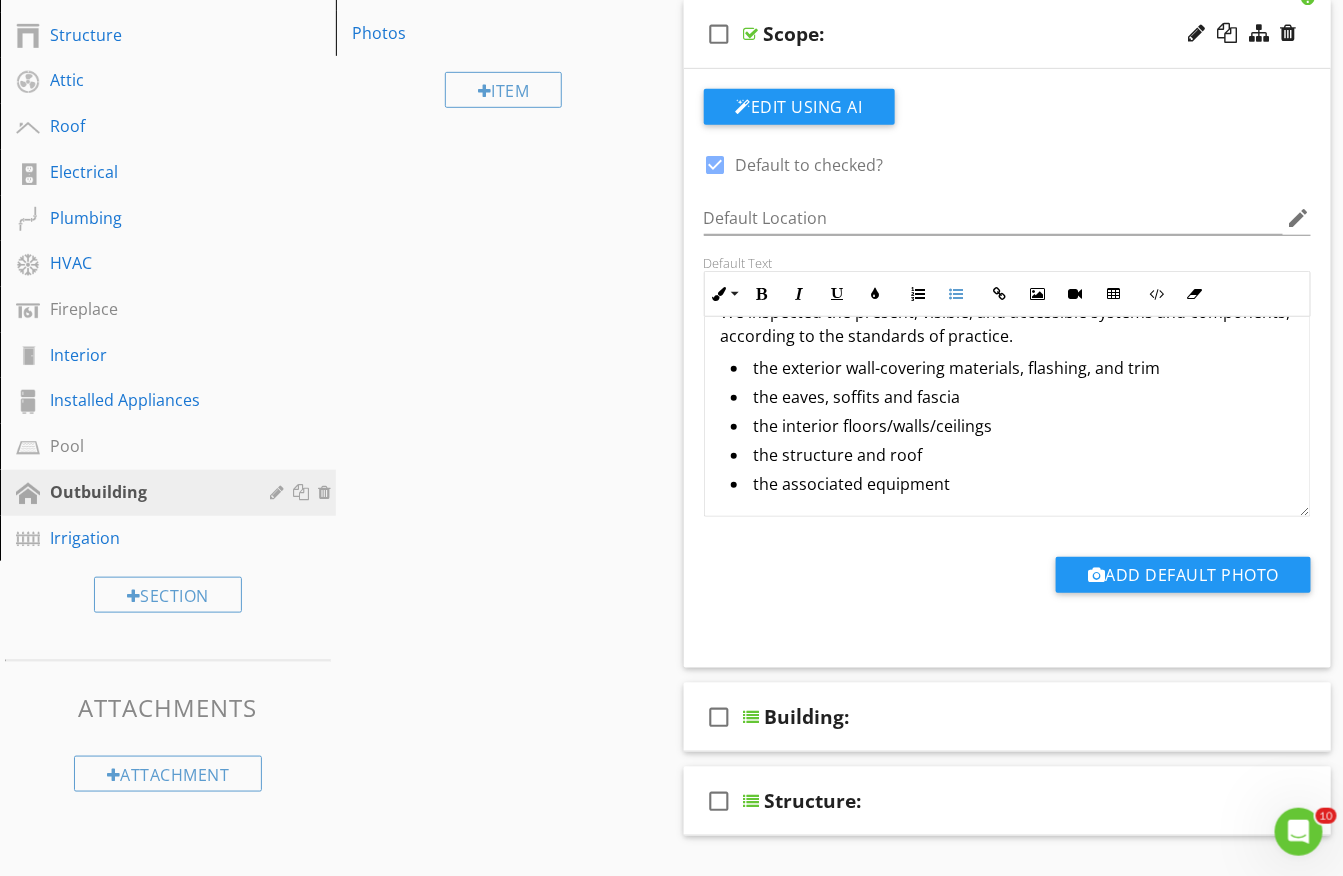 scroll, scrollTop: 1, scrollLeft: 0, axis: vertical 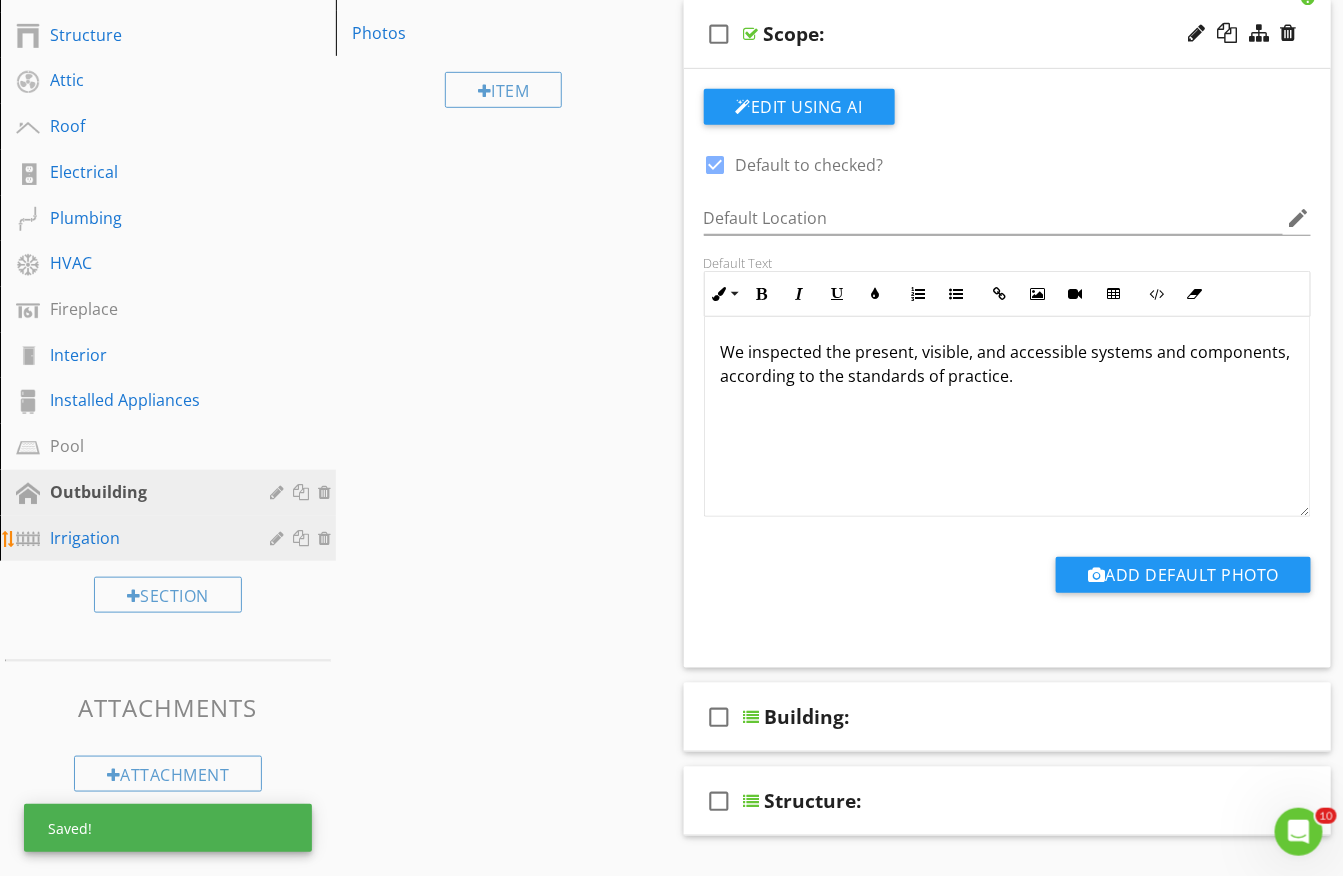 click on "Irrigation" at bounding box center (145, 538) 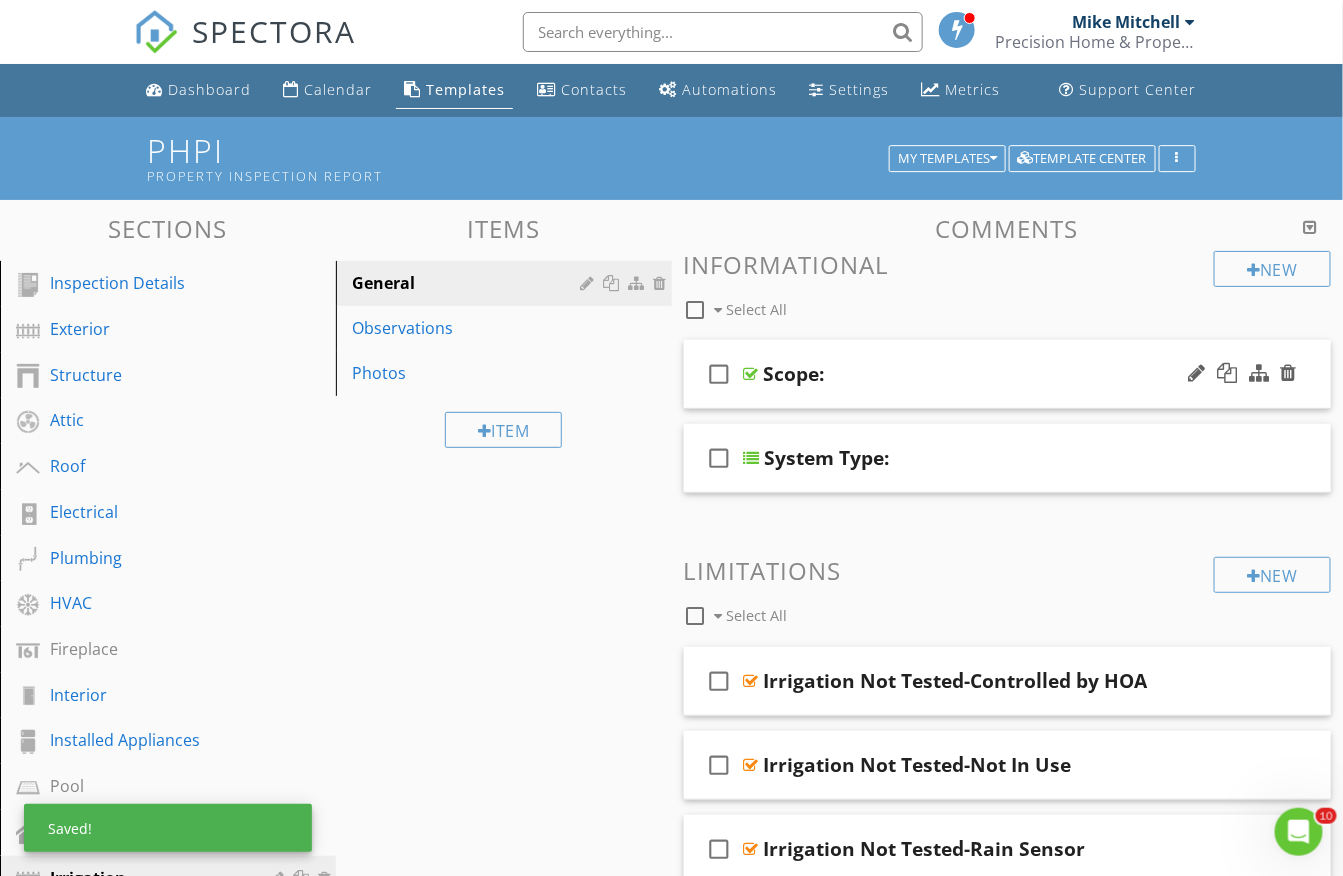 scroll, scrollTop: 0, scrollLeft: 0, axis: both 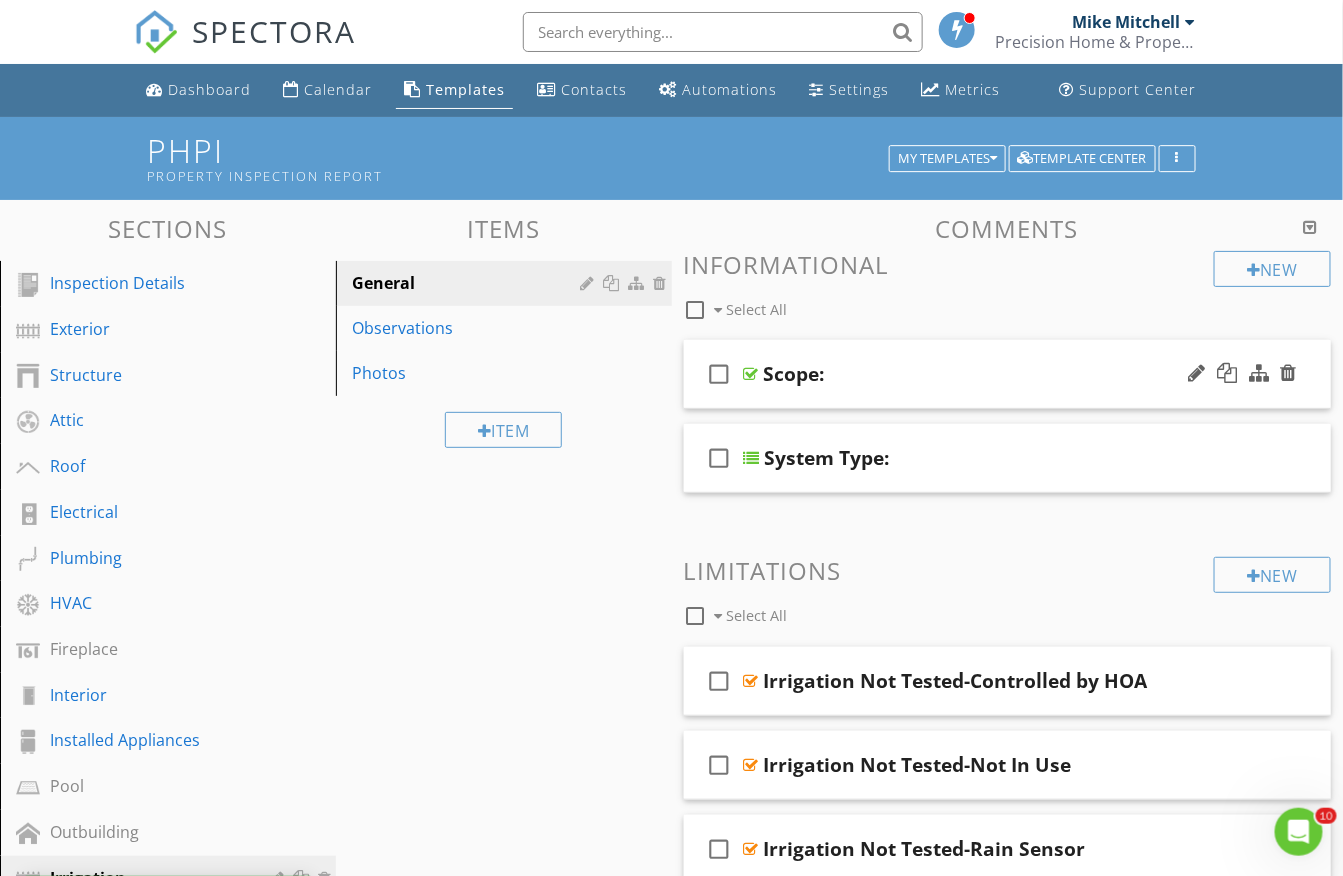 click on "check_box_outline_blank
Scope:" at bounding box center [1008, 374] 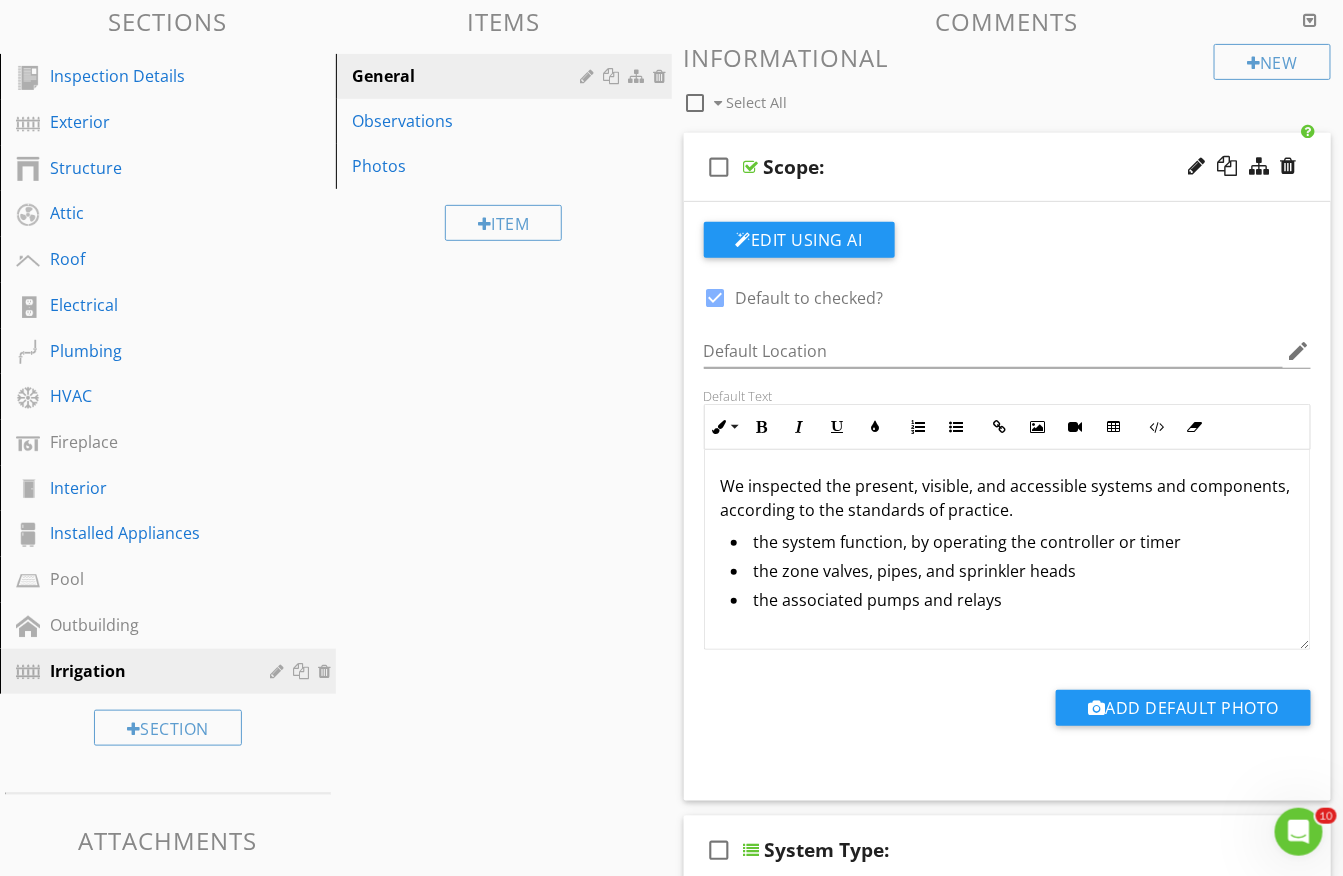 scroll, scrollTop: 260, scrollLeft: 0, axis: vertical 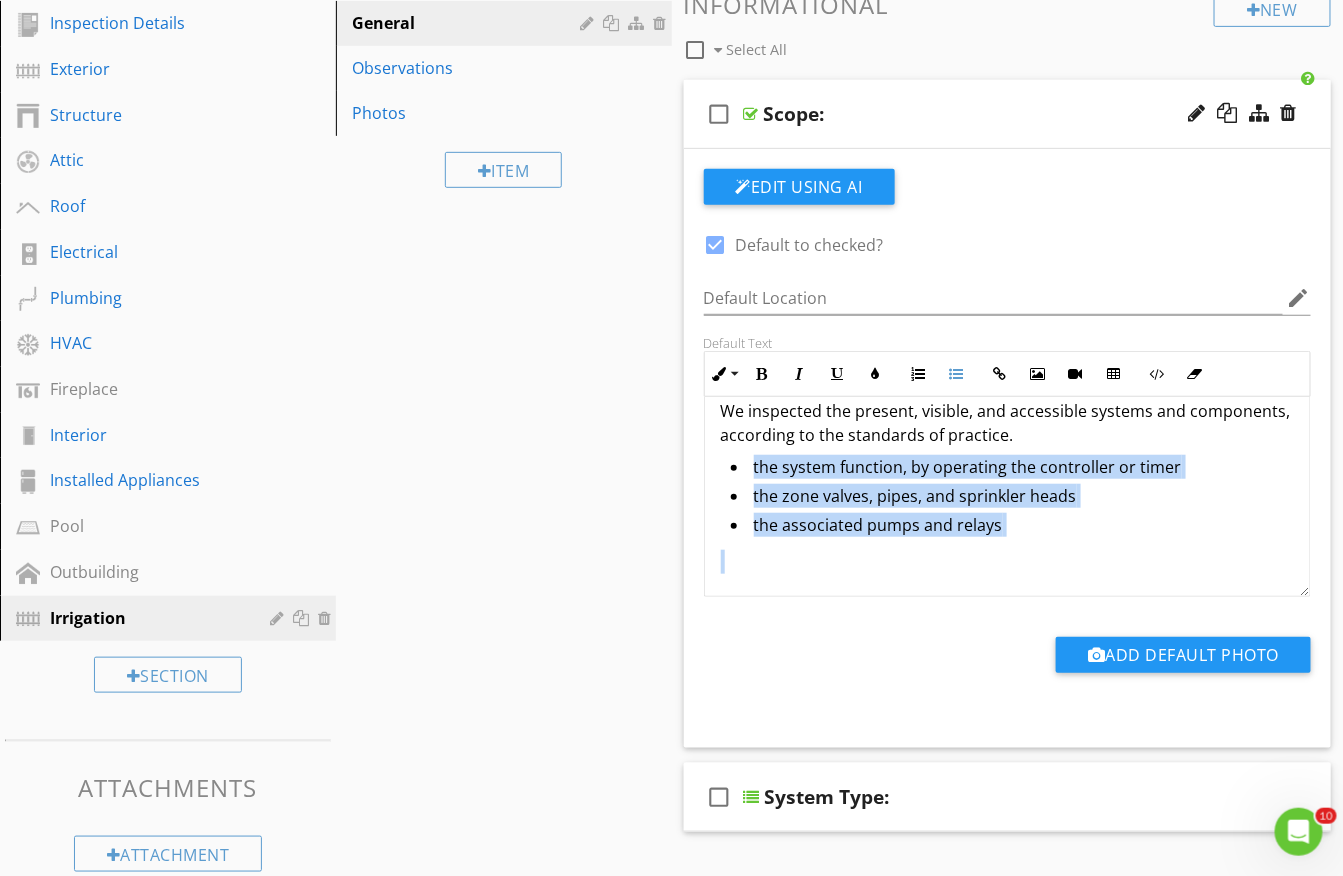 drag, startPoint x: 716, startPoint y: 481, endPoint x: 1072, endPoint y: 594, distance: 373.5037 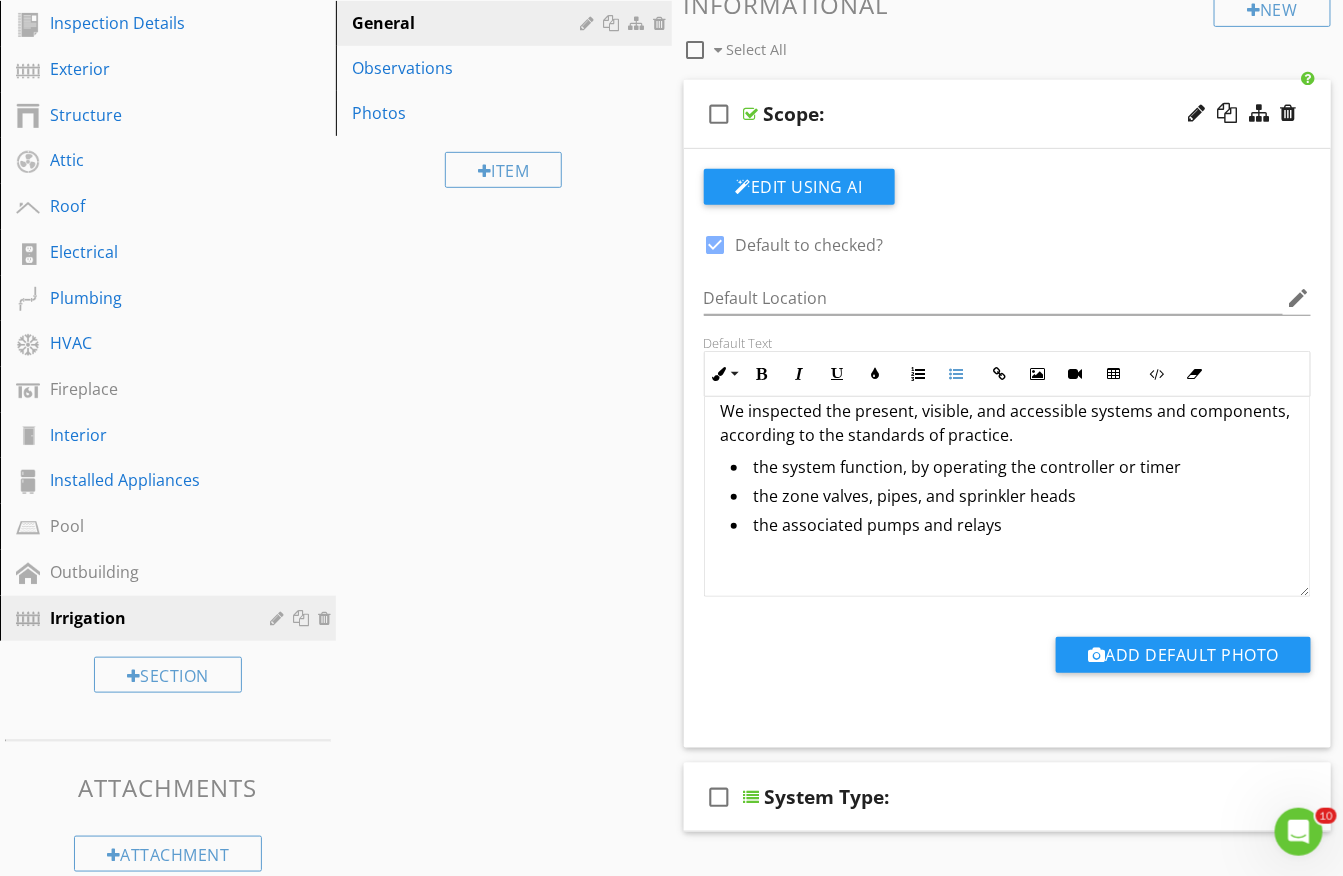 scroll, scrollTop: 1, scrollLeft: 0, axis: vertical 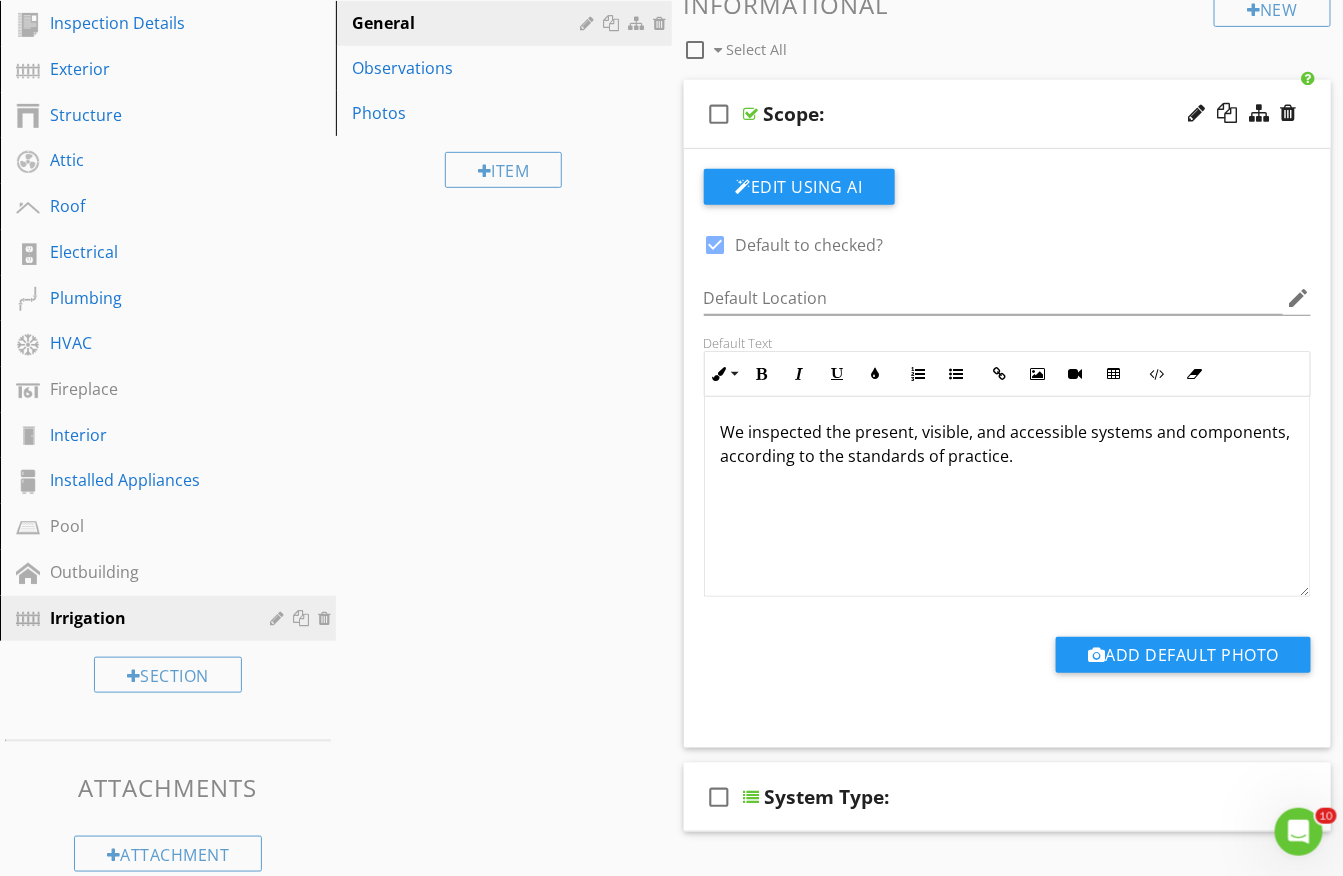 type on "<p><span style="font-size:1rem; color: inherit; line-height: 1.2rem;">We inspected the present, visible, and accessible systems and components, according to the standards of practice.</span></p>" 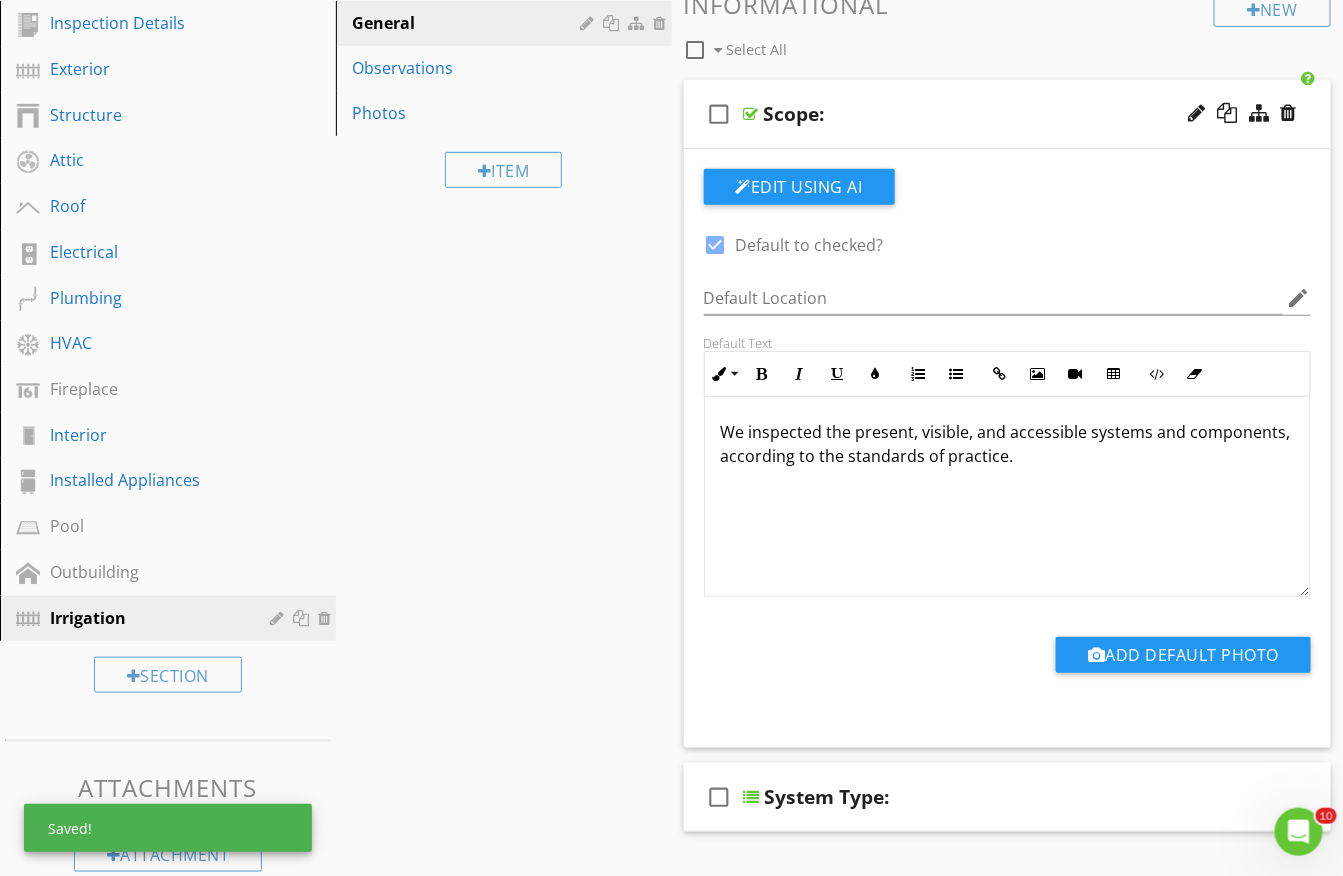 click on "check_box_outline_blank
Scope:" at bounding box center [1008, 114] 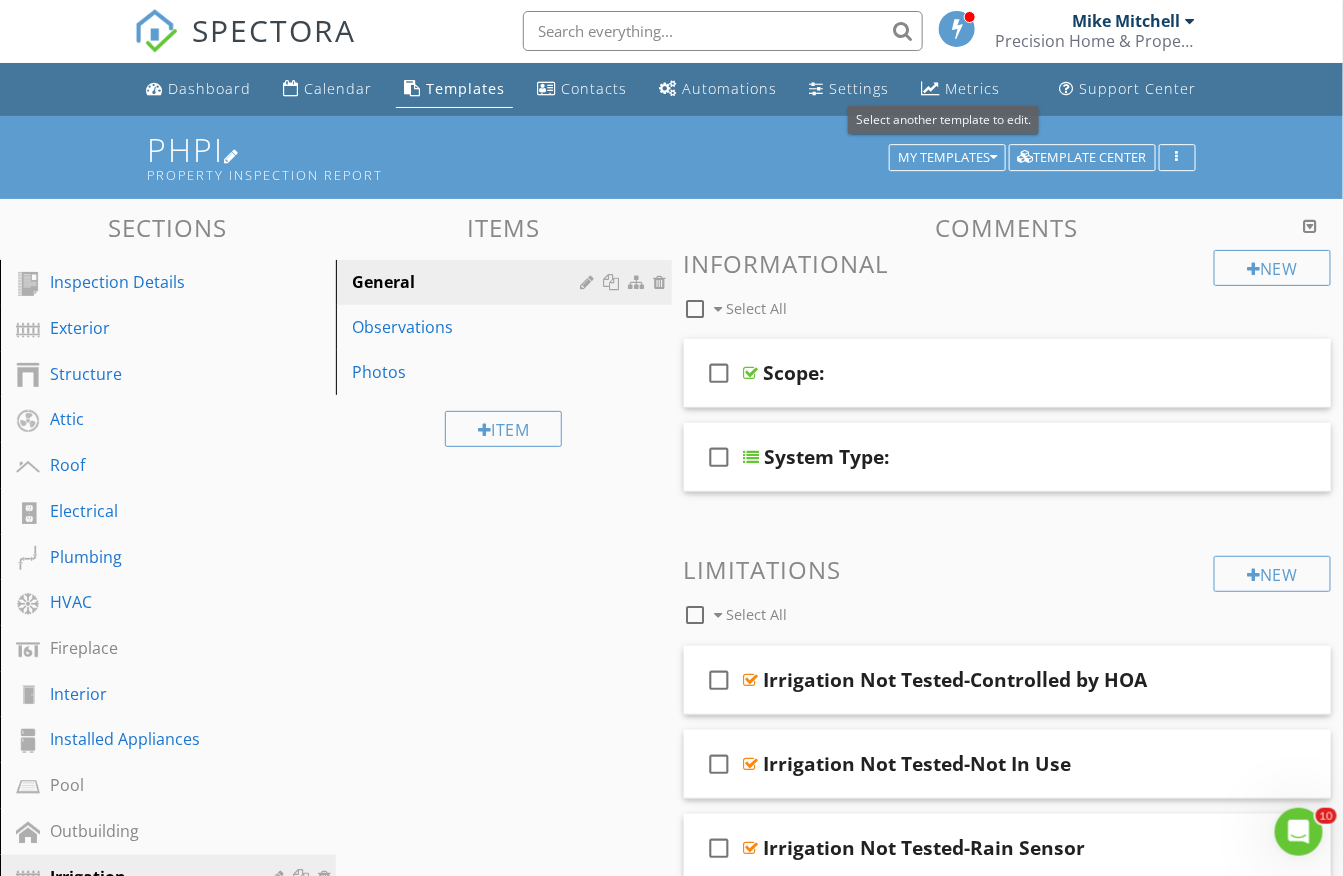 scroll, scrollTop: 0, scrollLeft: 0, axis: both 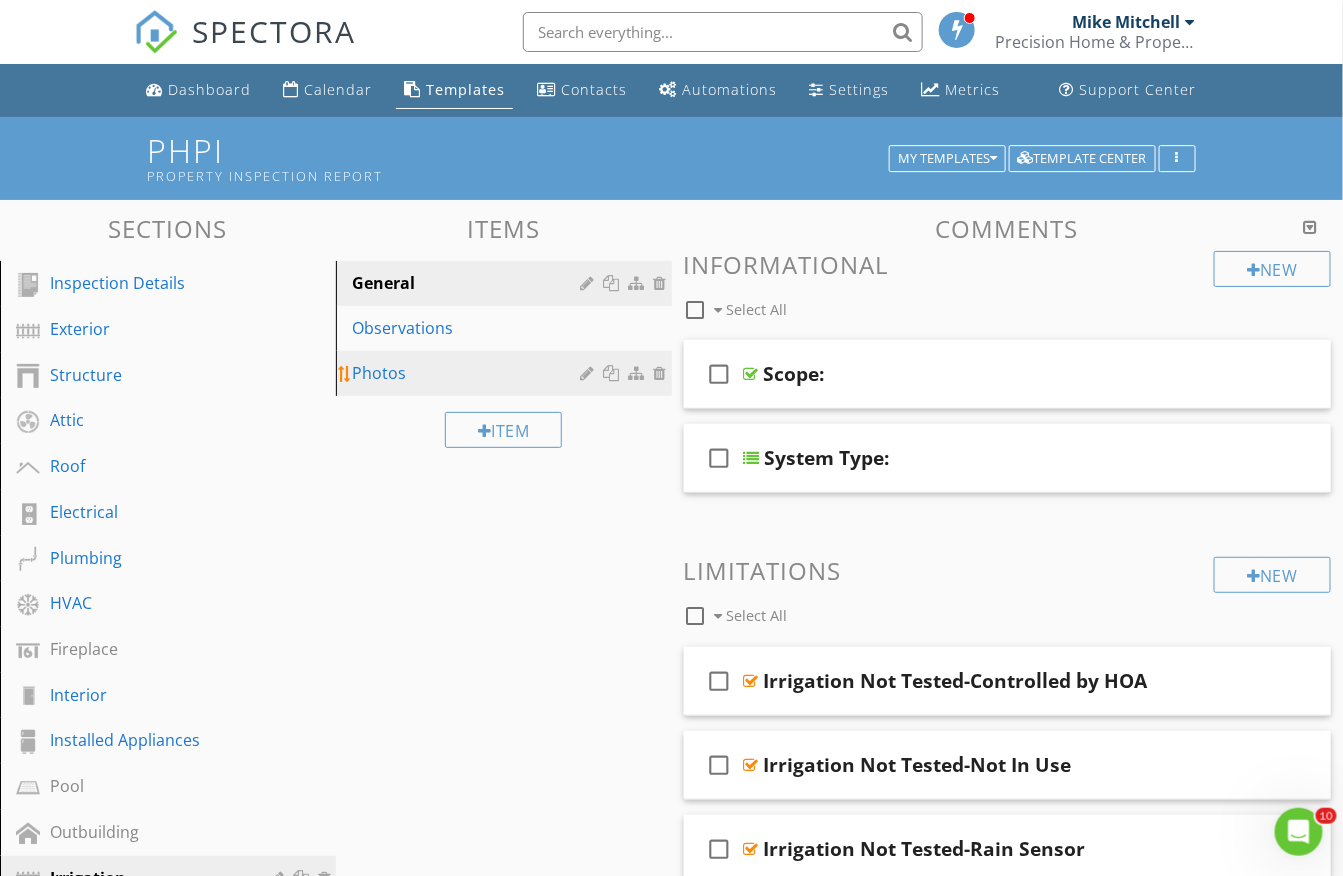 click on "Photos" at bounding box center (469, 373) 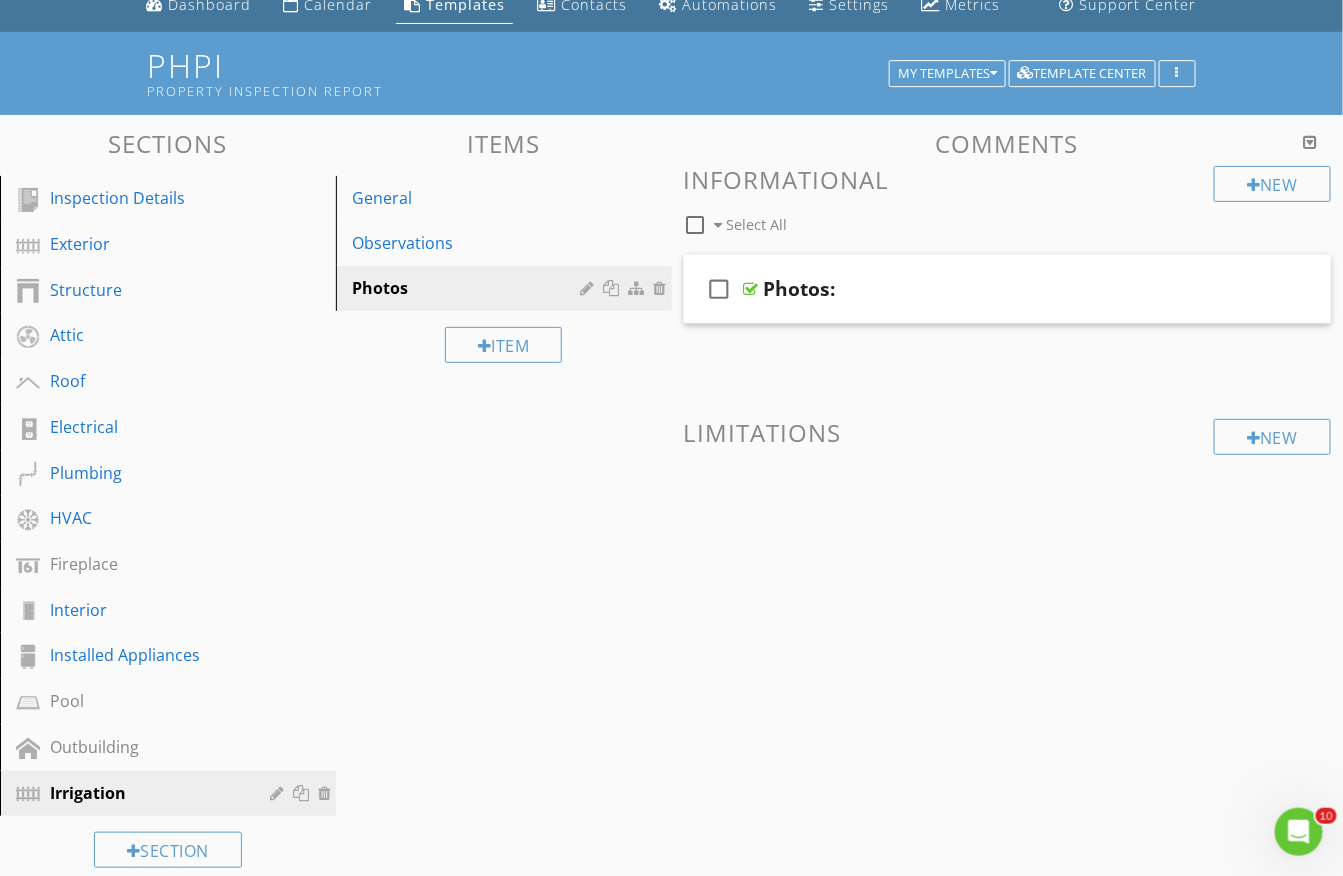 scroll, scrollTop: 95, scrollLeft: 0, axis: vertical 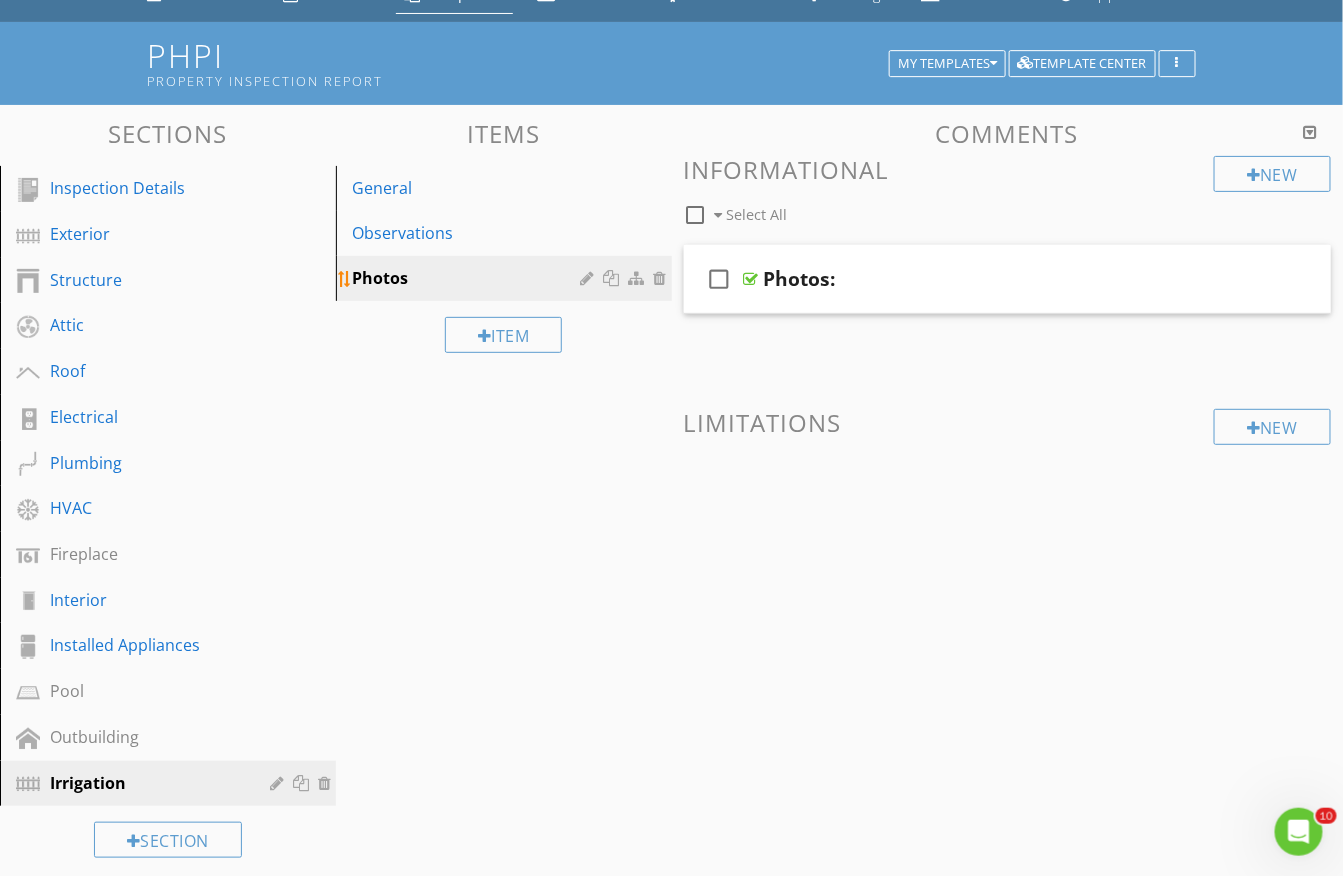 click at bounding box center [663, 278] 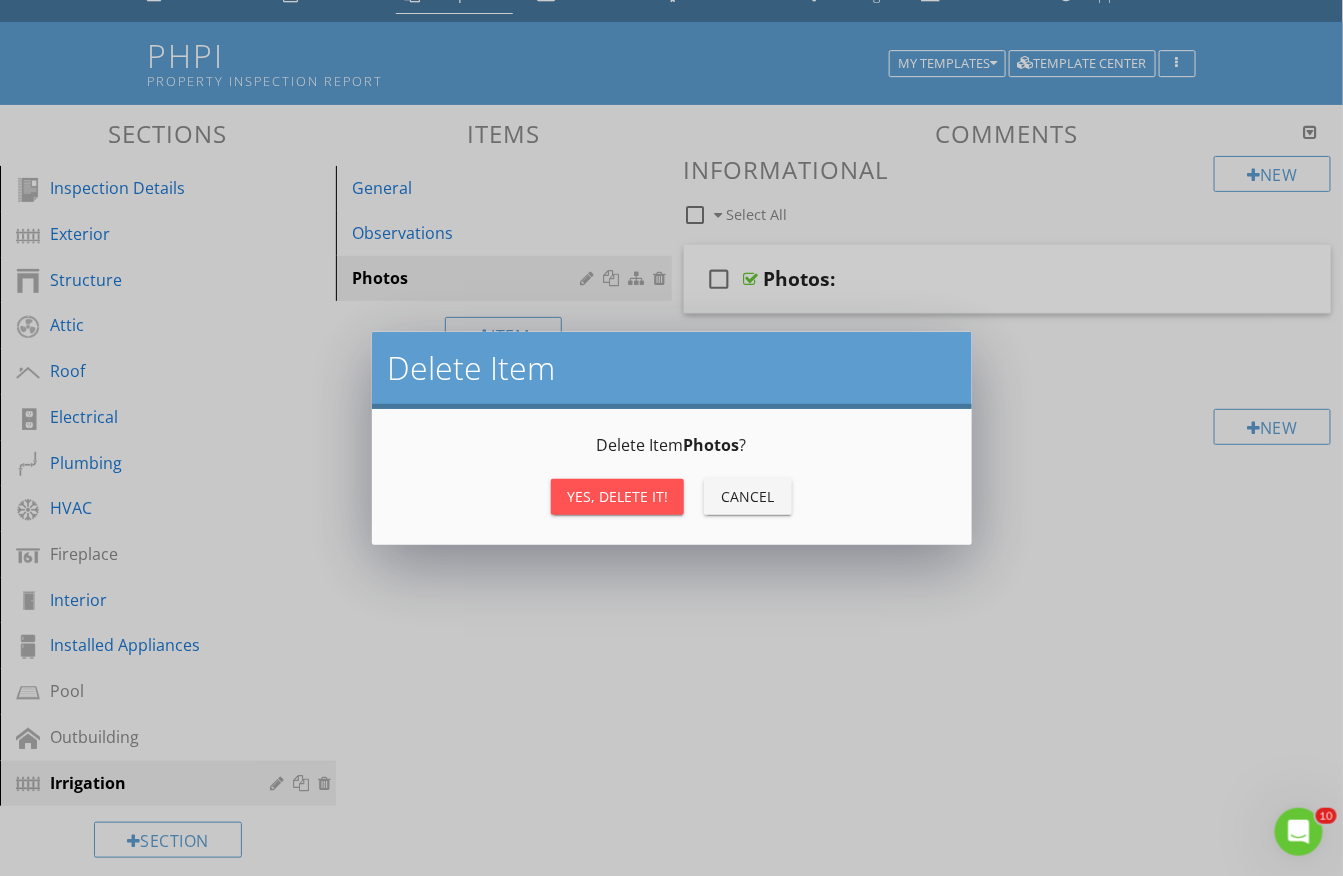 click on "Yes, Delete it!" at bounding box center [617, 496] 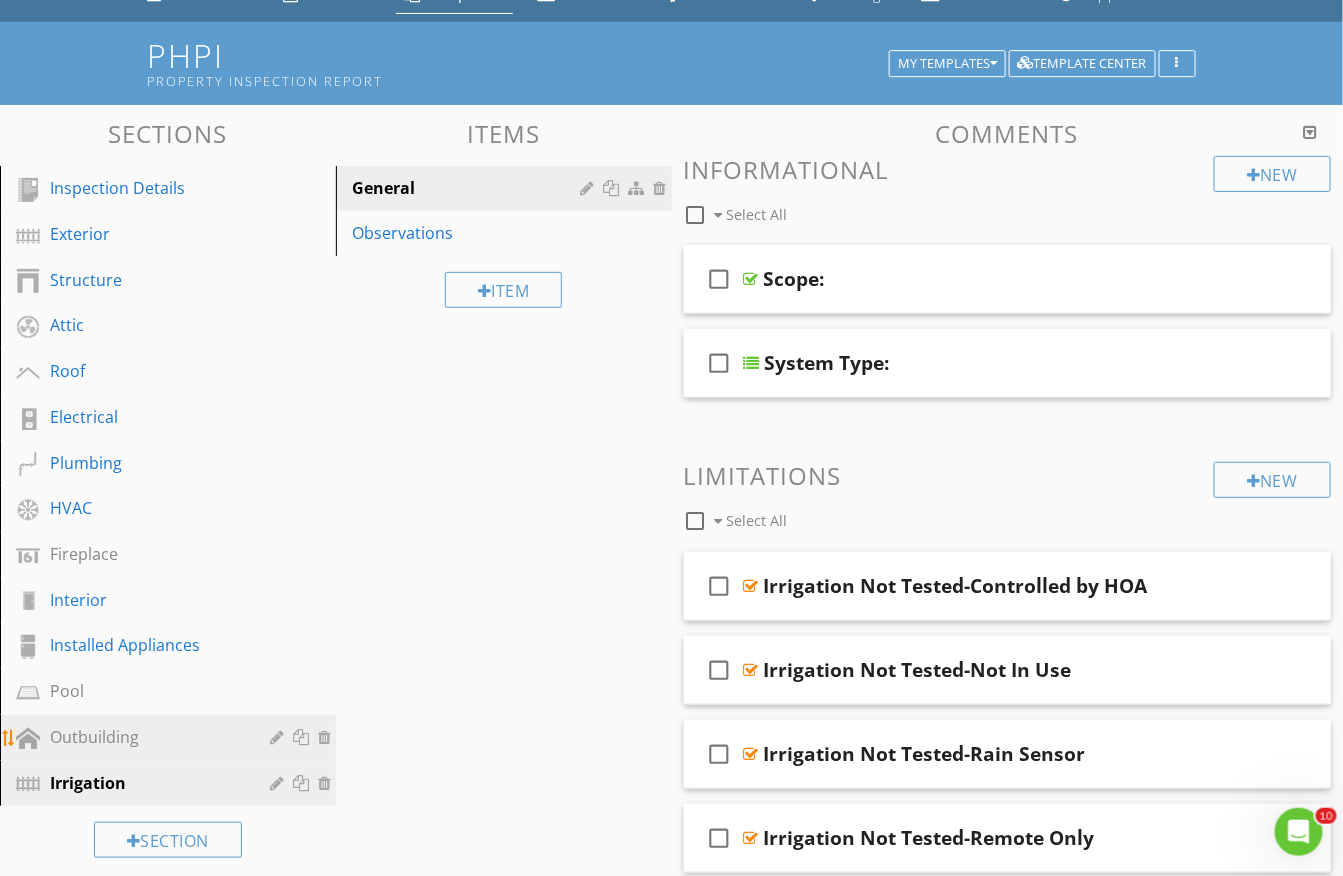 click on "Outbuilding" at bounding box center (145, 737) 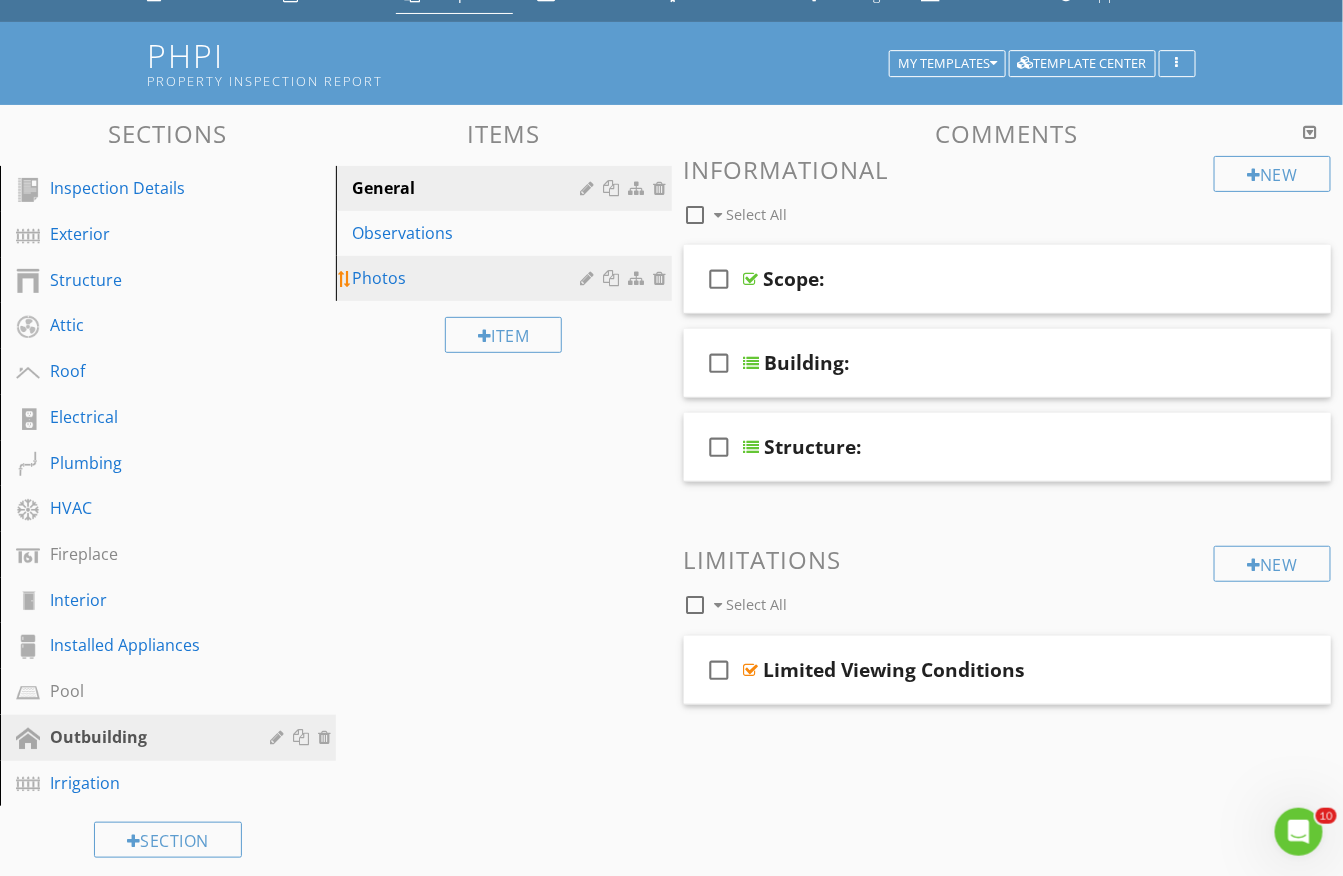 click at bounding box center (663, 278) 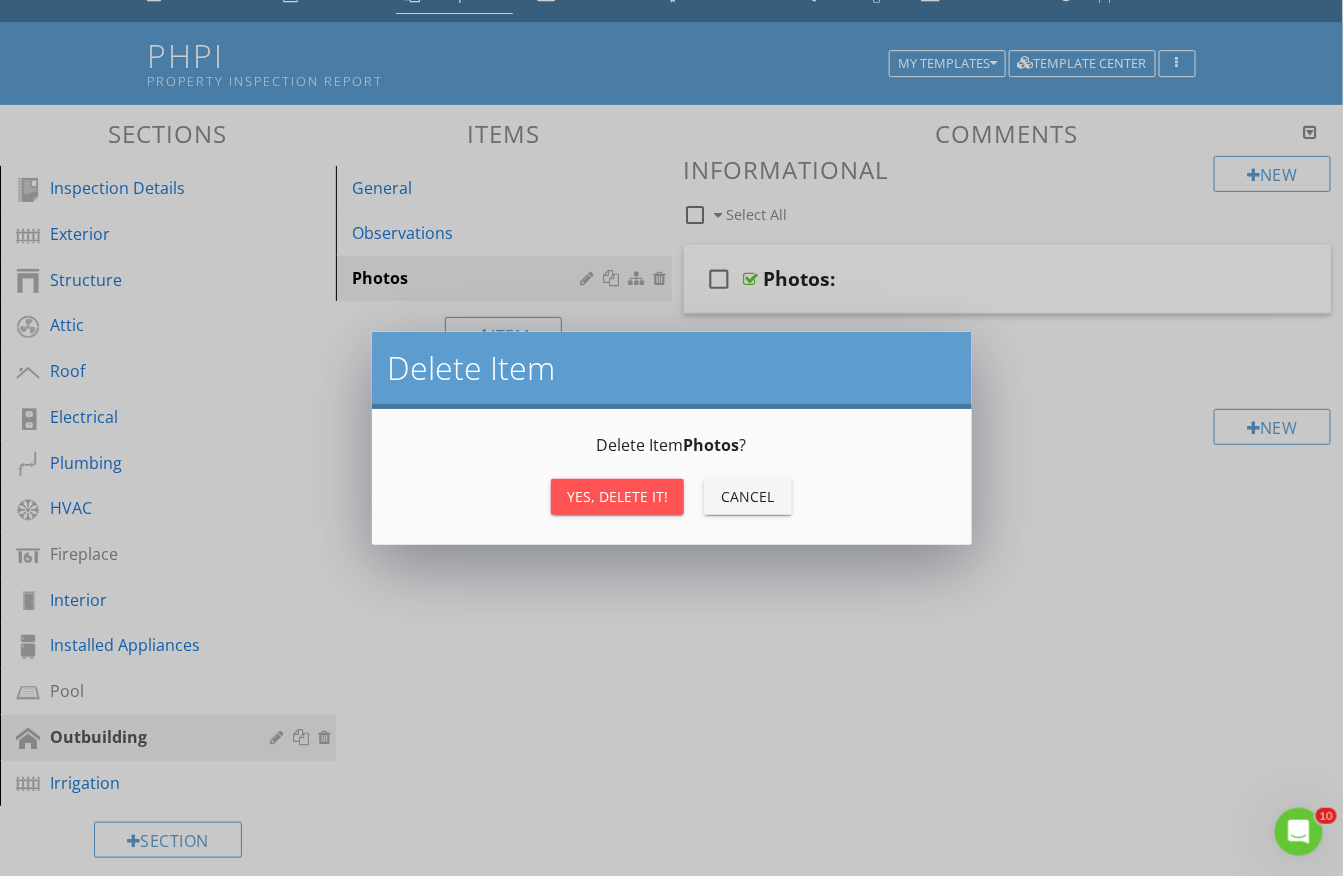 click on "Yes, Delete it!" at bounding box center (617, 496) 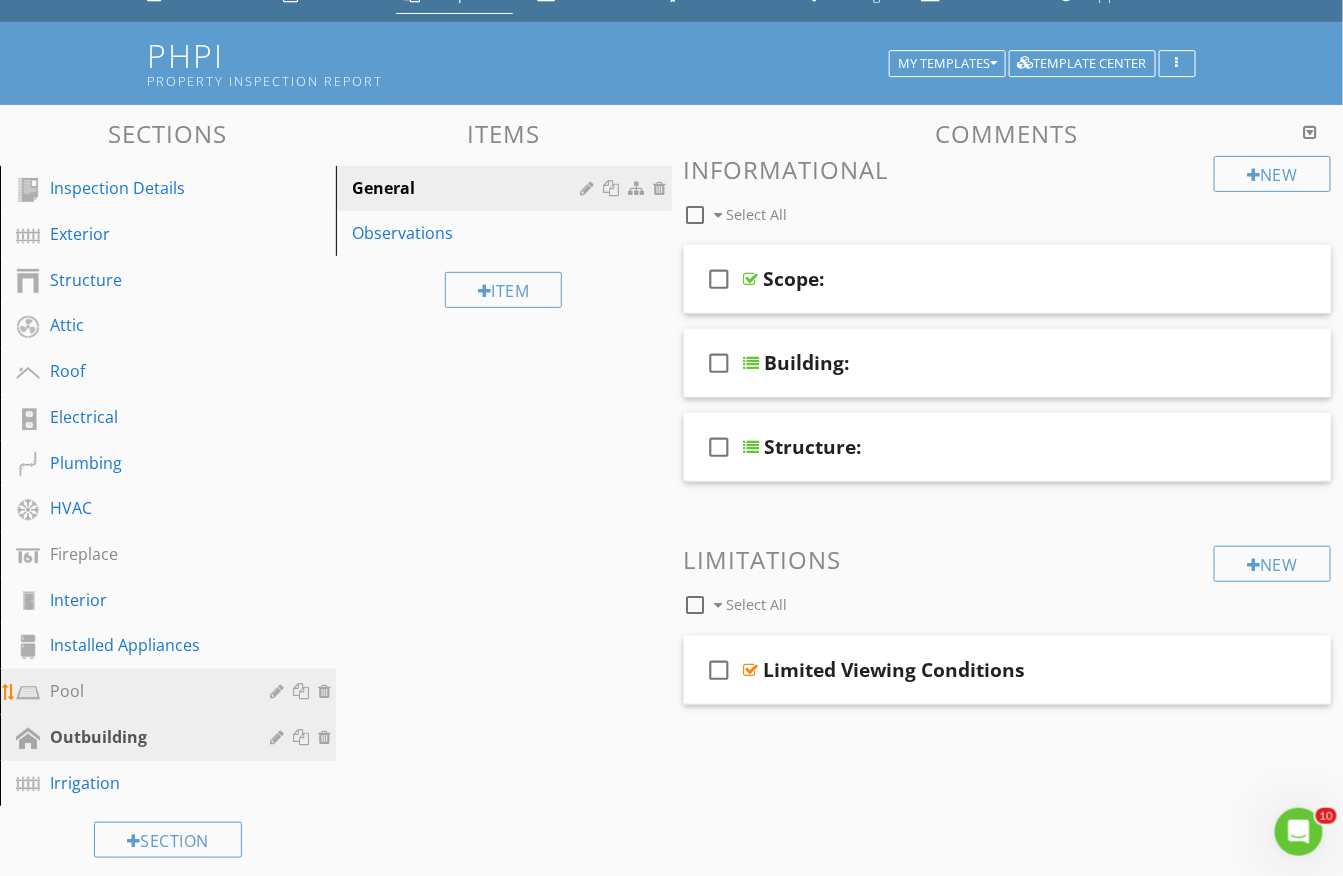 click on "Pool" at bounding box center [145, 691] 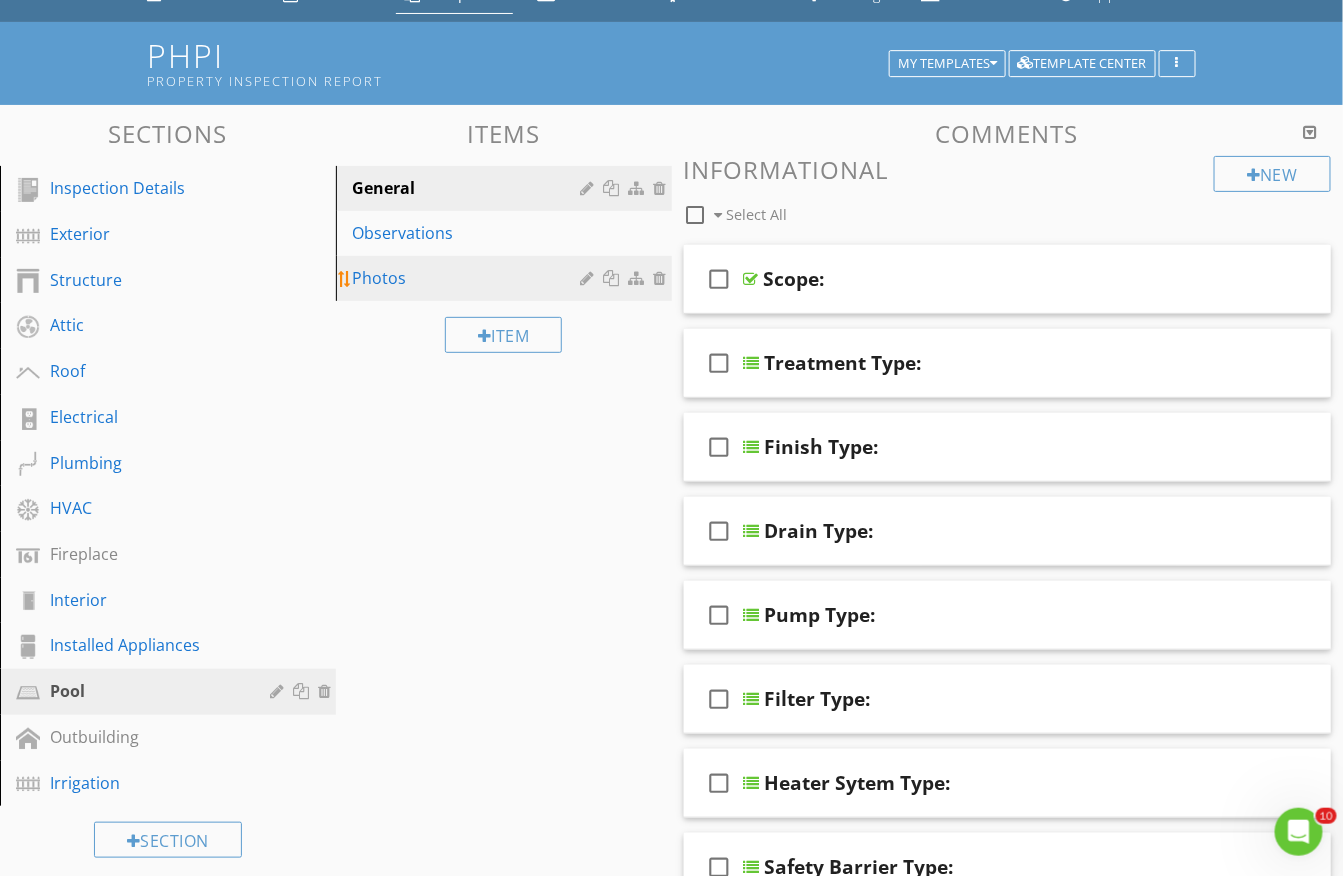 click at bounding box center (663, 278) 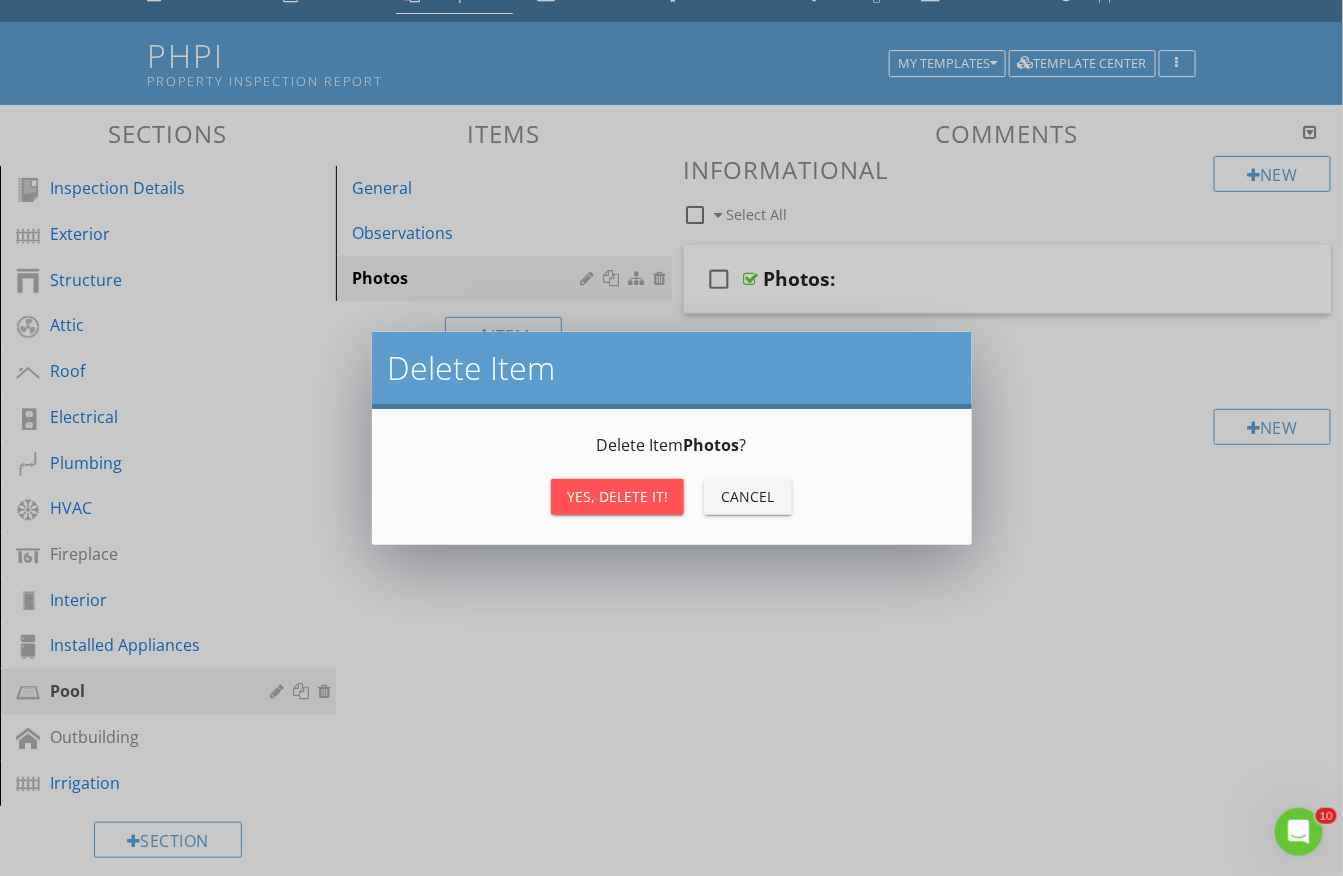 click on "Yes, Delete it!" at bounding box center (617, 497) 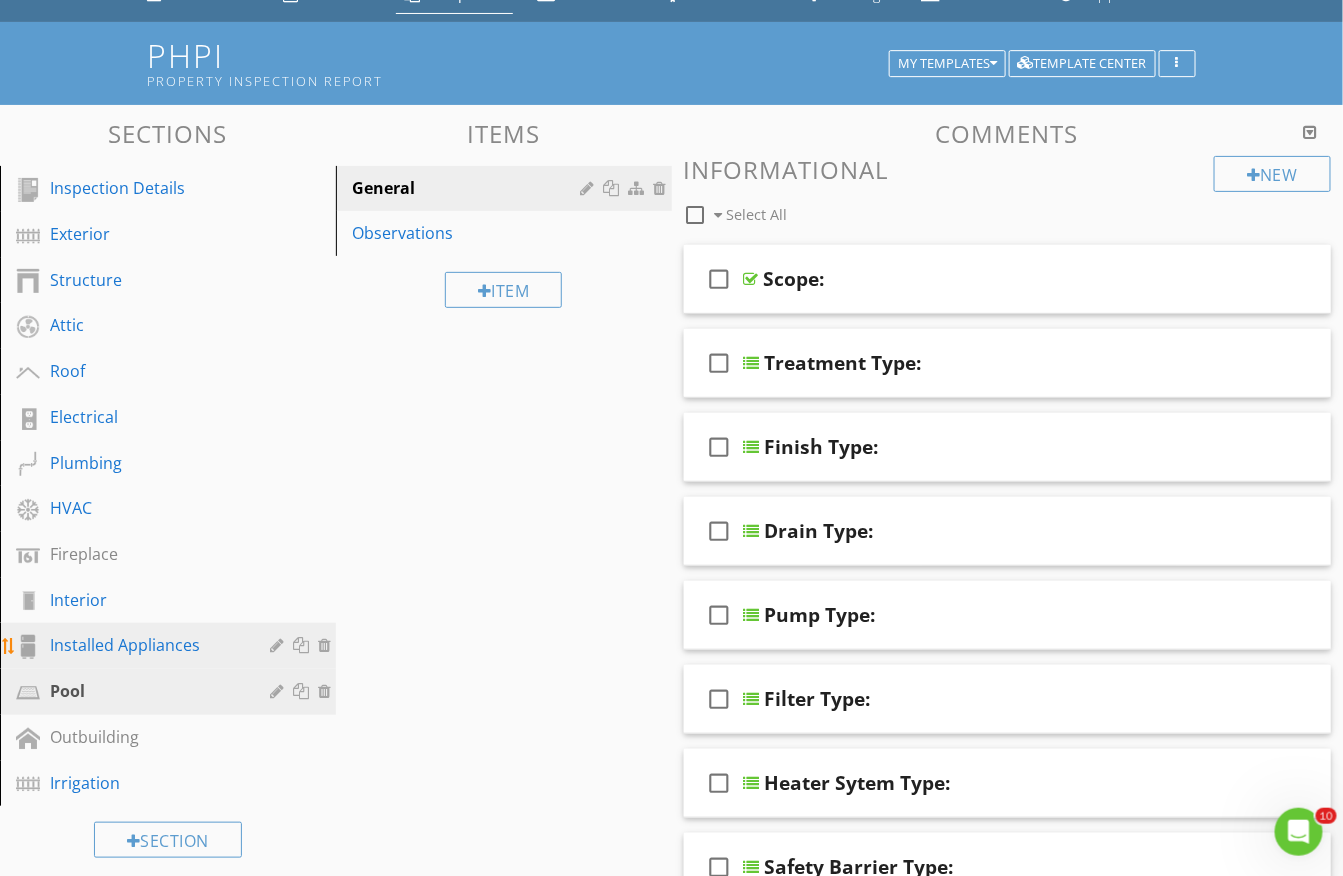click on "Installed Appliances" at bounding box center [145, 645] 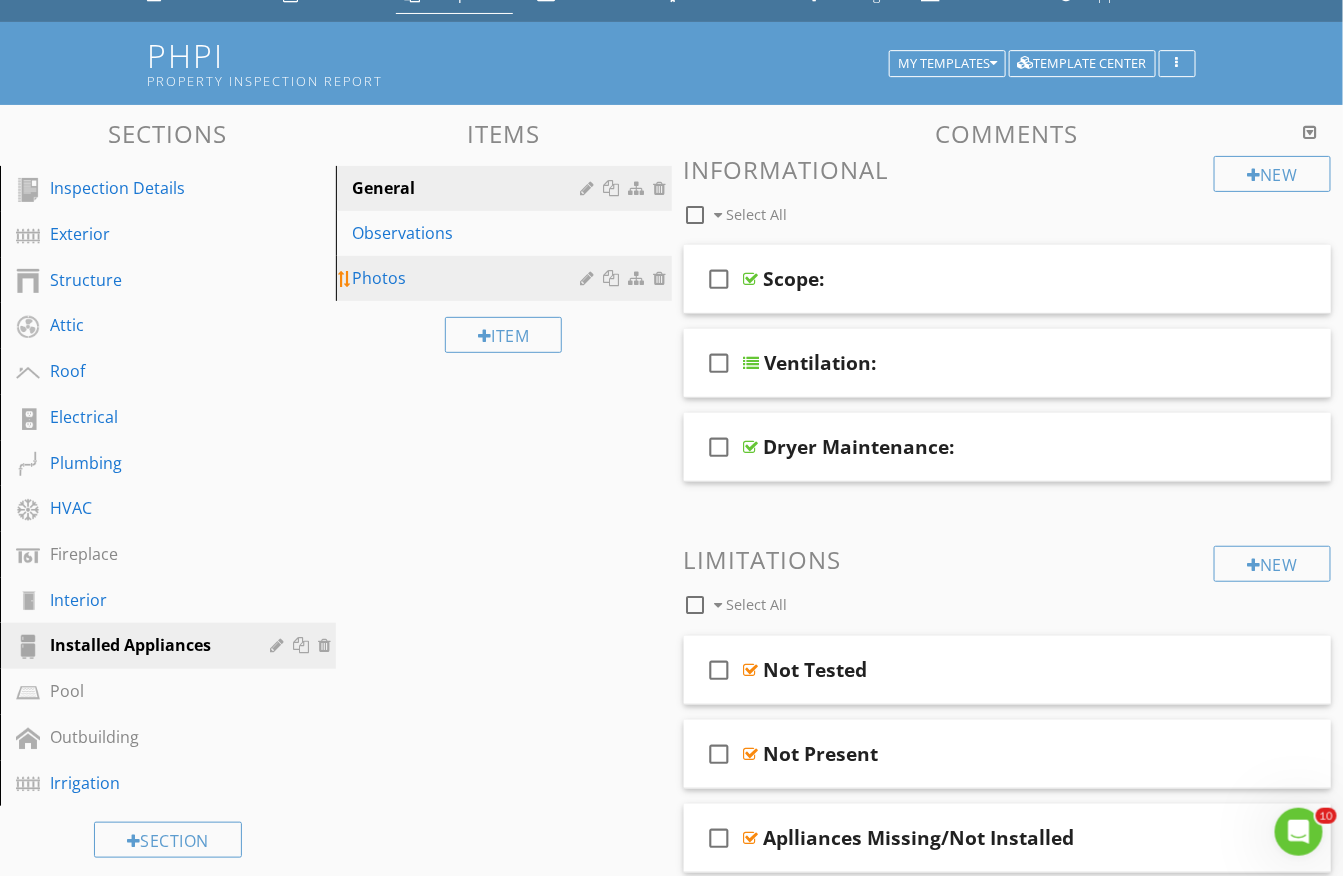 click at bounding box center [663, 278] 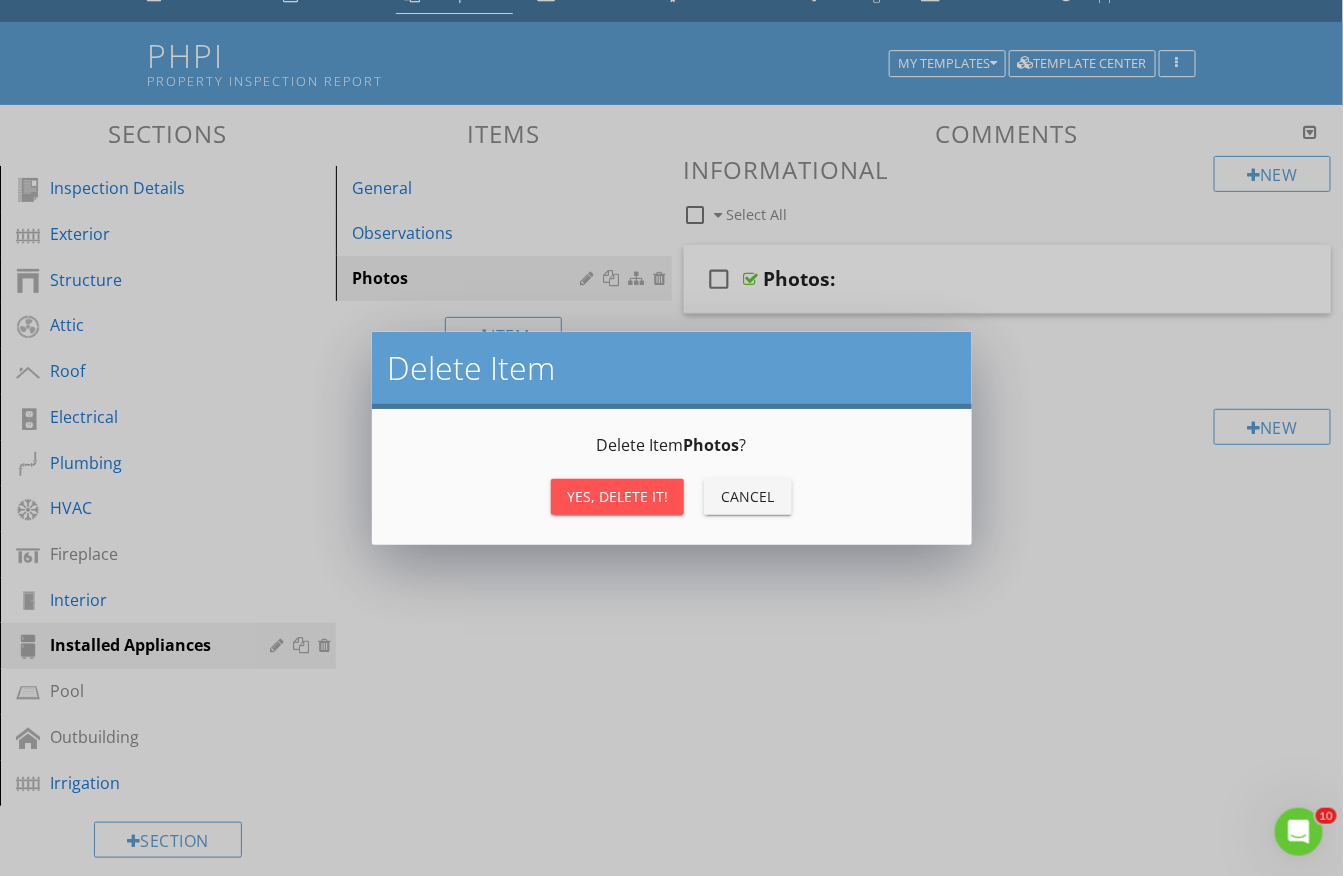 click on "Yes, Delete it!" at bounding box center [617, 497] 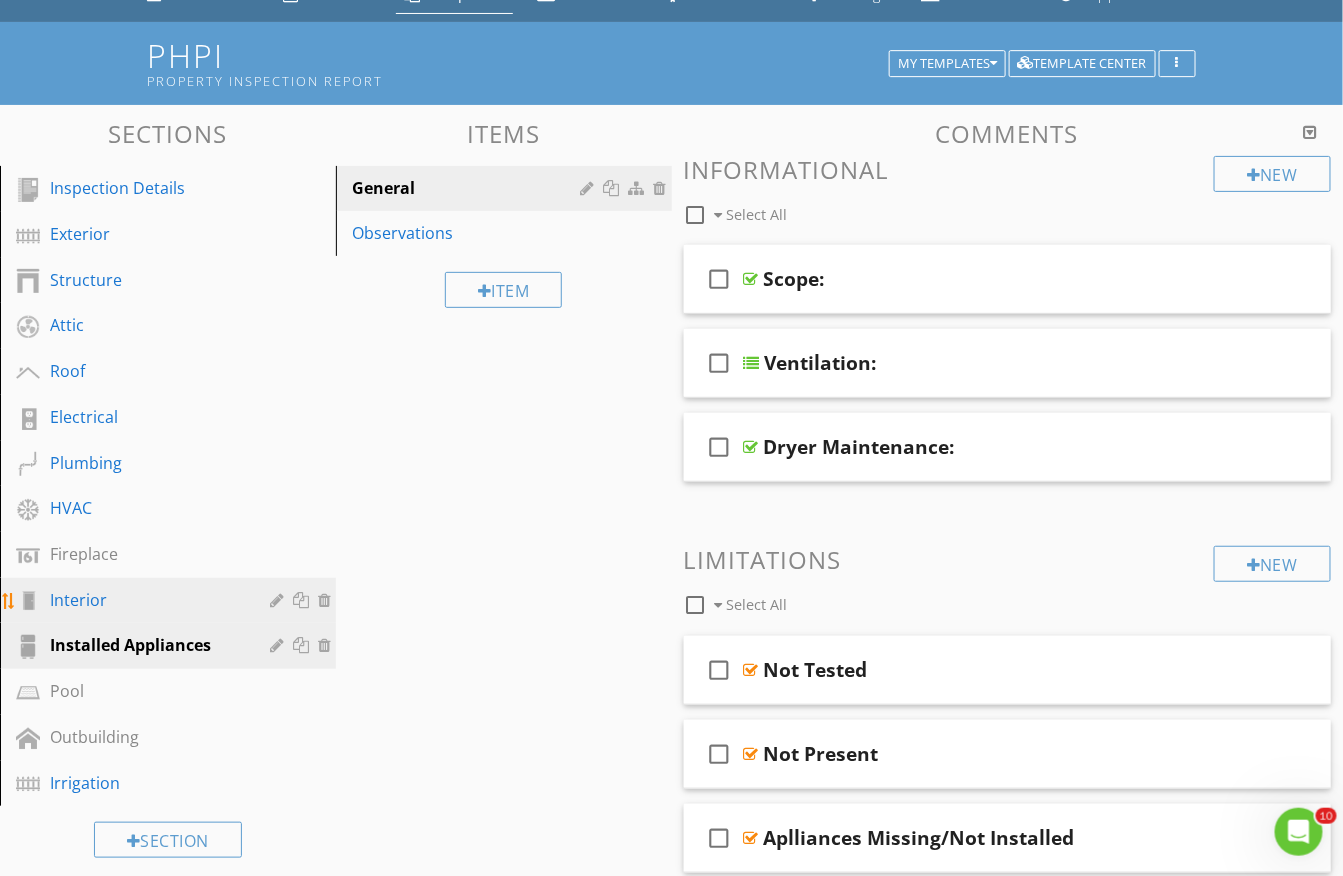 click on "Interior" at bounding box center [145, 600] 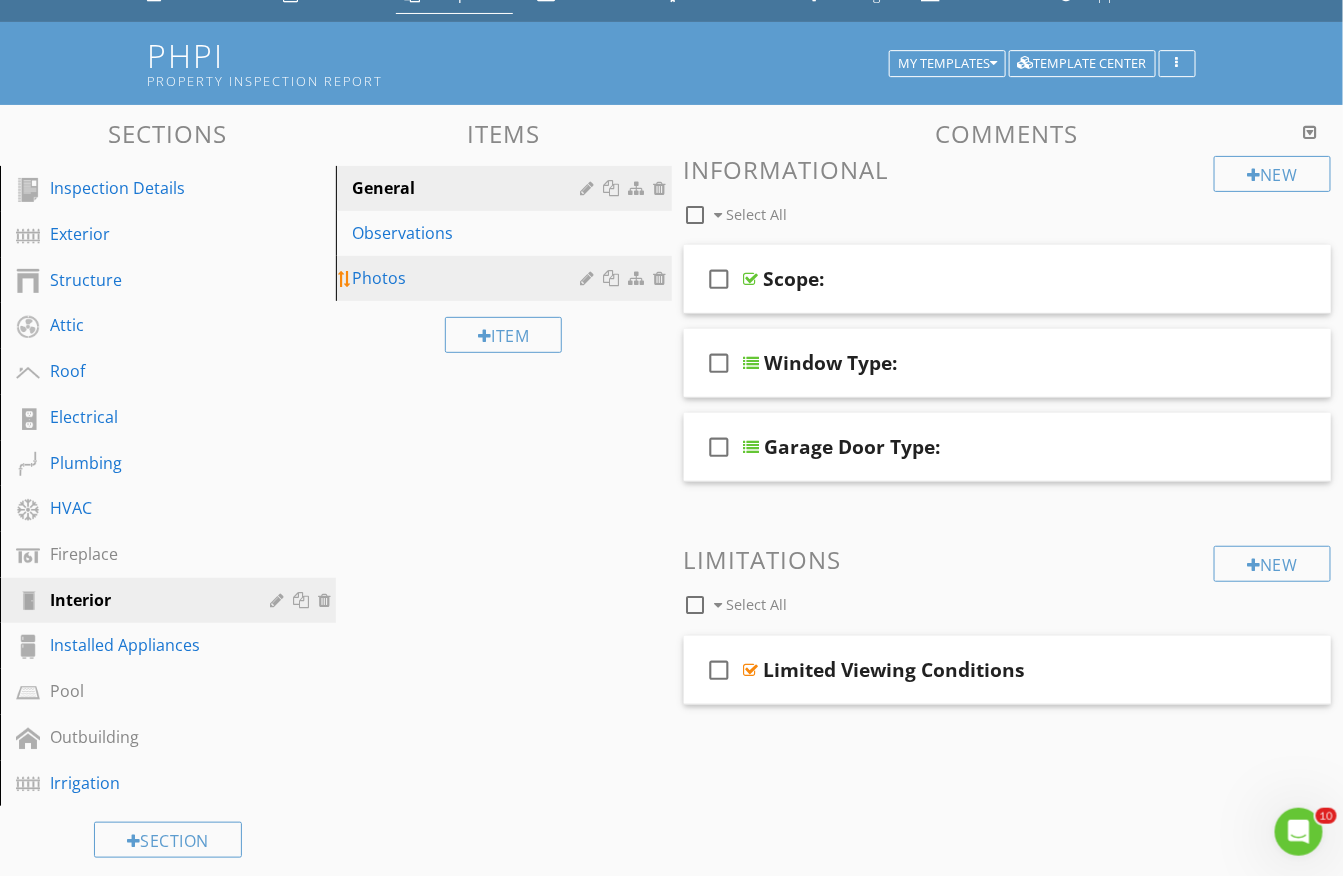 click at bounding box center (663, 278) 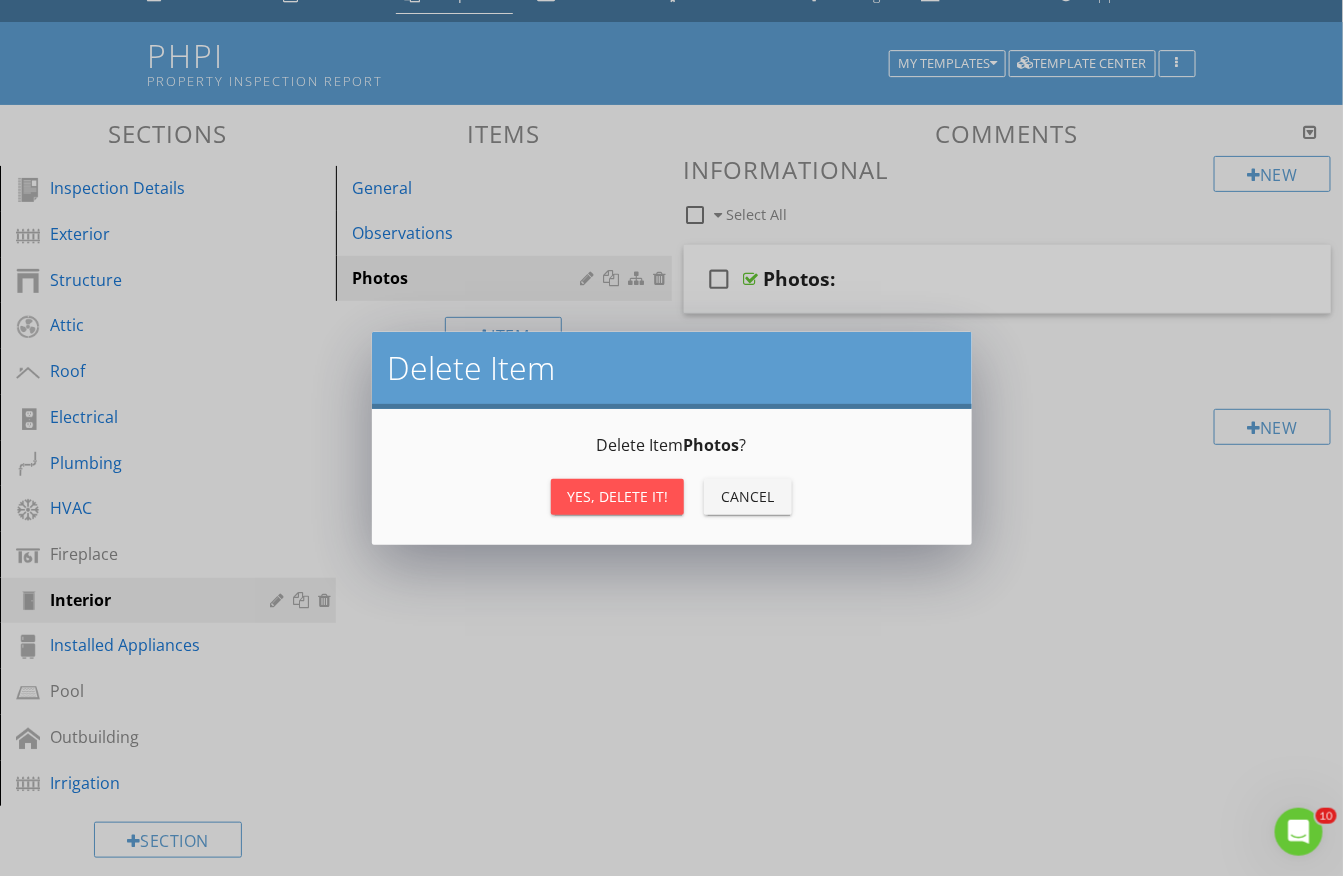 click on "Yes, Delete it!" at bounding box center [617, 496] 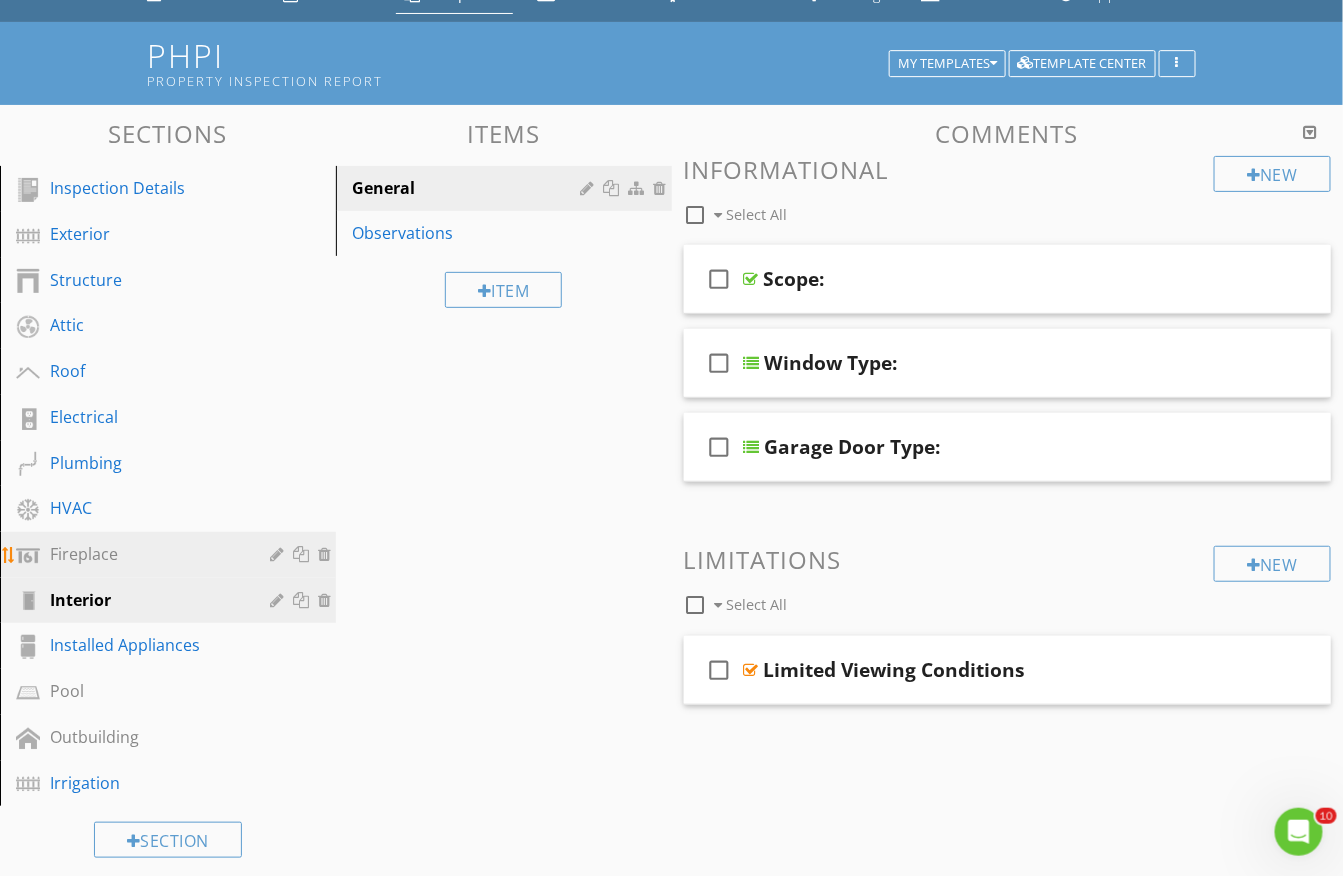 click on "Fireplace" at bounding box center (145, 554) 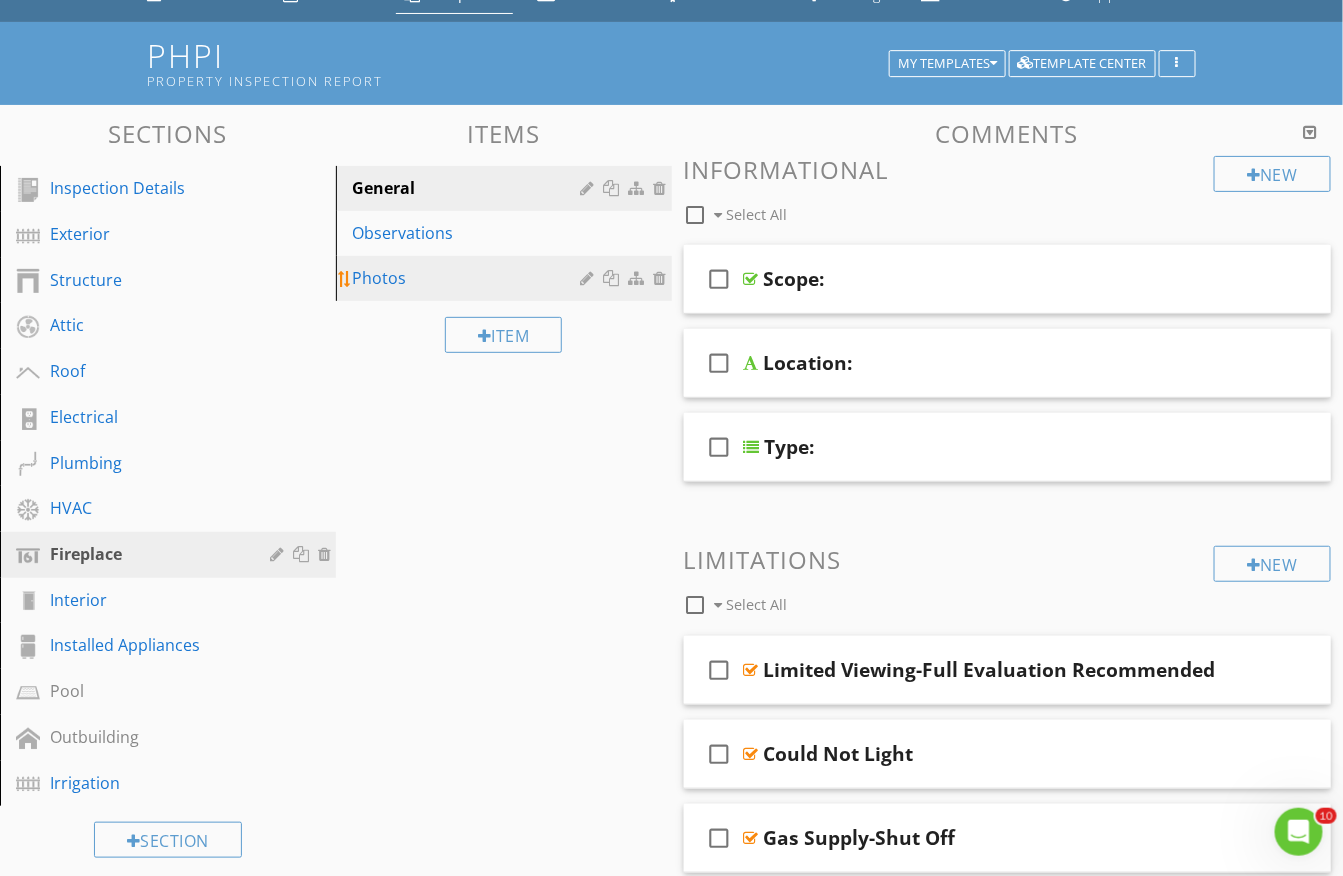 click at bounding box center [663, 278] 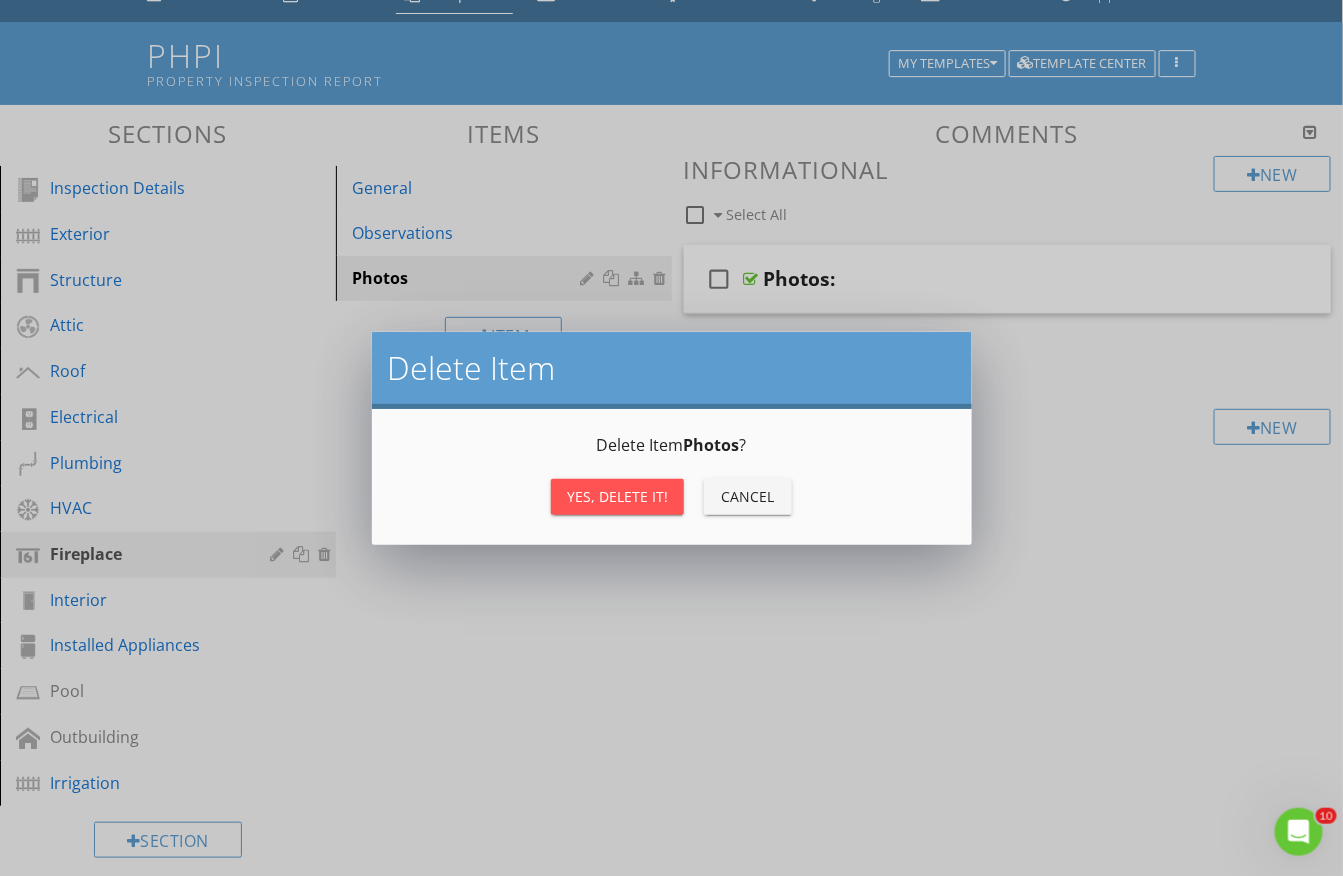 click on "Yes, Delete it!" at bounding box center [617, 496] 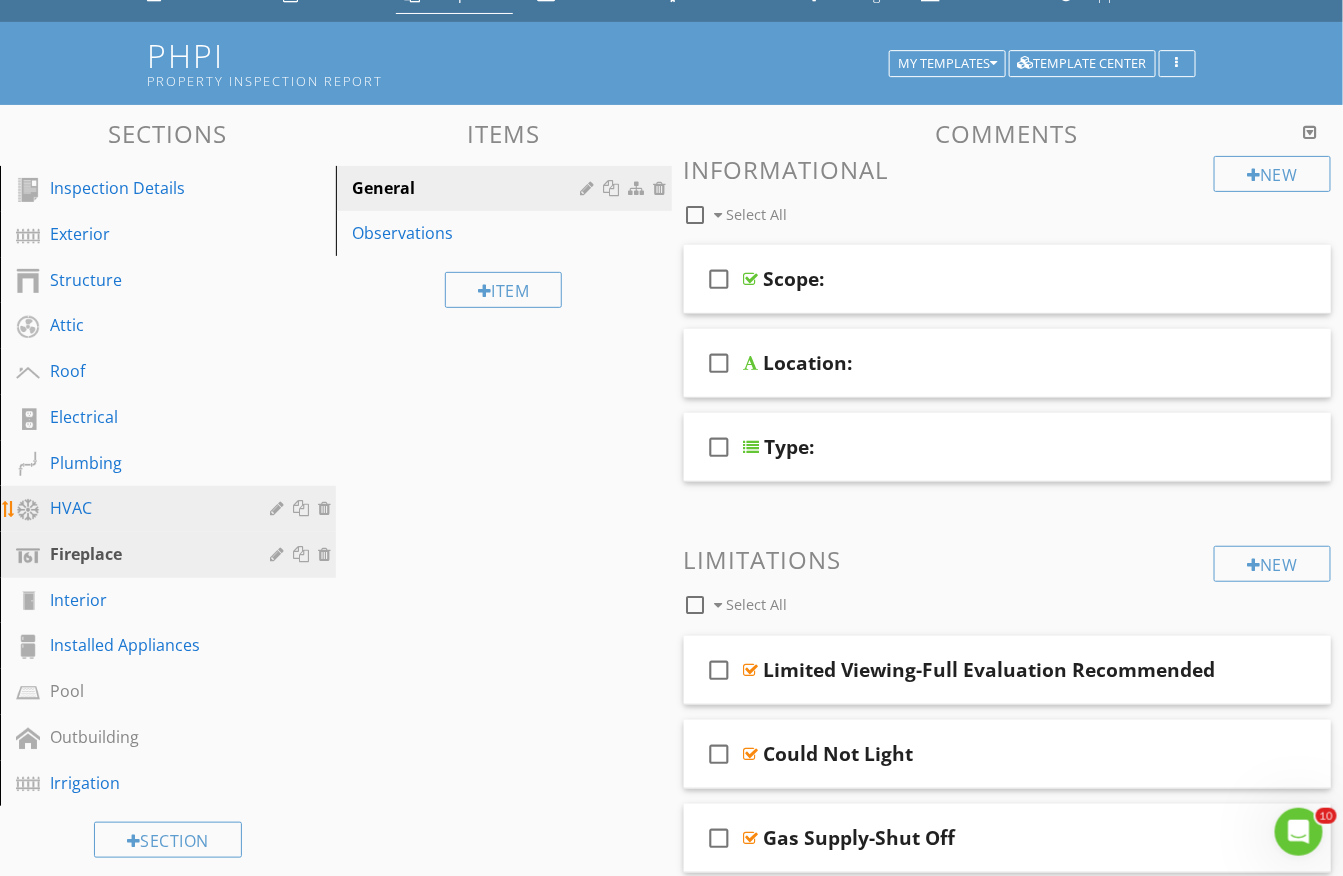 click on "HVAC" at bounding box center [145, 508] 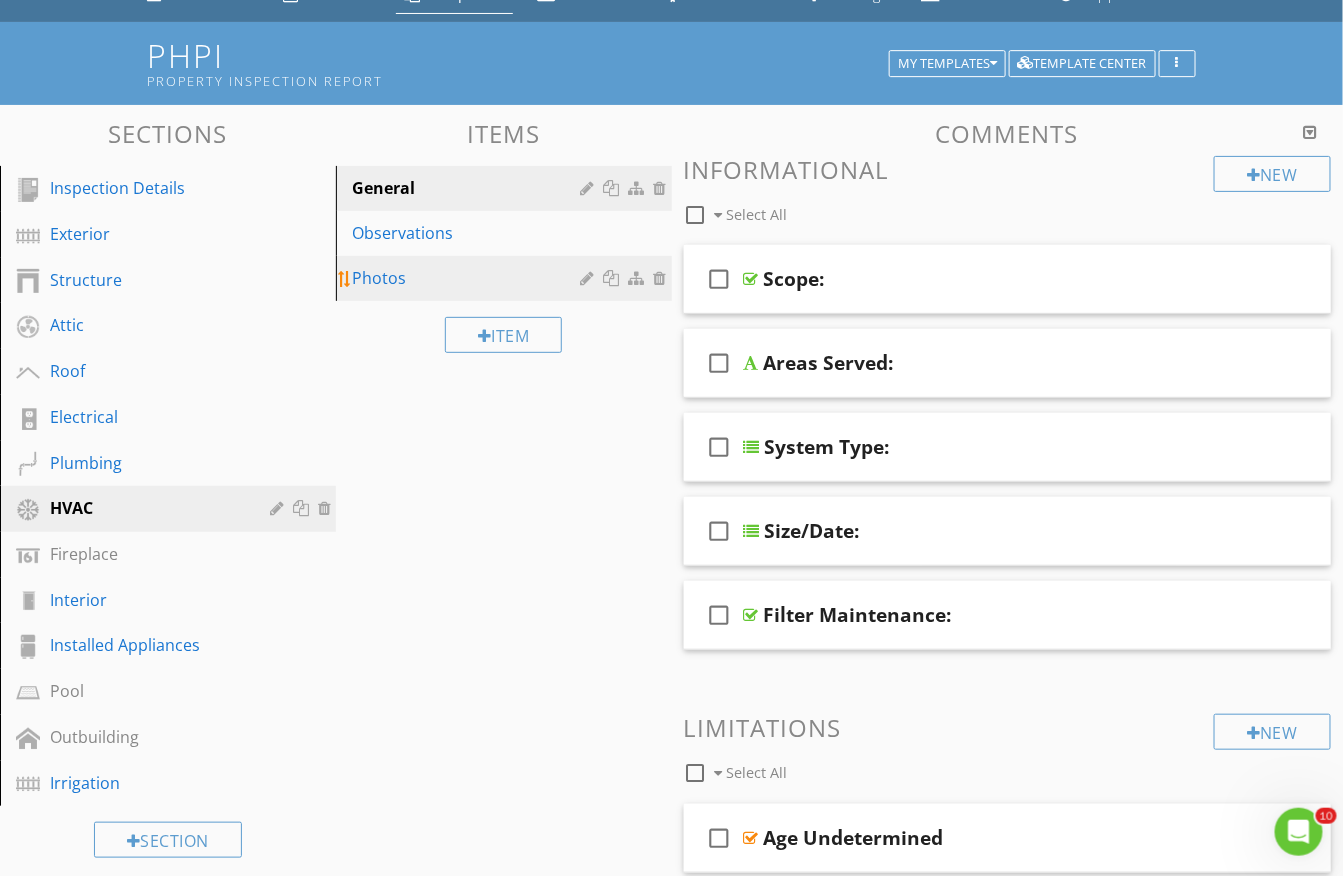 click at bounding box center [663, 278] 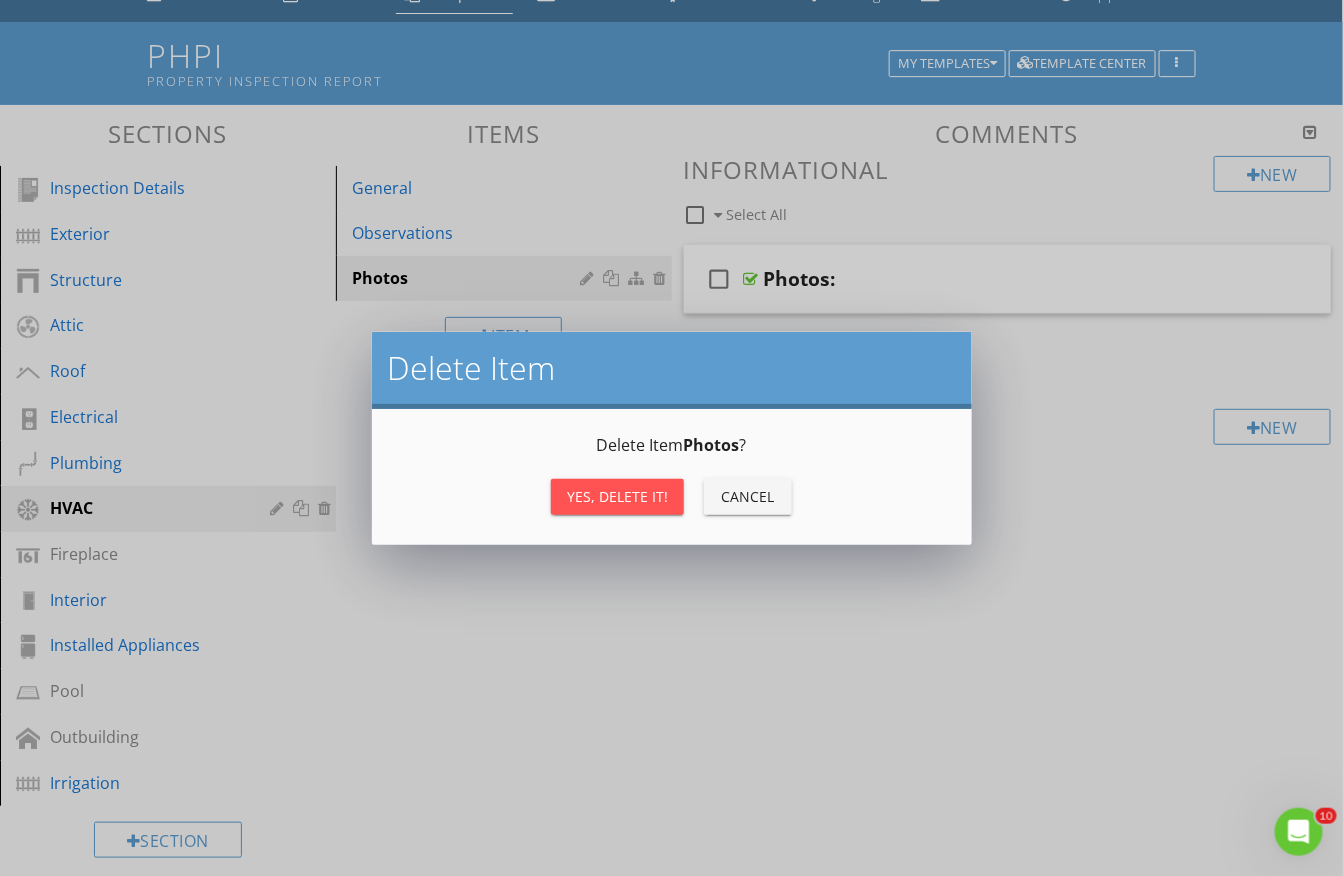click on "Yes, Delete it!" at bounding box center (617, 497) 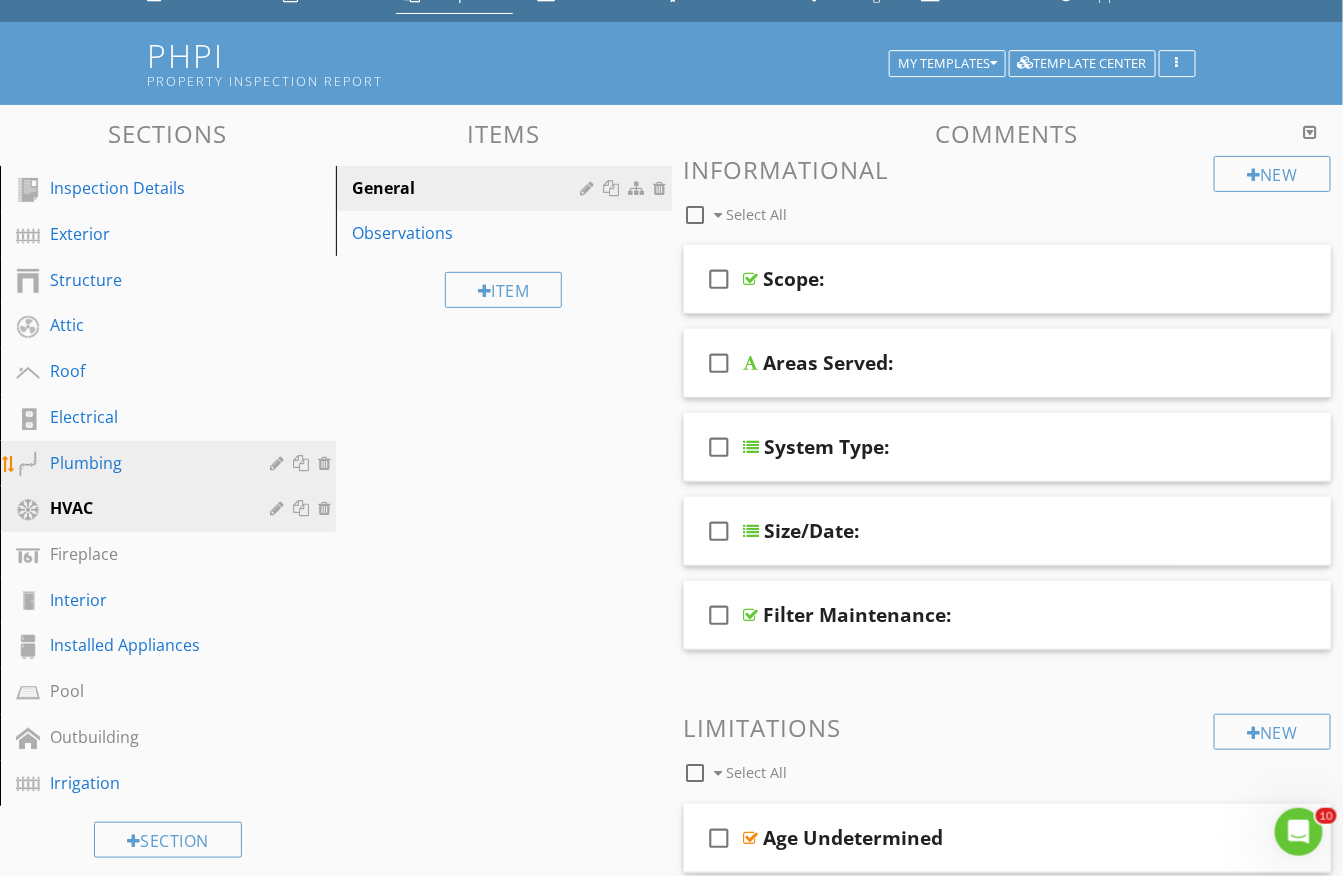 click on "Plumbing" at bounding box center [145, 463] 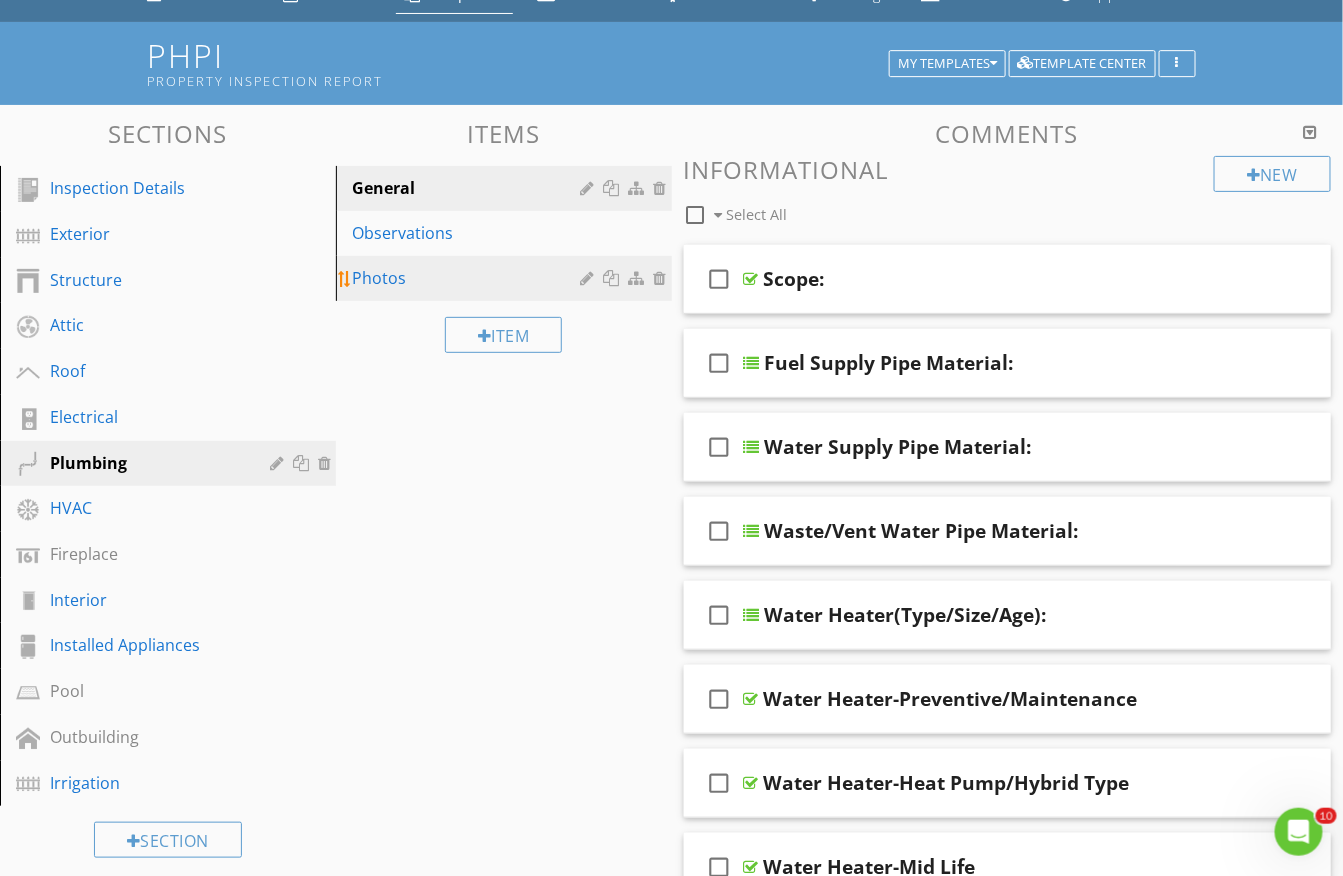 click at bounding box center [663, 278] 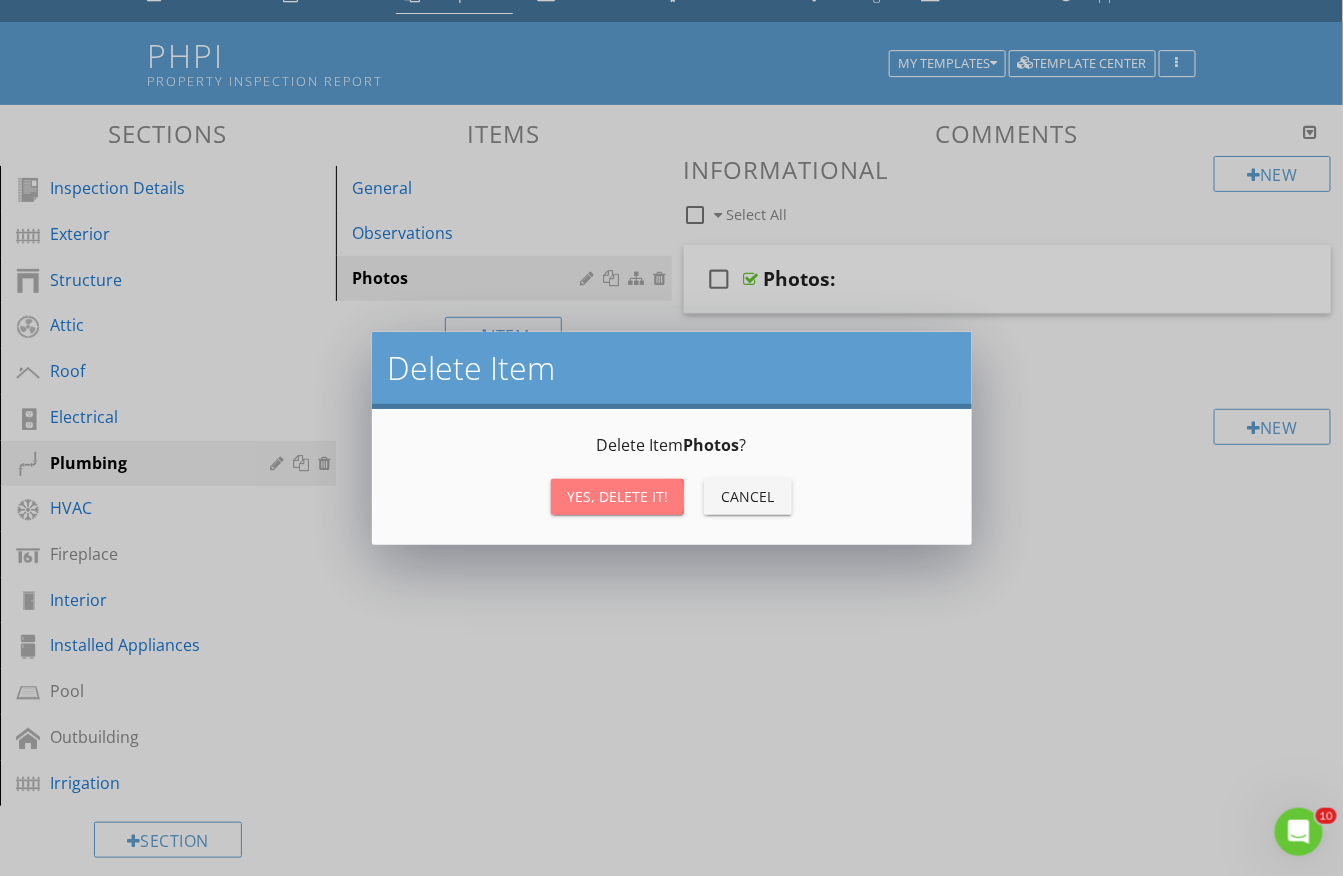 click on "Yes, Delete it!" at bounding box center [617, 496] 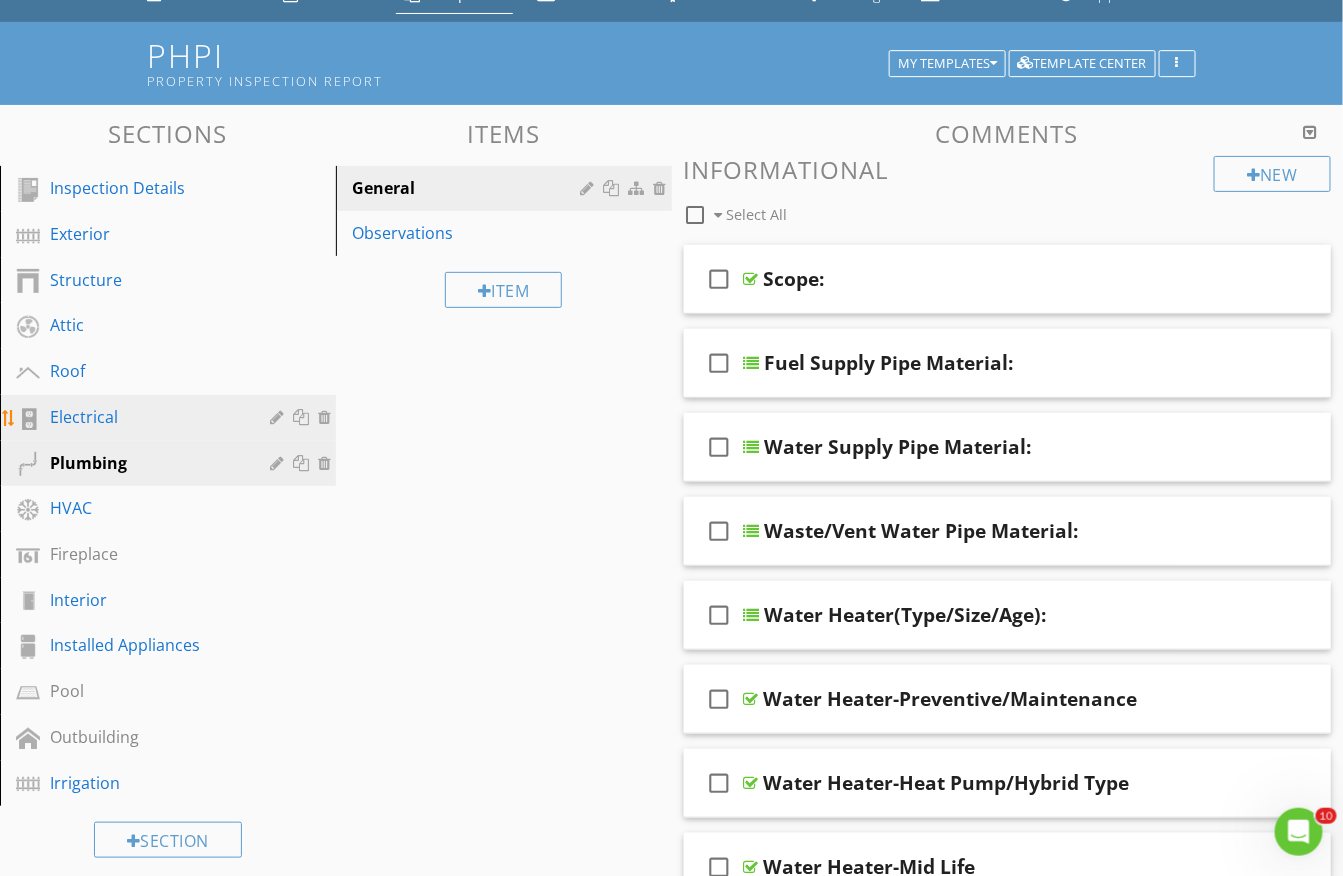 click on "Electrical" at bounding box center (145, 417) 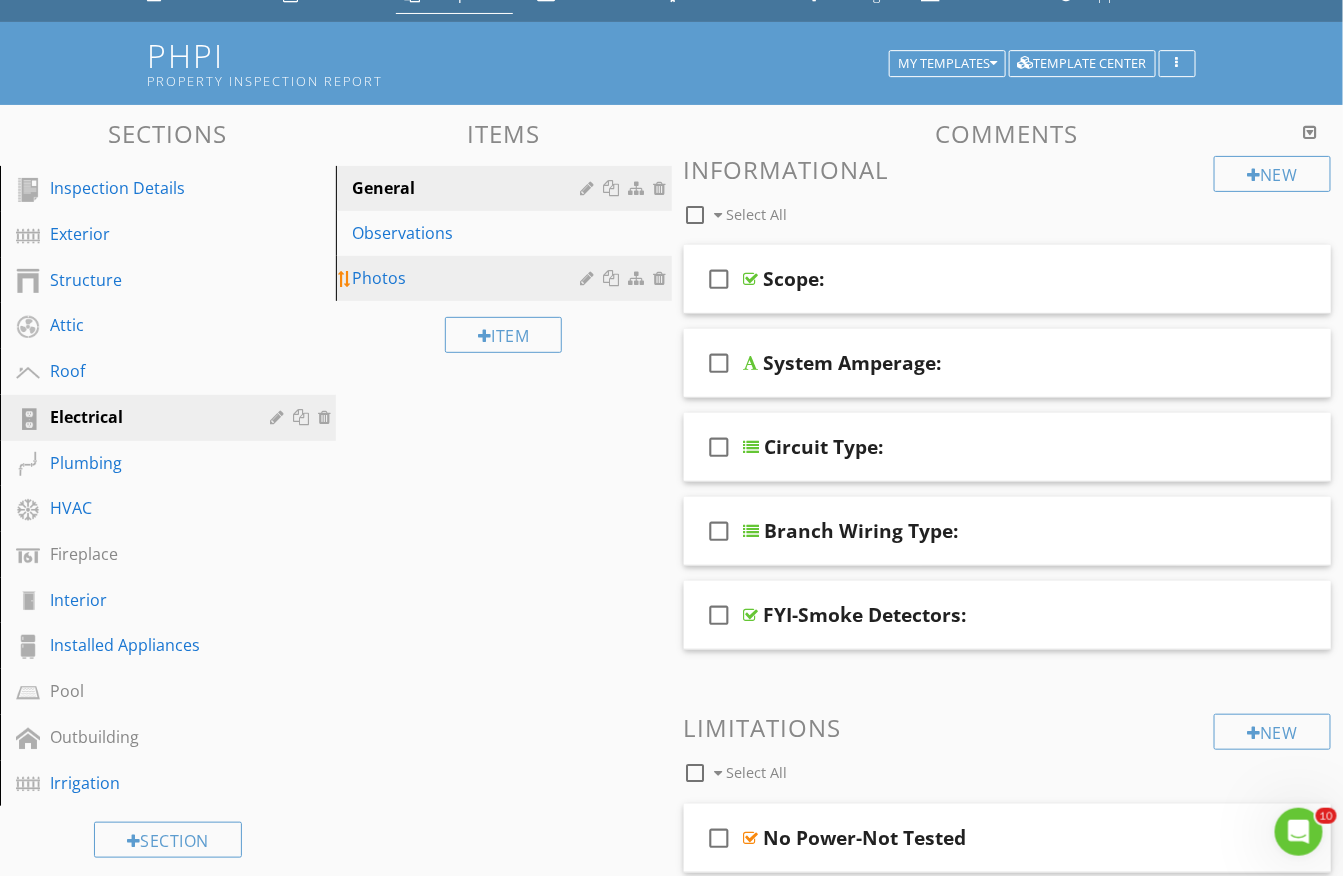 click at bounding box center (663, 278) 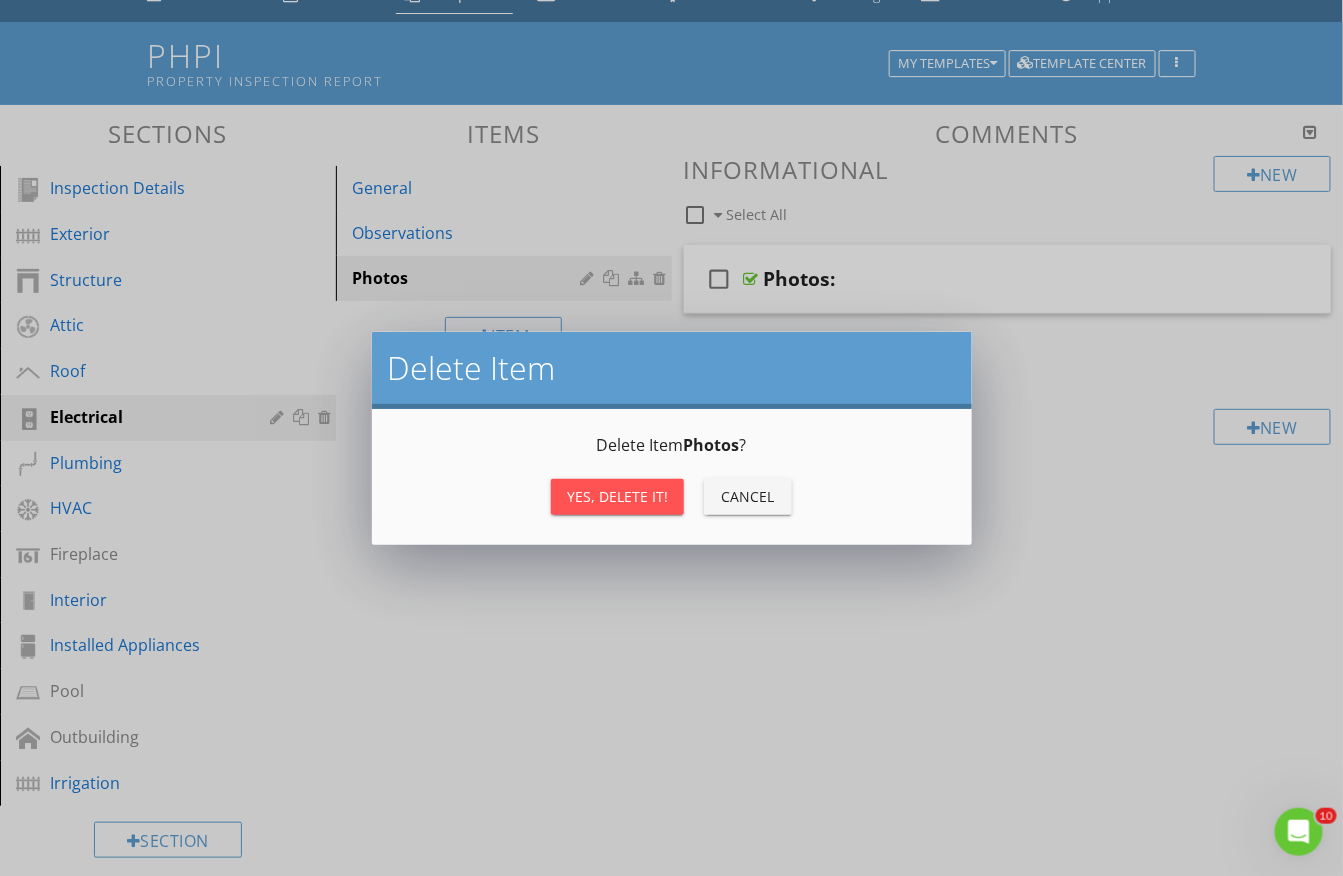 click on "Yes, Delete it!" at bounding box center (617, 496) 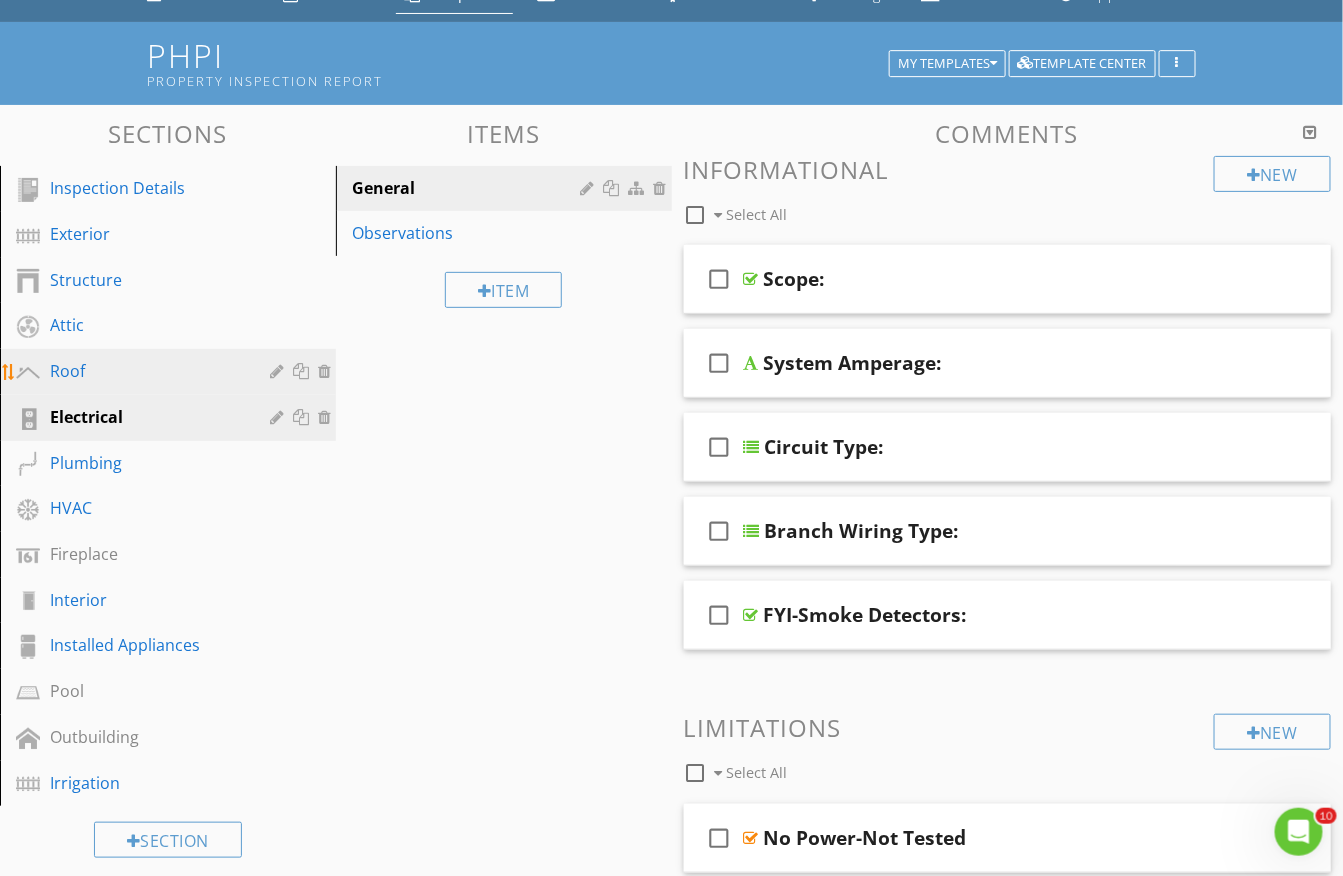 click on "Roof" at bounding box center (145, 371) 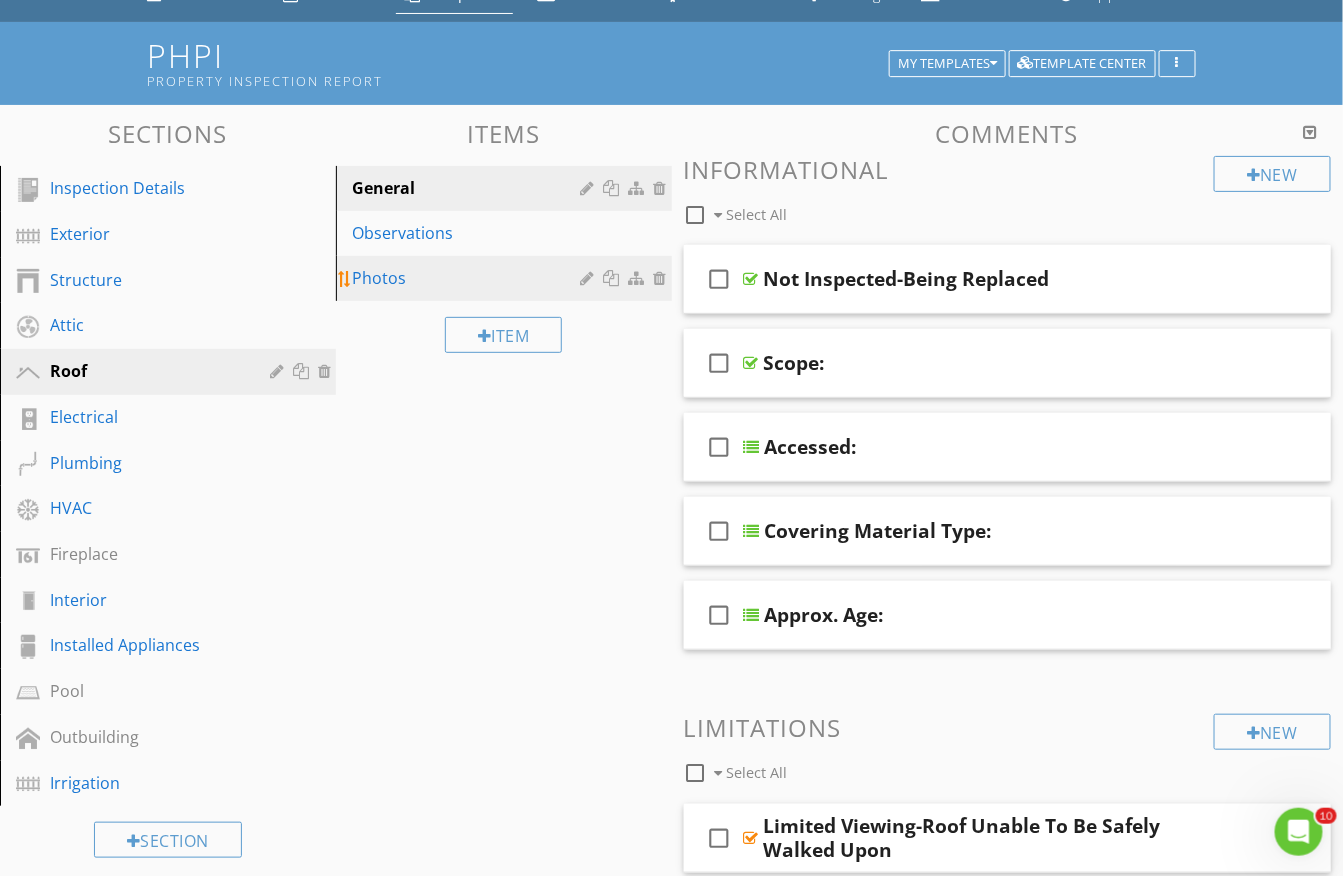 click at bounding box center (663, 278) 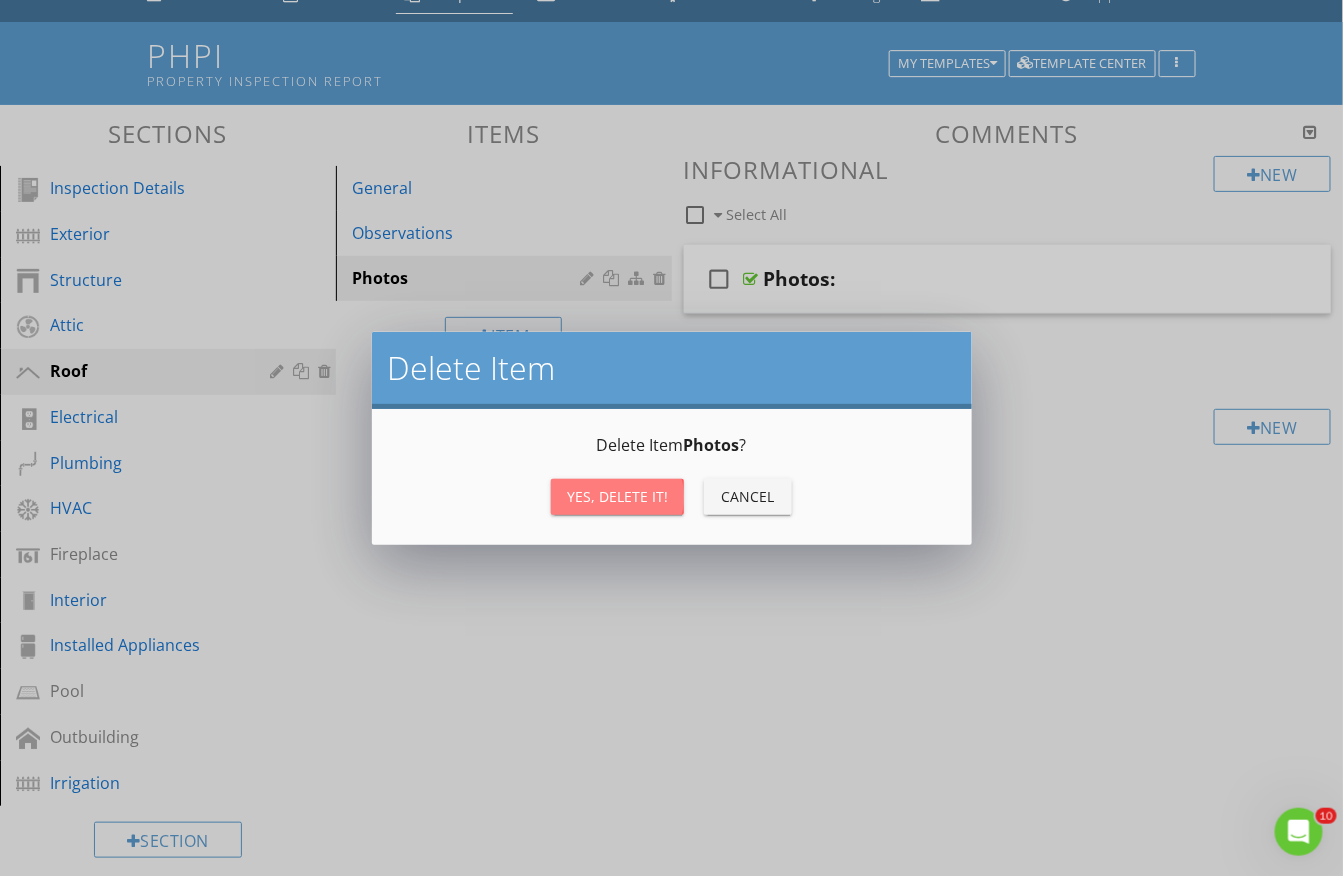 click on "Yes, Delete it!" at bounding box center [617, 496] 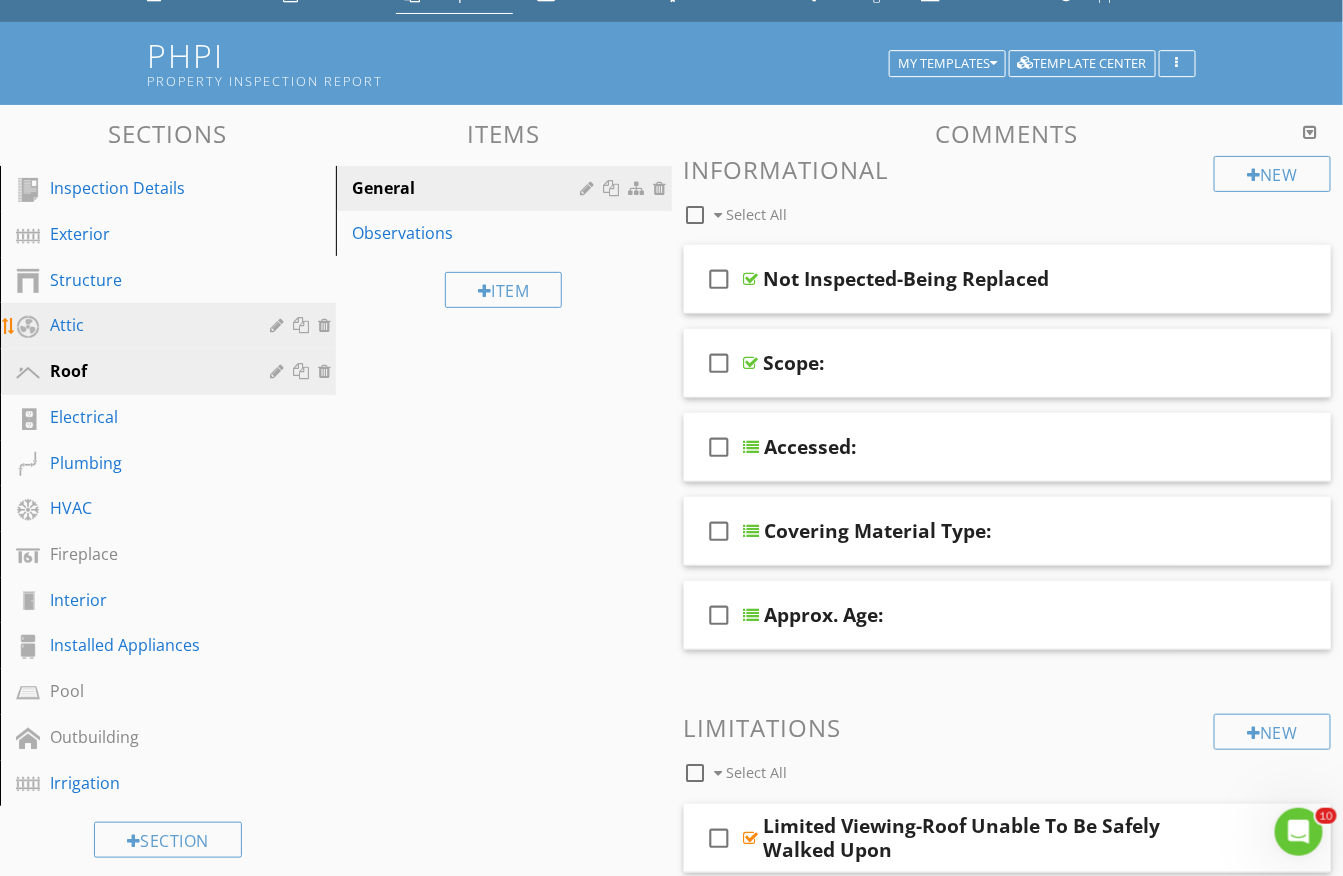 click on "Attic" at bounding box center (171, 326) 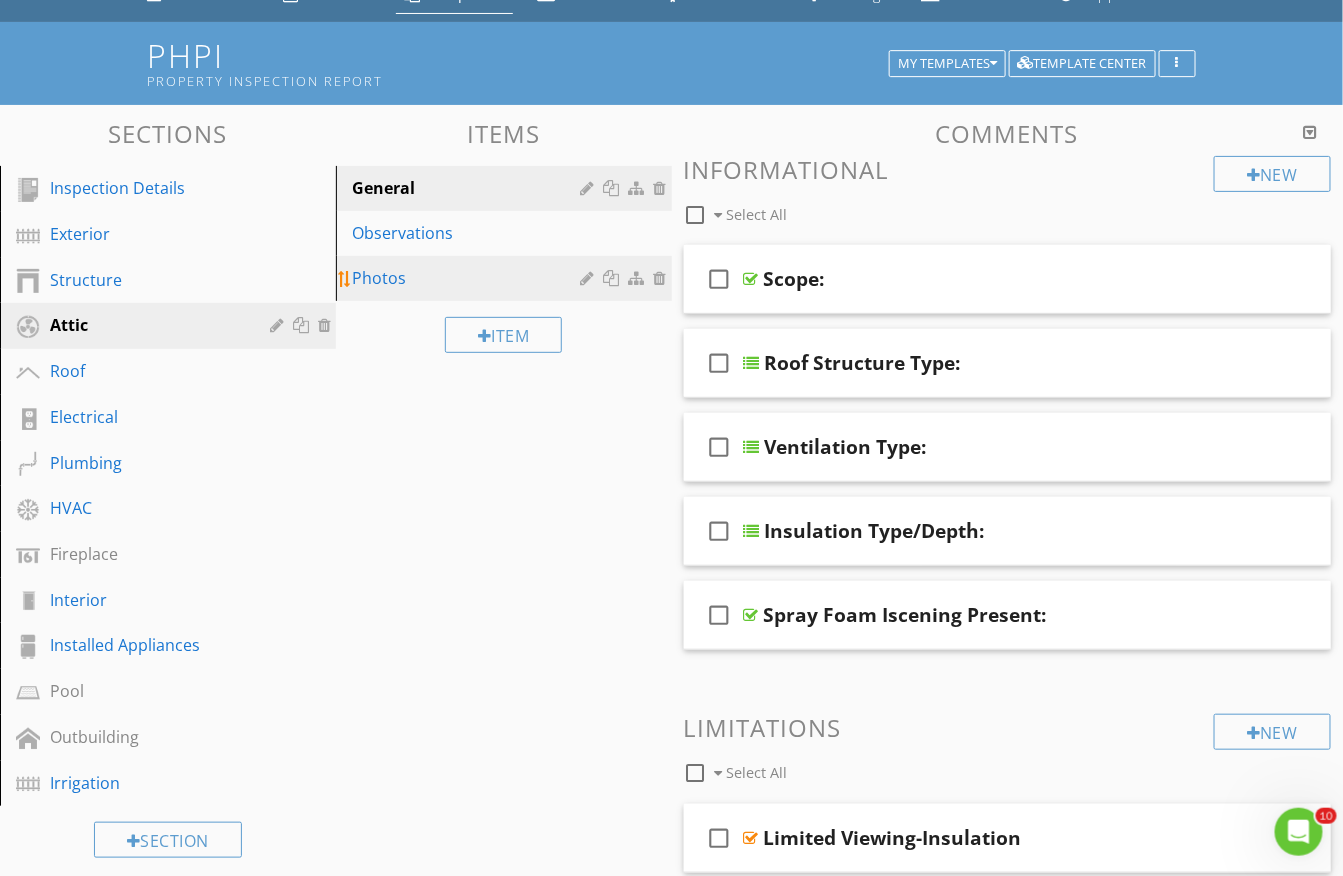 click at bounding box center [663, 278] 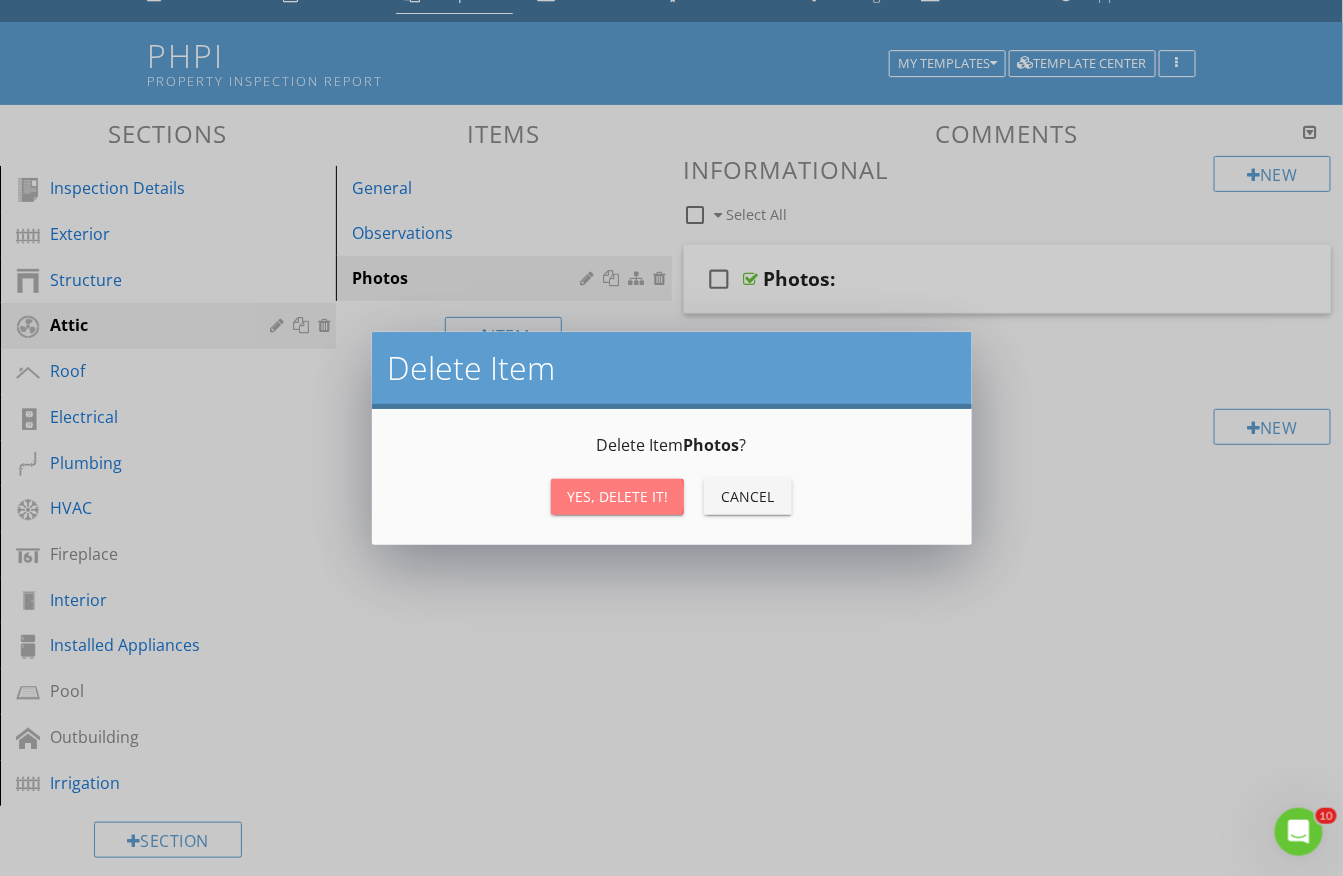 click on "Yes, Delete it!" at bounding box center [617, 496] 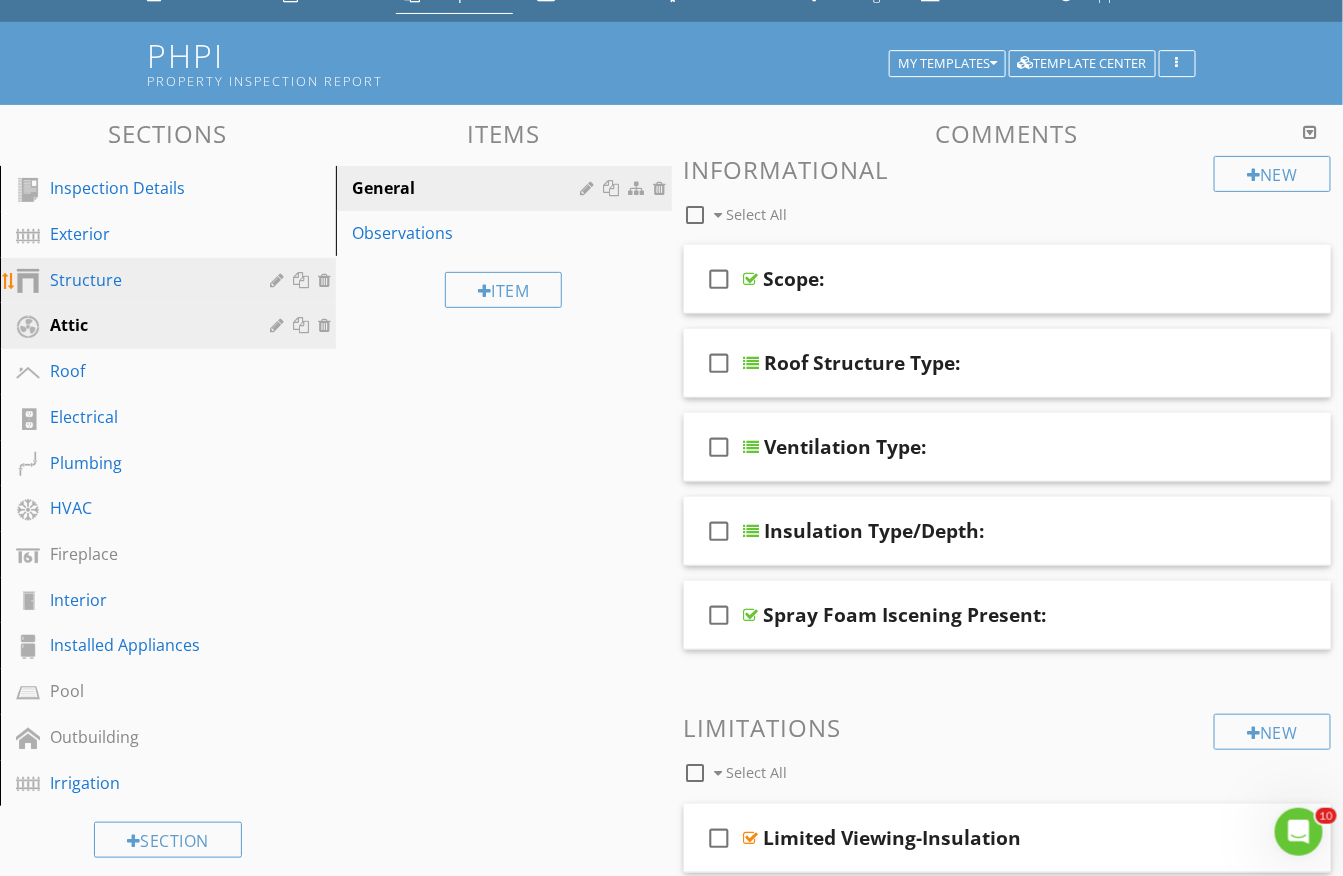click on "Structure" at bounding box center (145, 280) 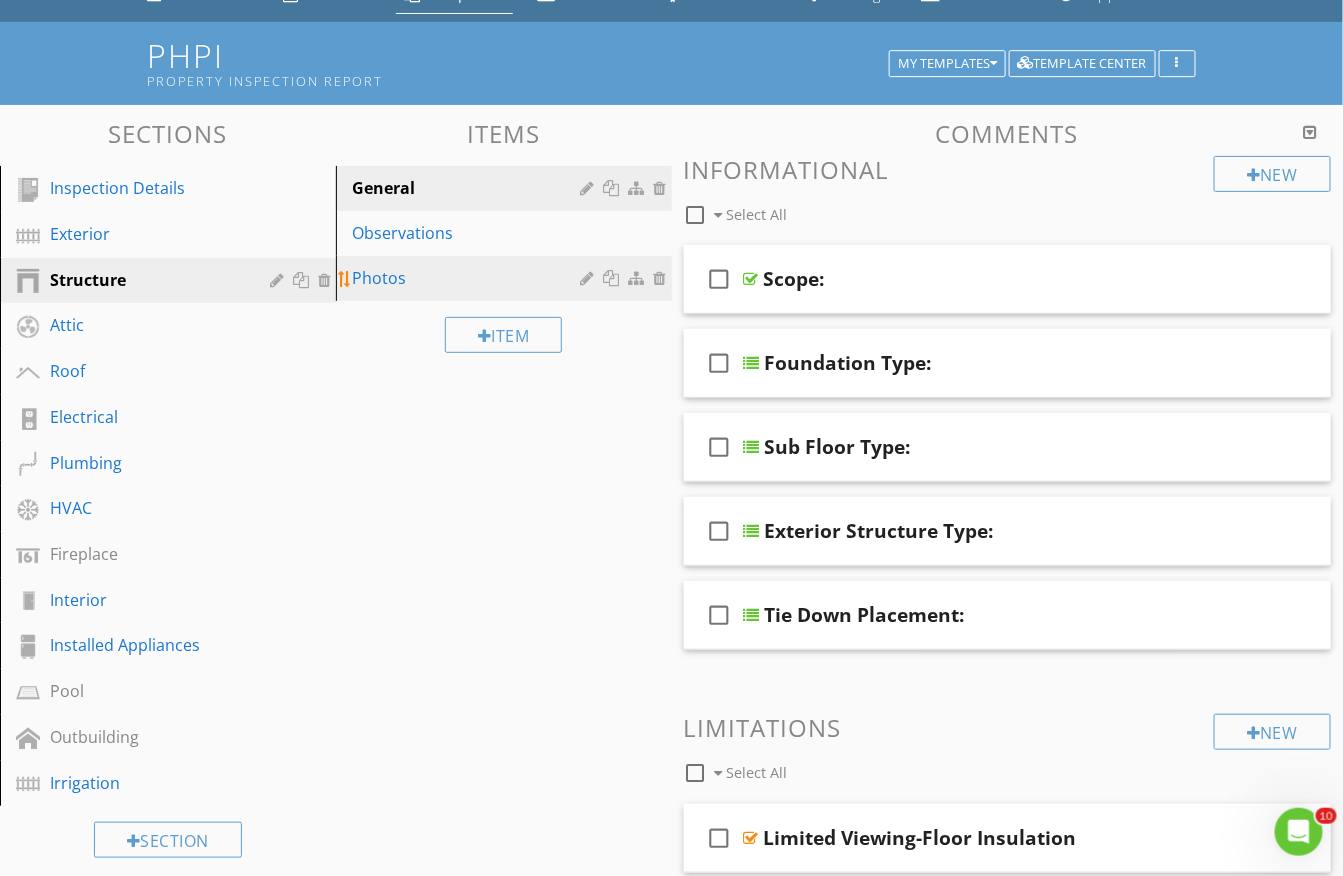 click at bounding box center [663, 278] 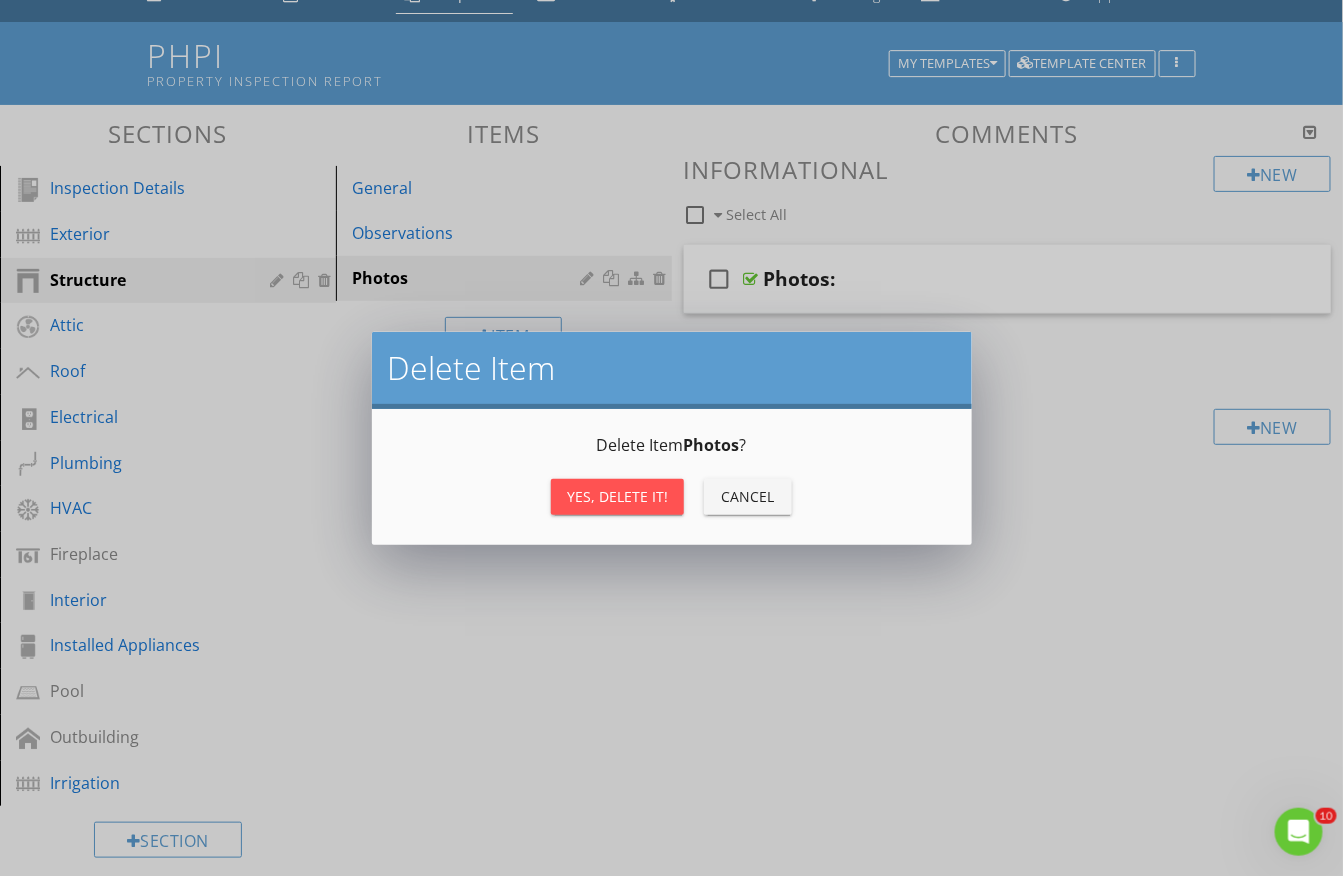 click on "Yes, Delete it!" at bounding box center (617, 496) 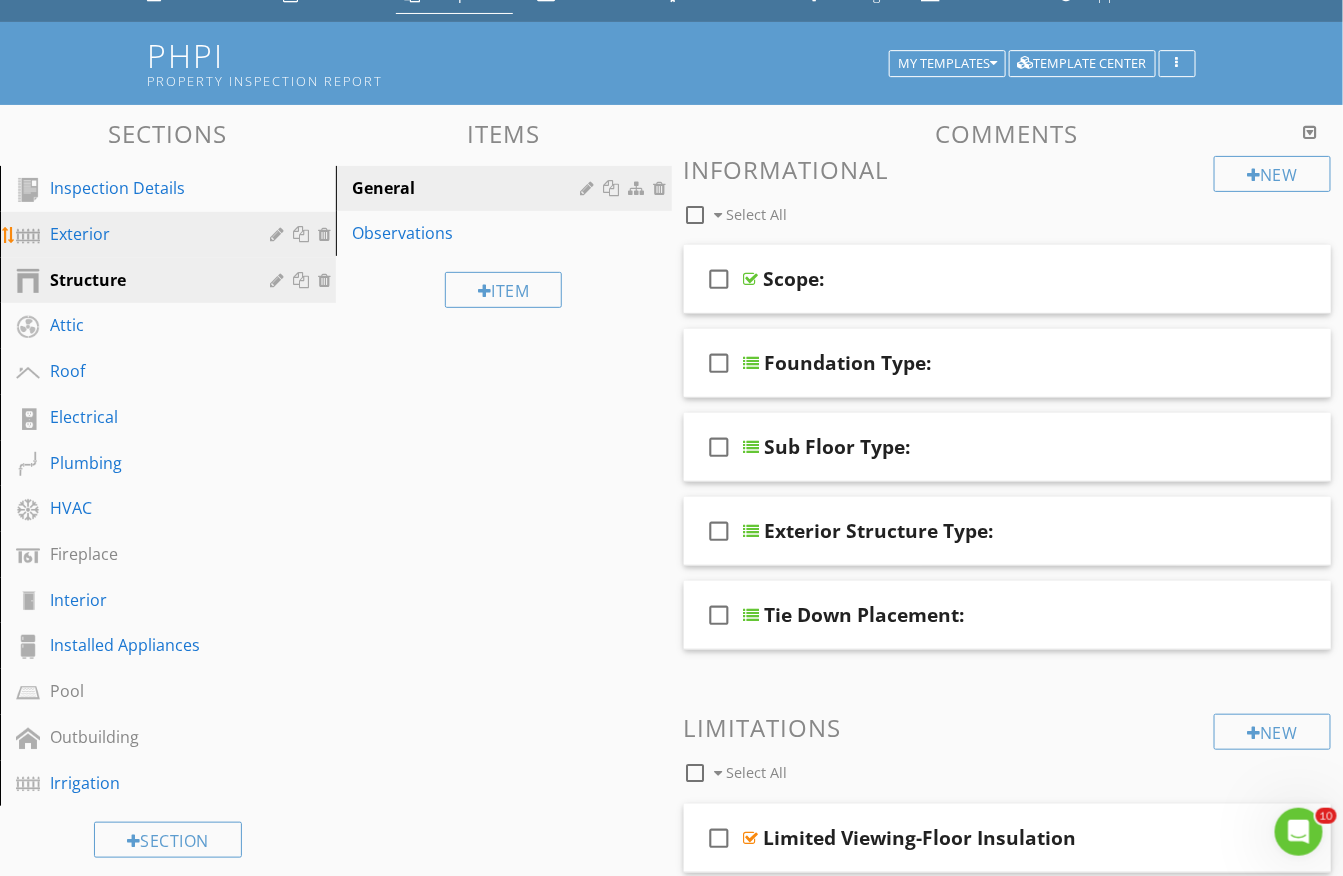 click on "Exterior" at bounding box center (171, 235) 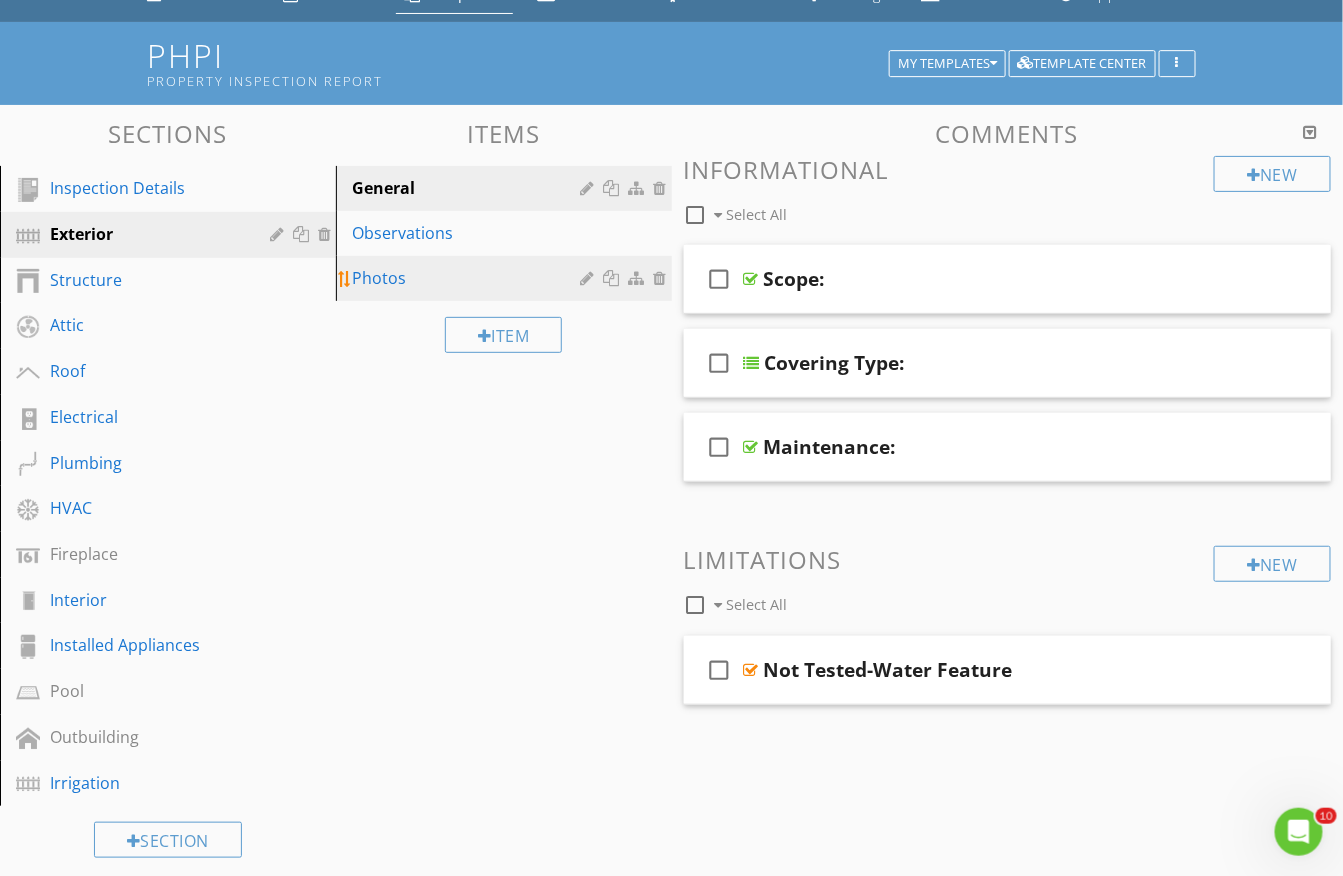 click at bounding box center (663, 278) 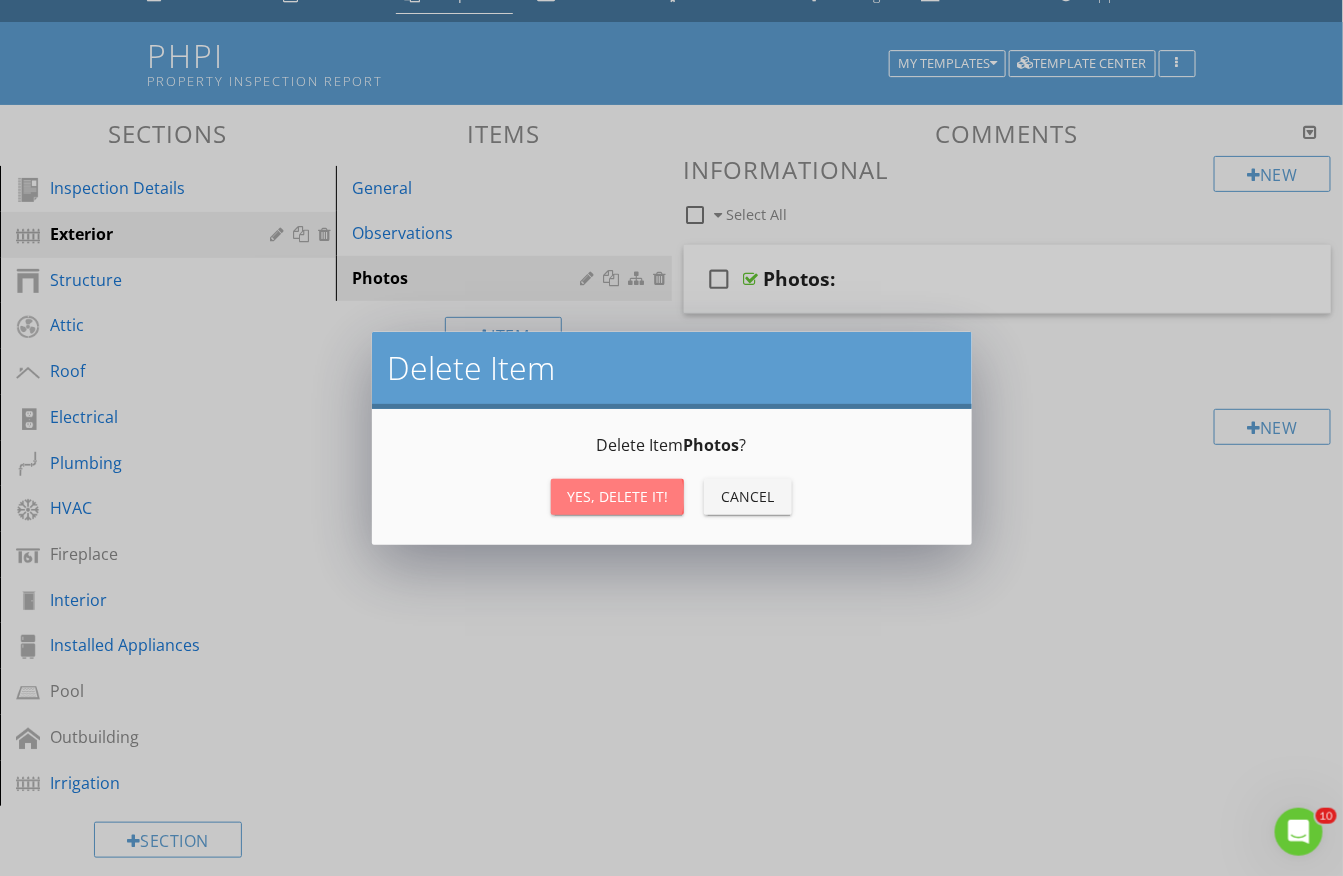 click on "Yes, Delete it!" at bounding box center [617, 496] 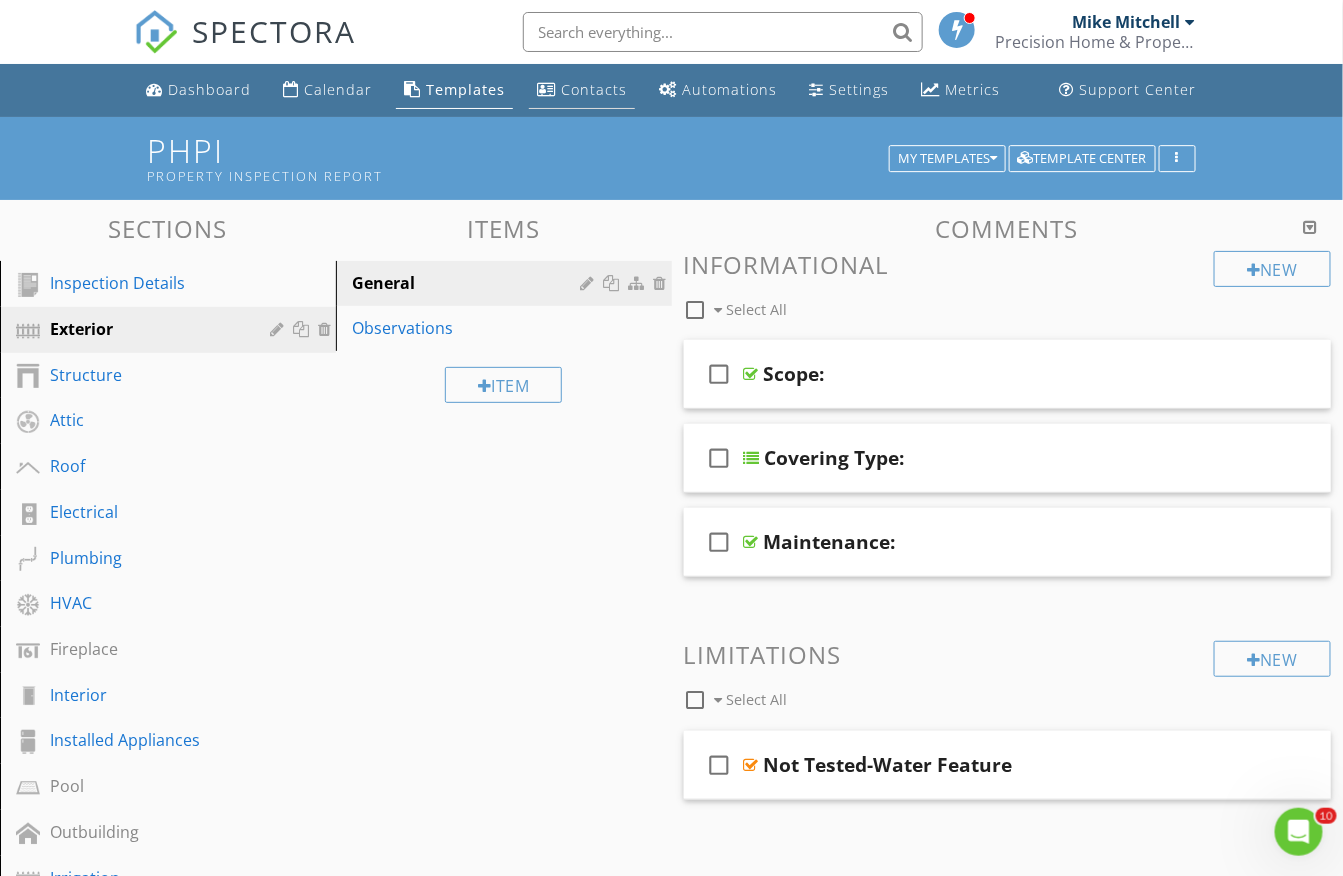 scroll, scrollTop: 0, scrollLeft: 0, axis: both 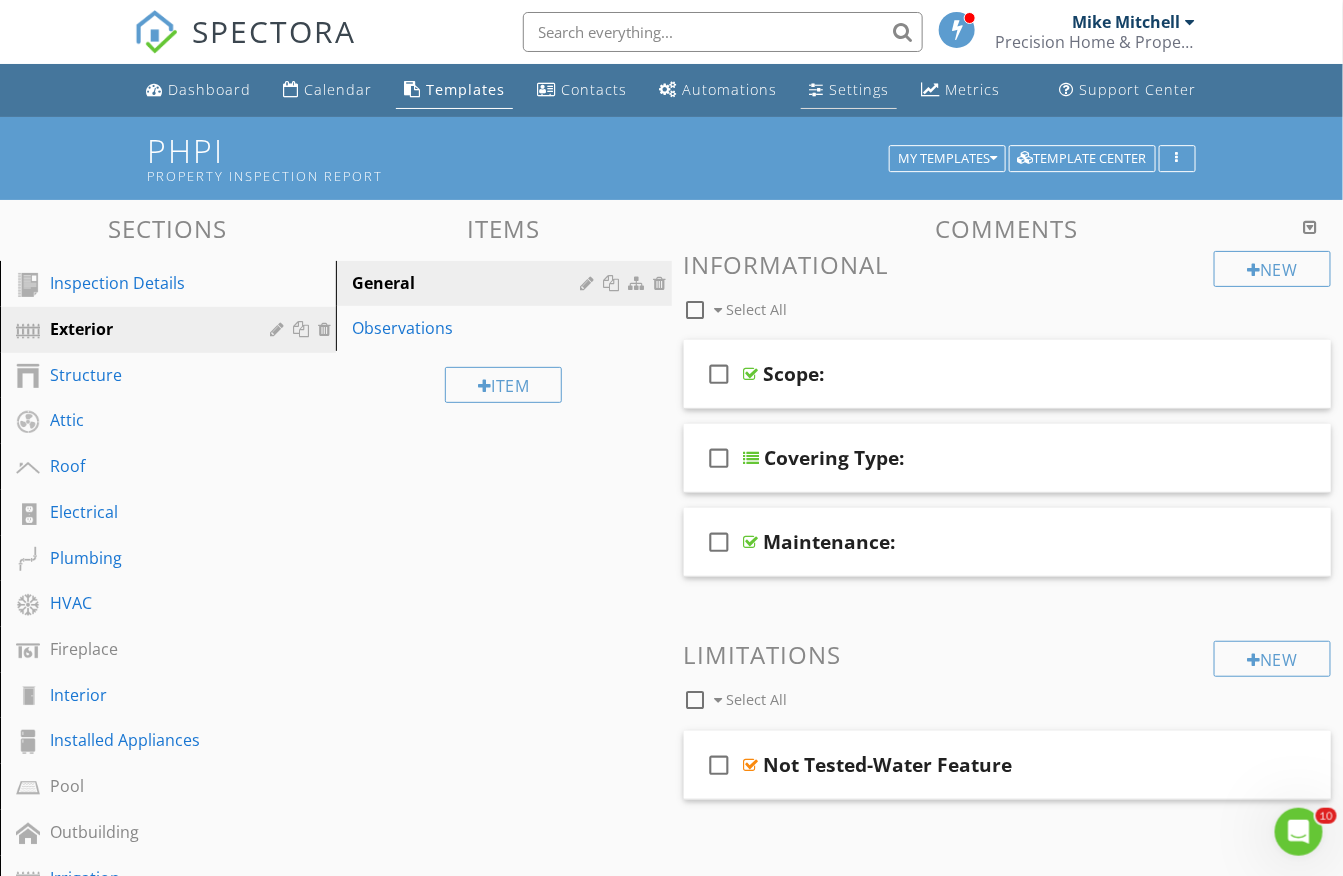 click on "Settings" at bounding box center [849, 90] 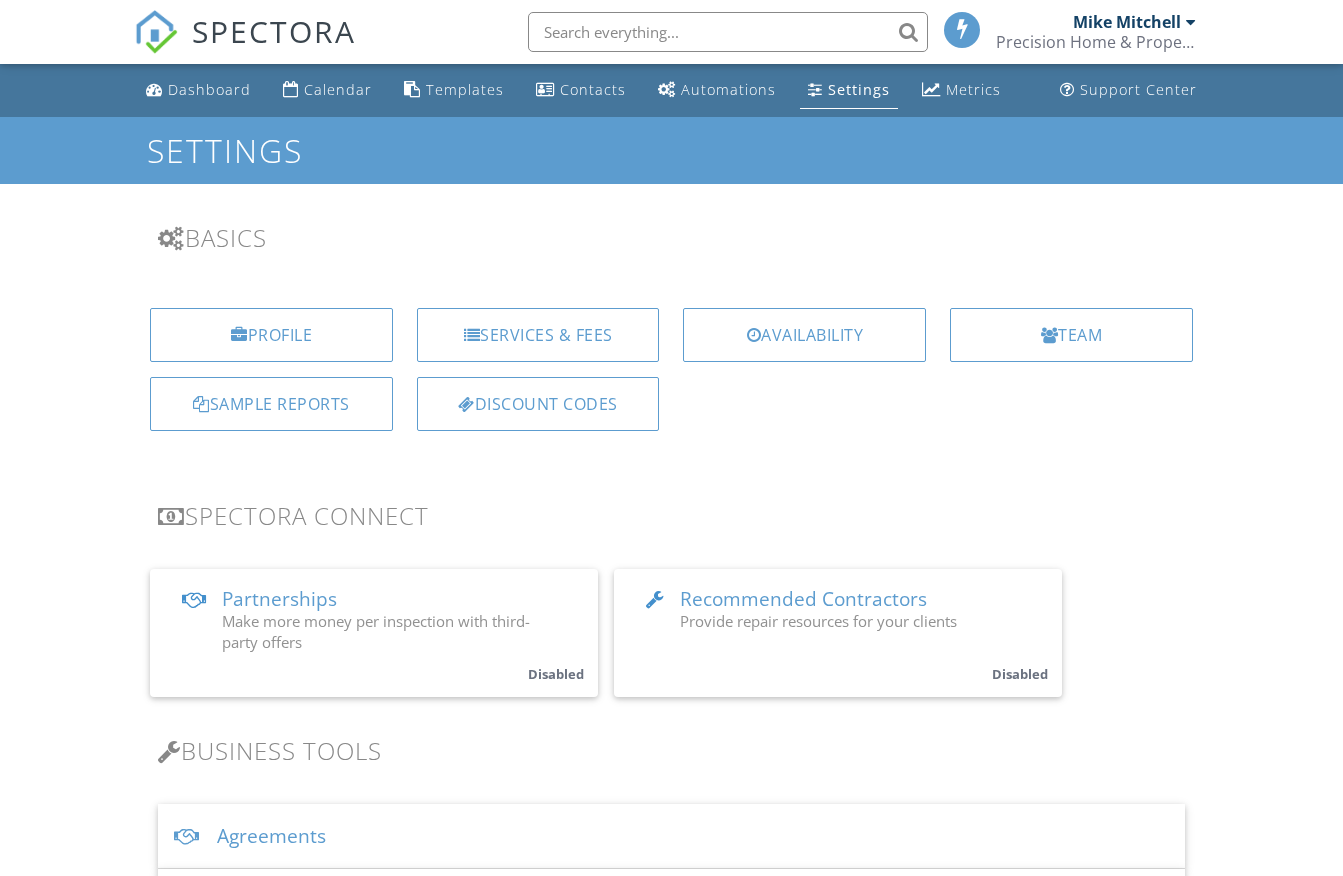 scroll, scrollTop: 0, scrollLeft: 0, axis: both 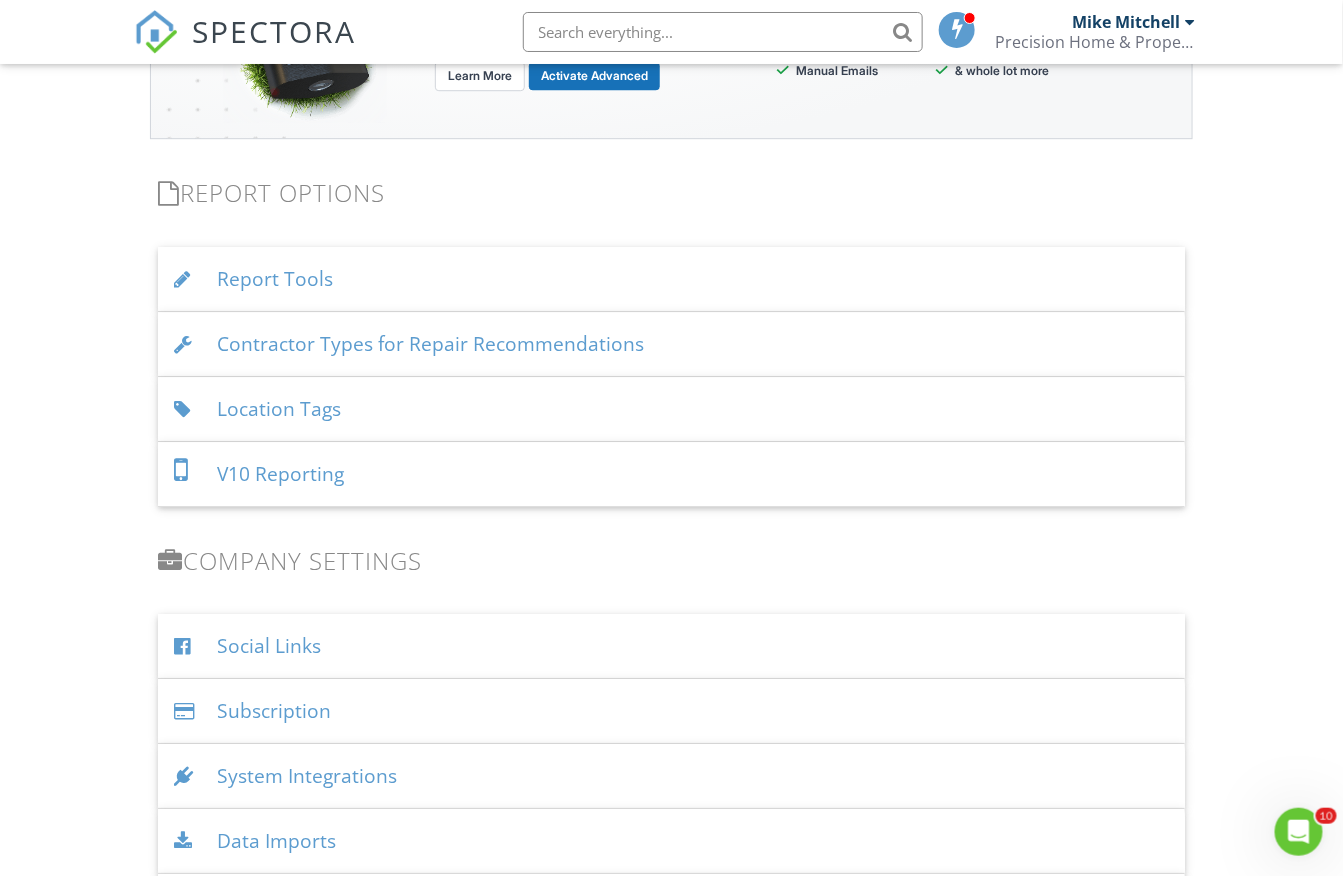 click on "Location Tags" at bounding box center (671, 409) 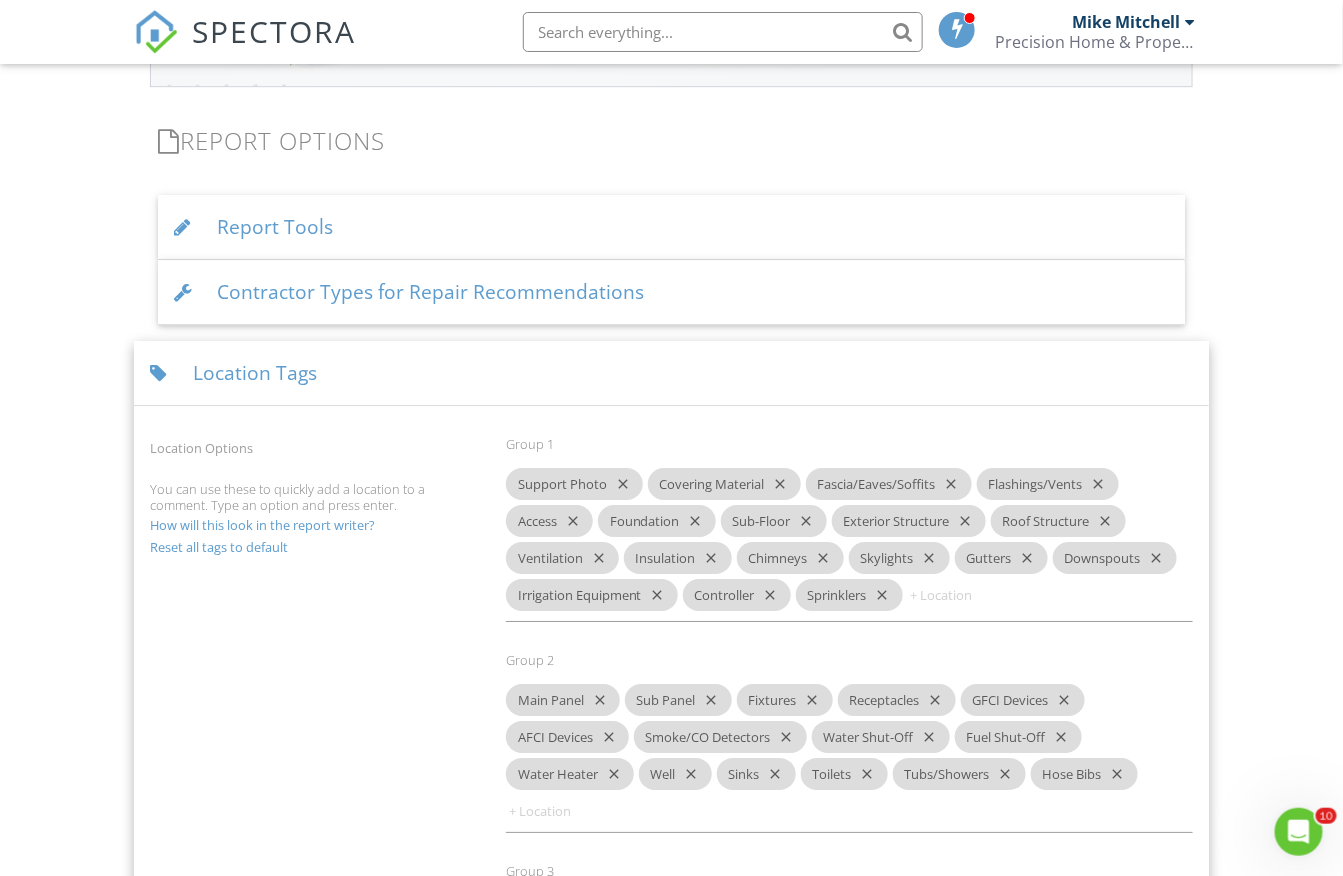 scroll, scrollTop: 2003, scrollLeft: 0, axis: vertical 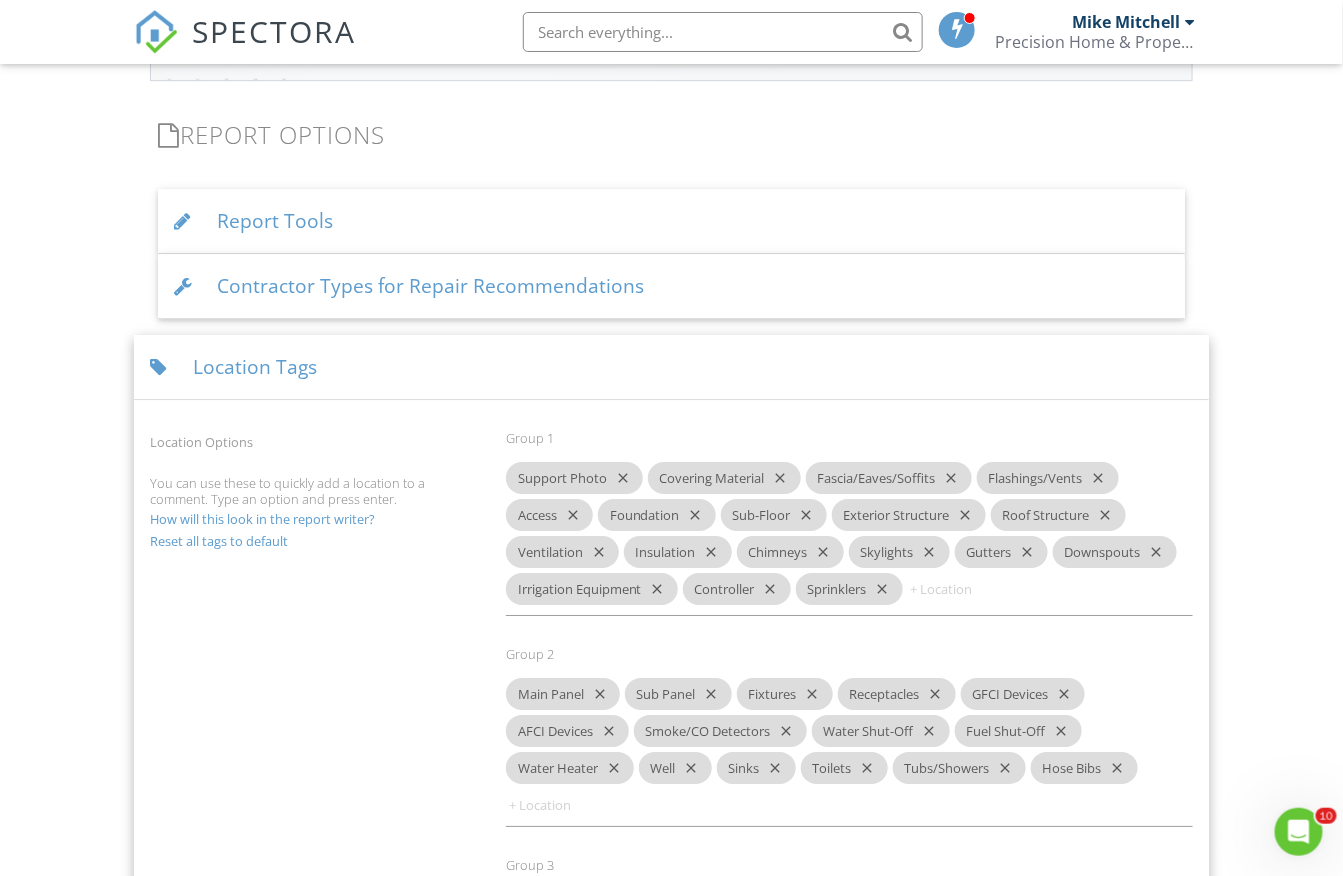 click at bounding box center (968, 589) 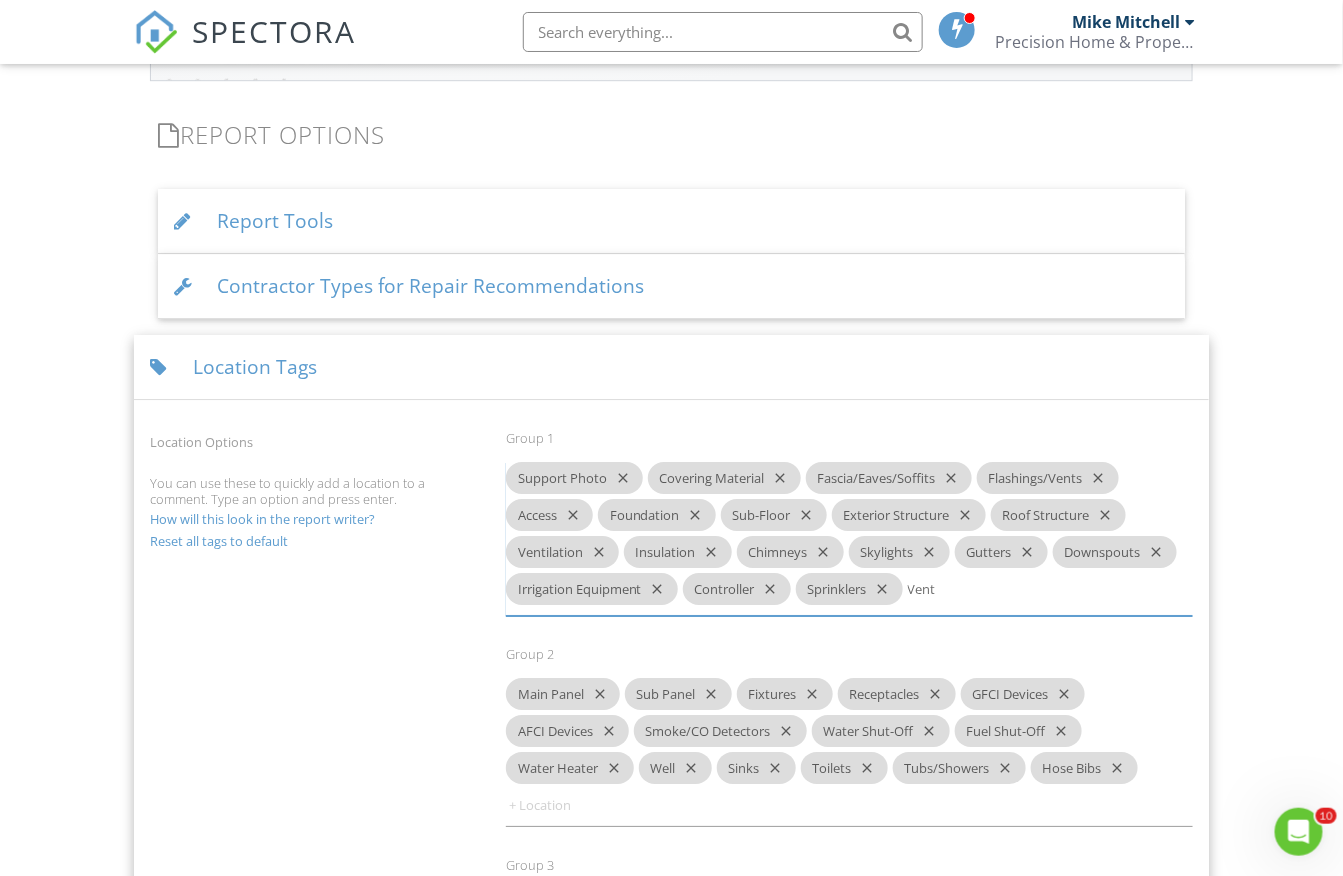 type on "Vents" 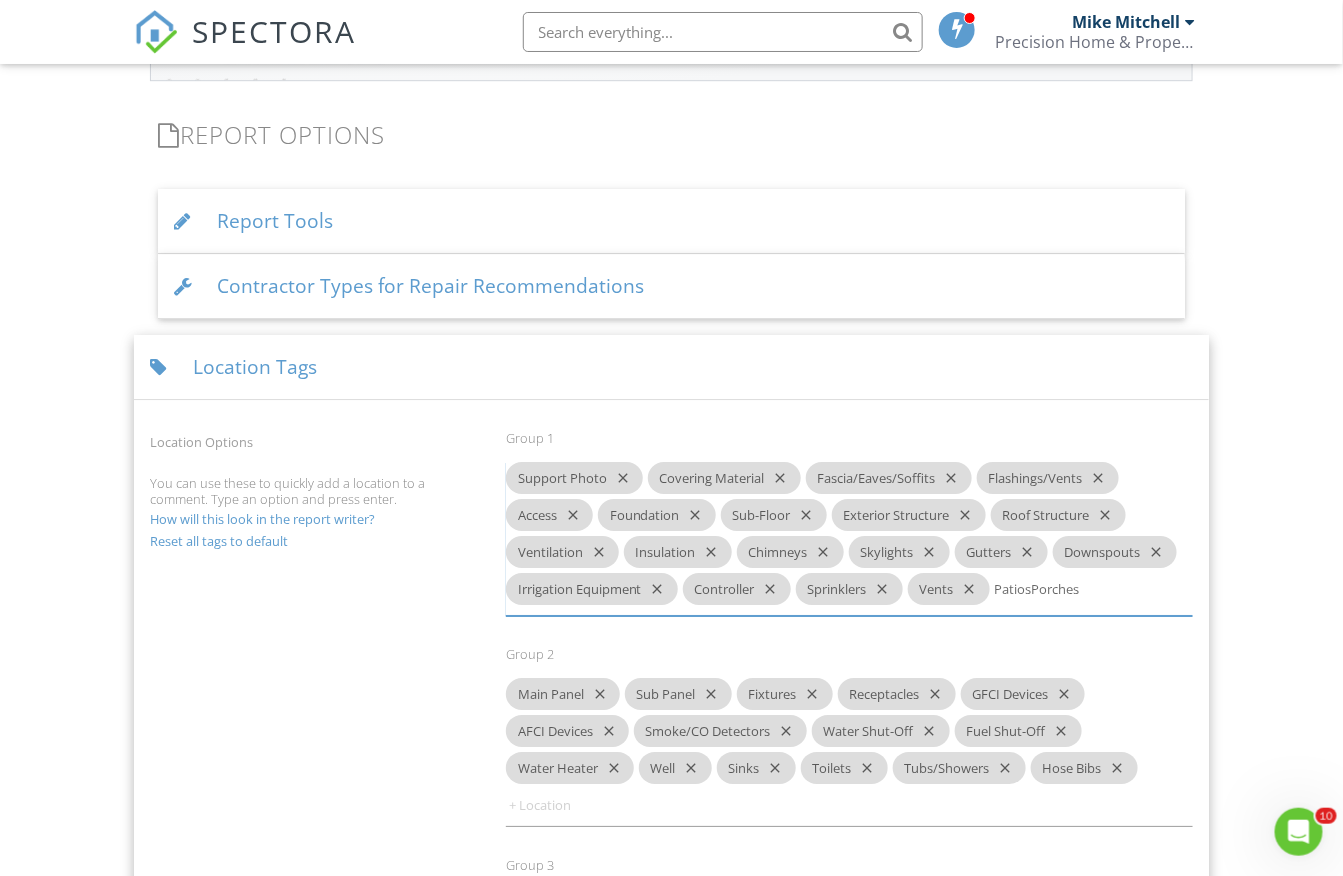 type on "Patios/Porches" 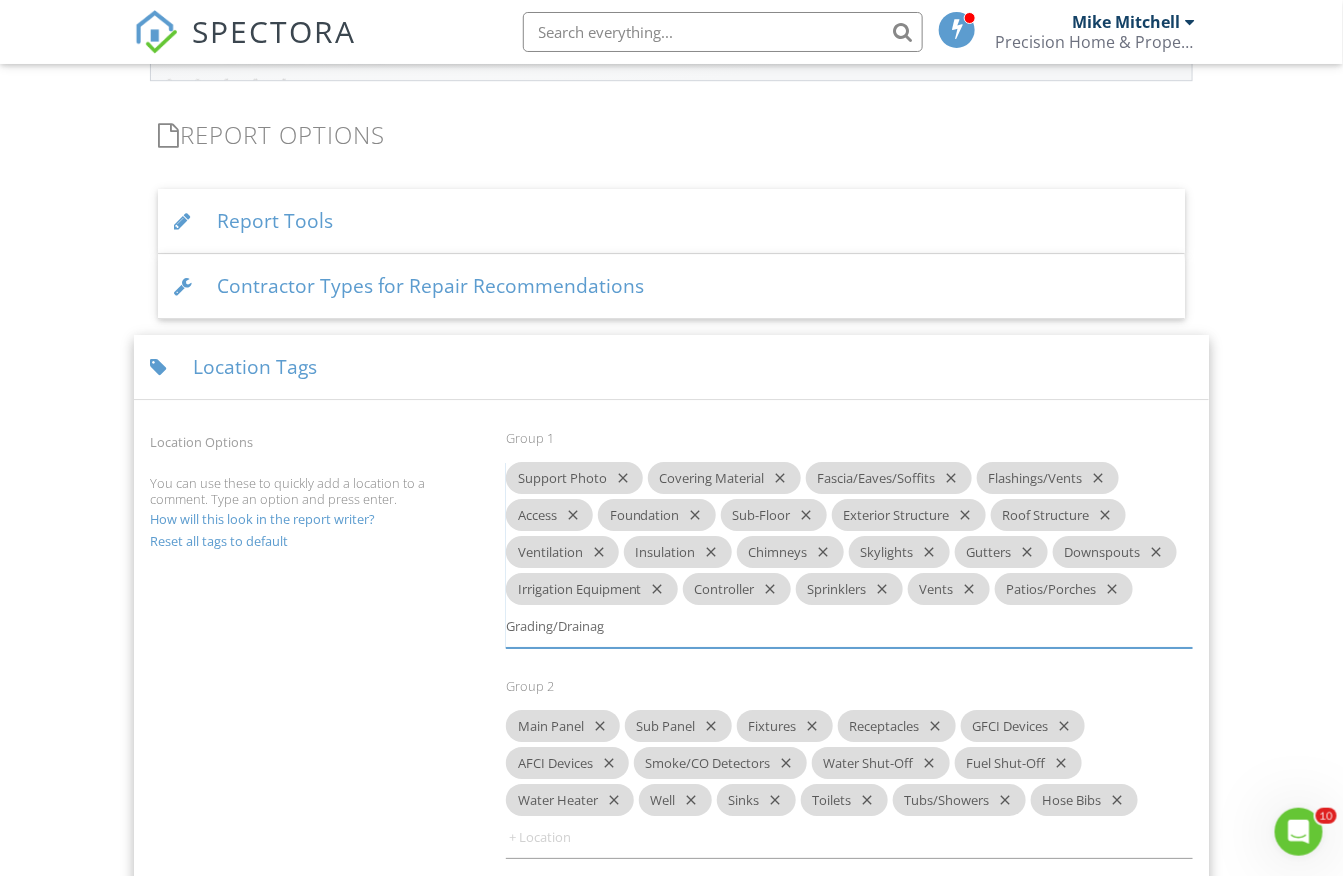 type on "Grading/Drainage" 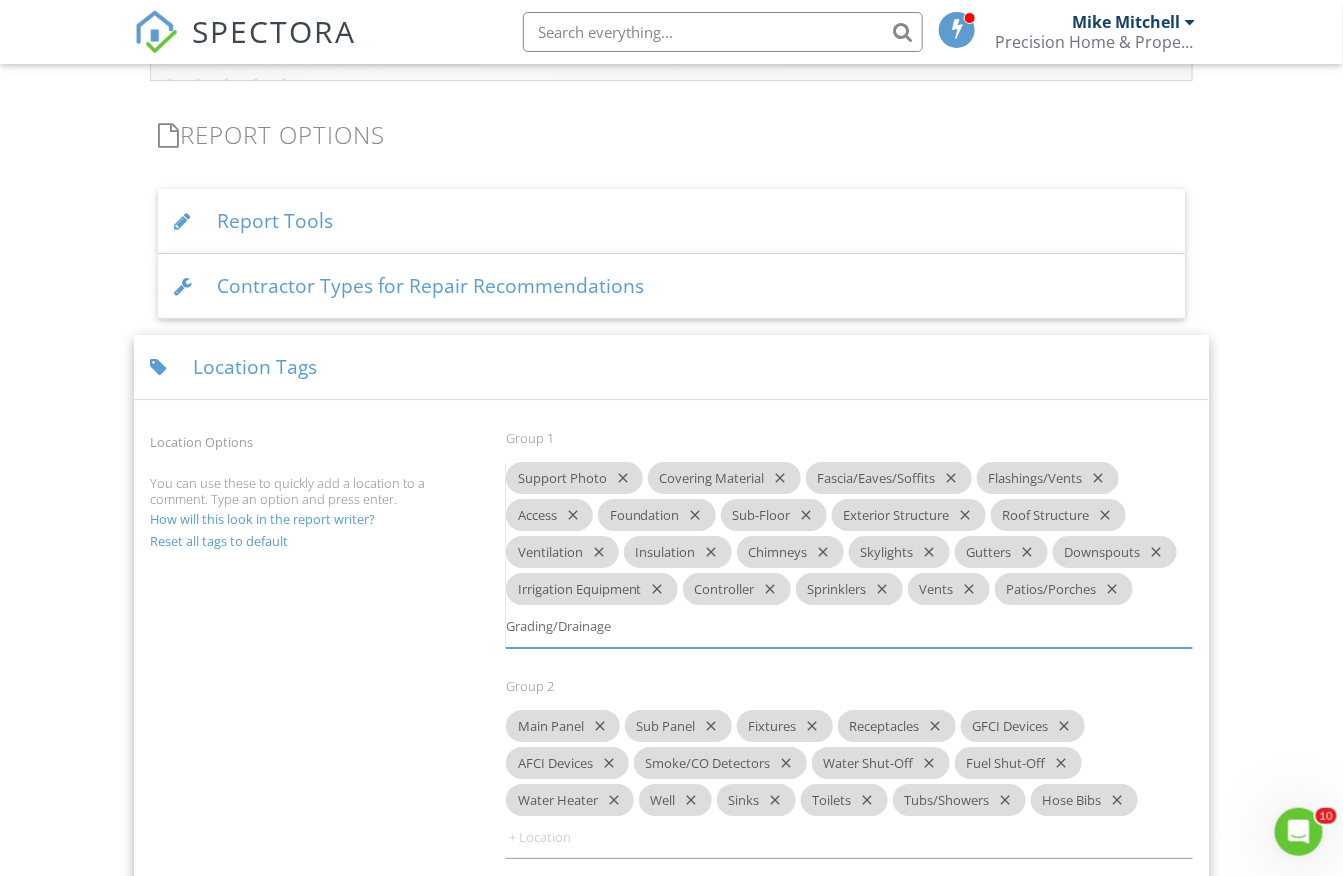 type 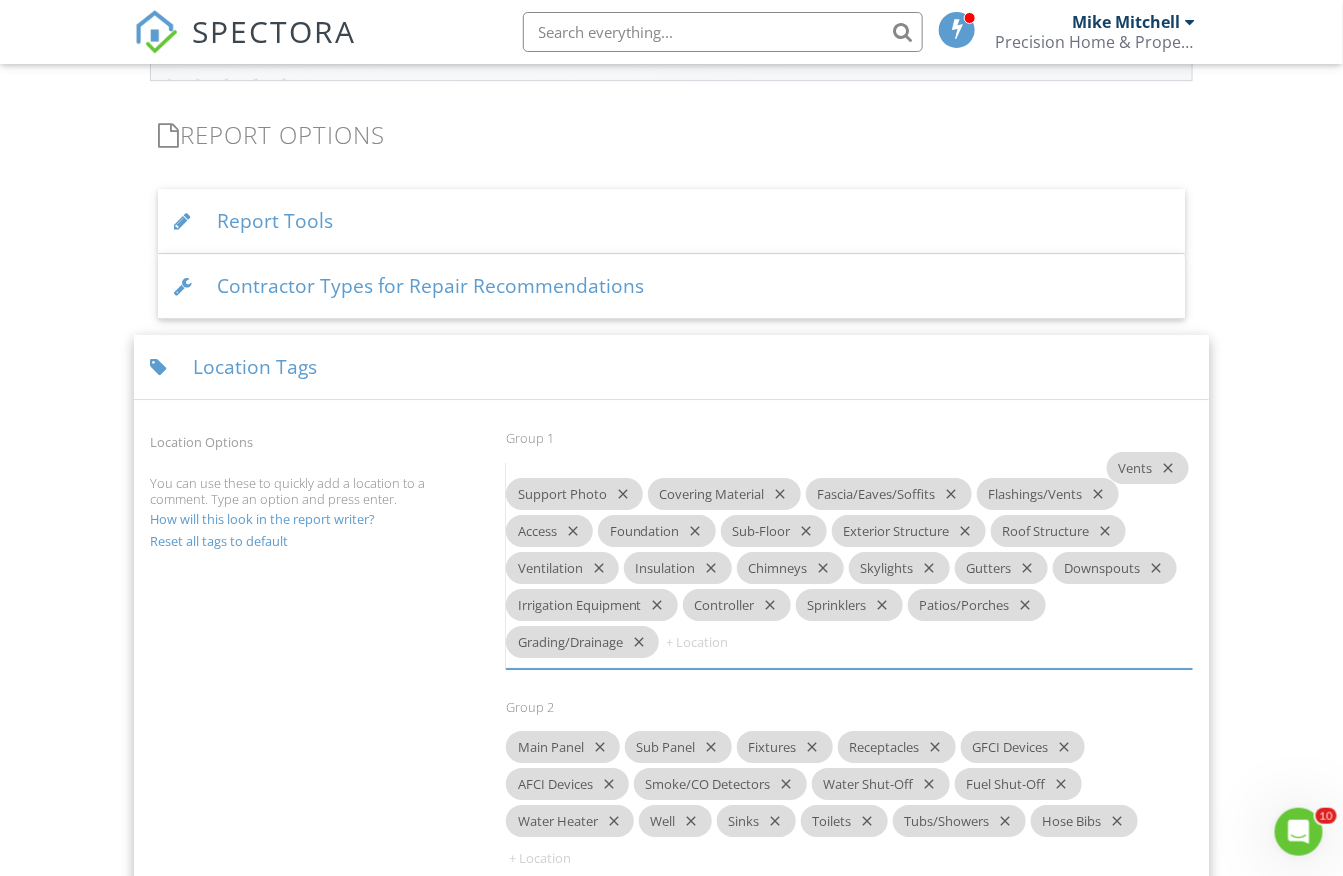 drag, startPoint x: 957, startPoint y: 574, endPoint x: 1152, endPoint y: 469, distance: 221.47235 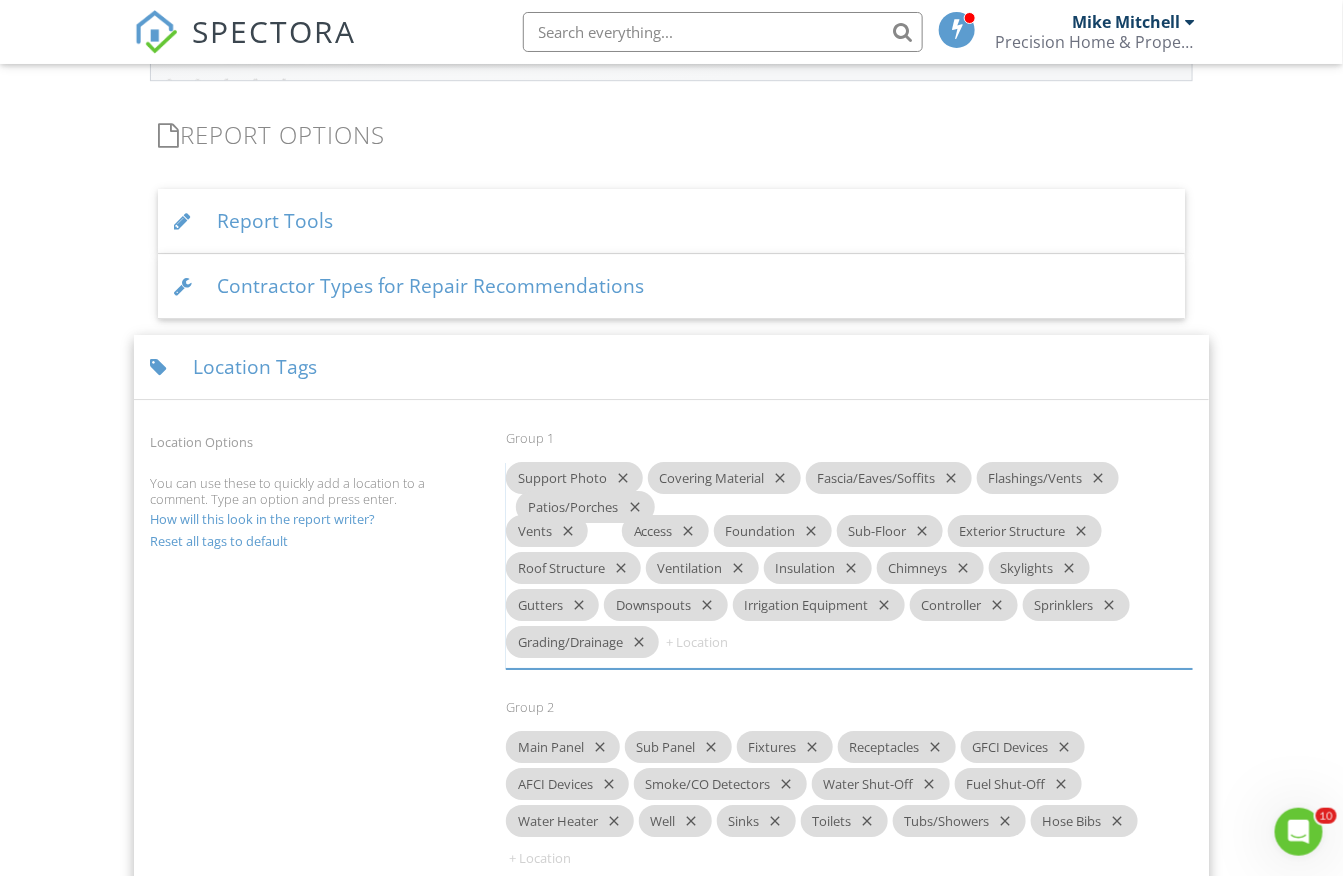 drag, startPoint x: 588, startPoint y: 609, endPoint x: 601, endPoint y: 508, distance: 101.8332 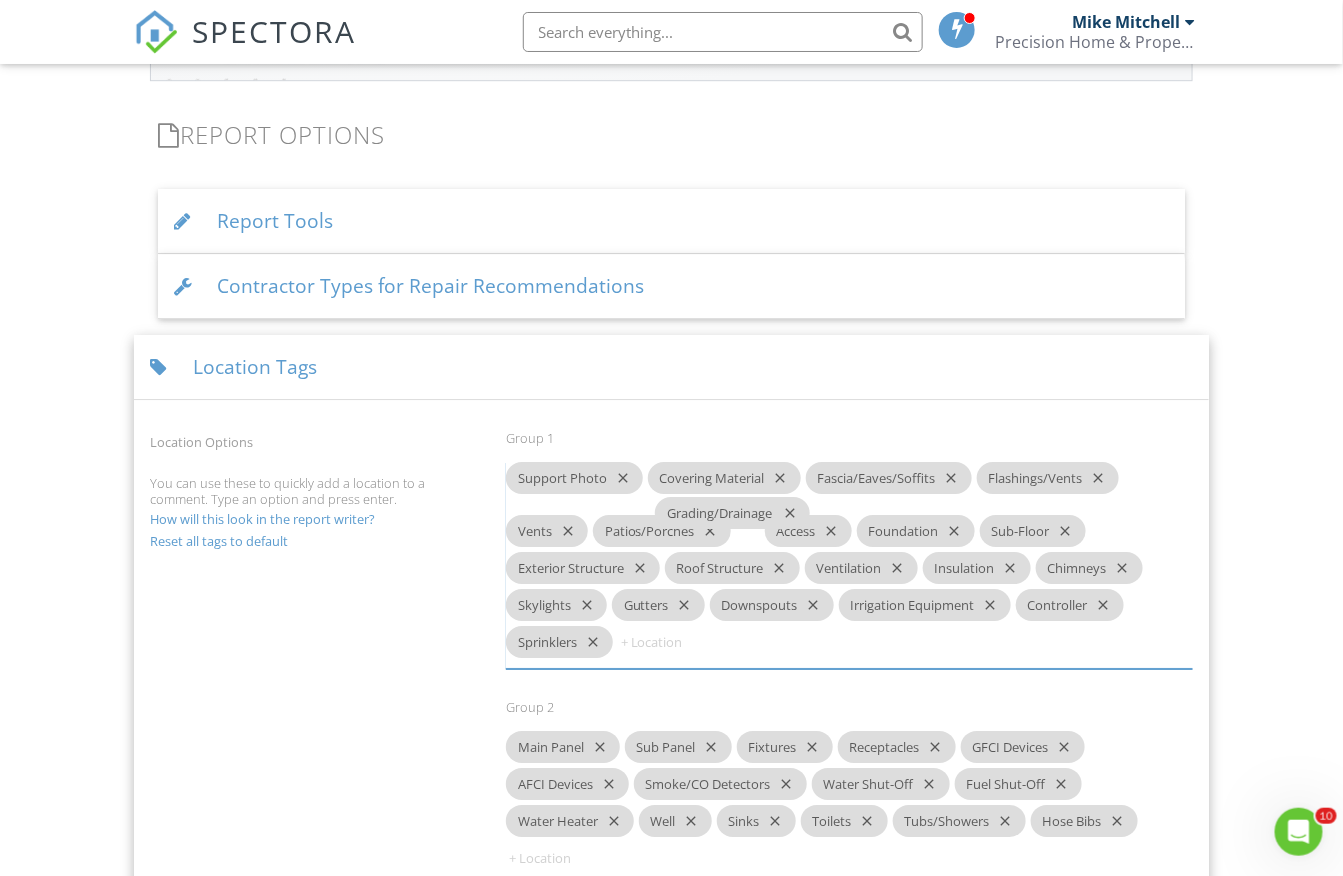 drag, startPoint x: 699, startPoint y: 609, endPoint x: 735, endPoint y: 511, distance: 104.40307 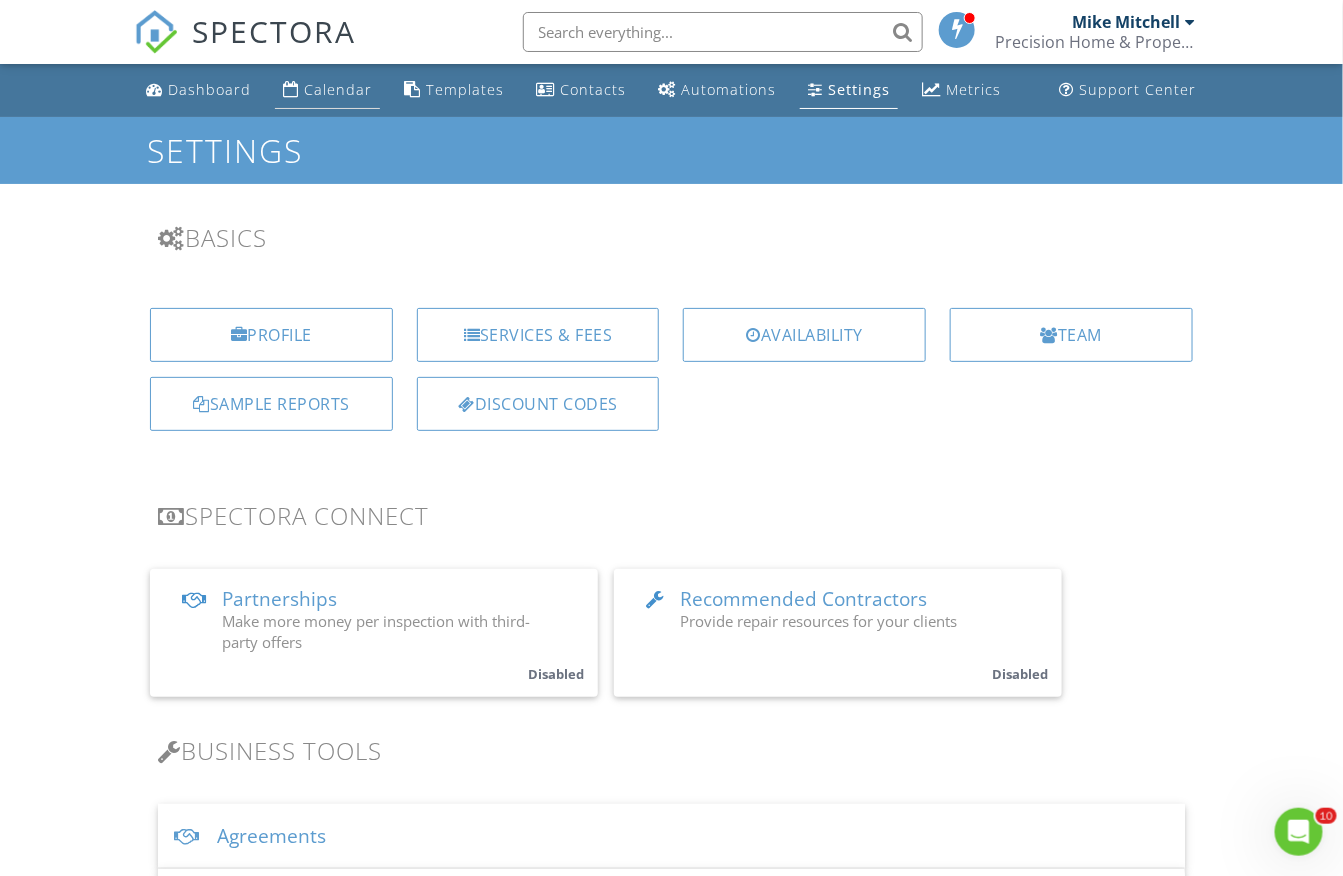 scroll, scrollTop: 0, scrollLeft: 0, axis: both 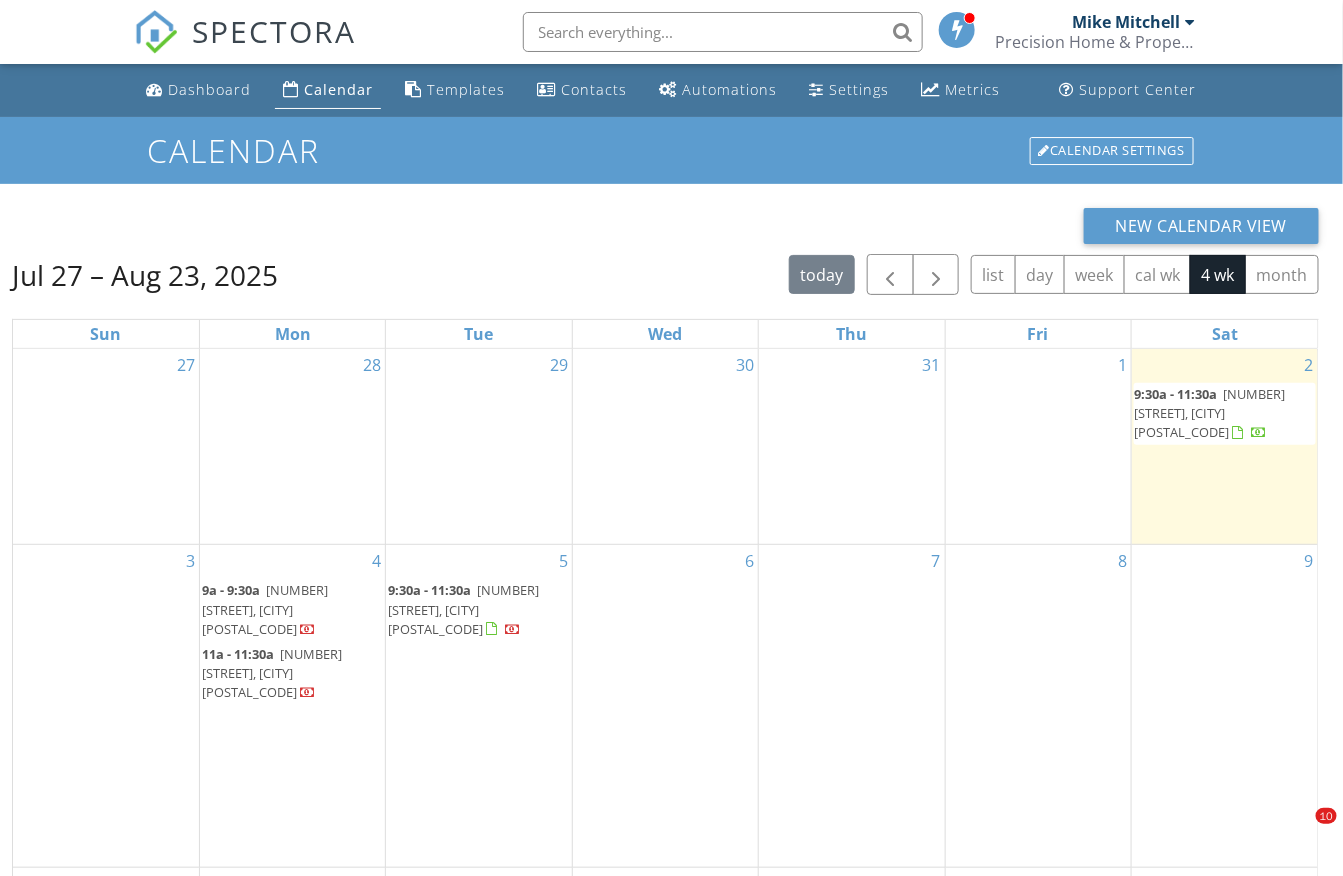 click on "[NUMBER] [STREET], [CITY] [POSTAL_CODE]" at bounding box center [1209, 413] 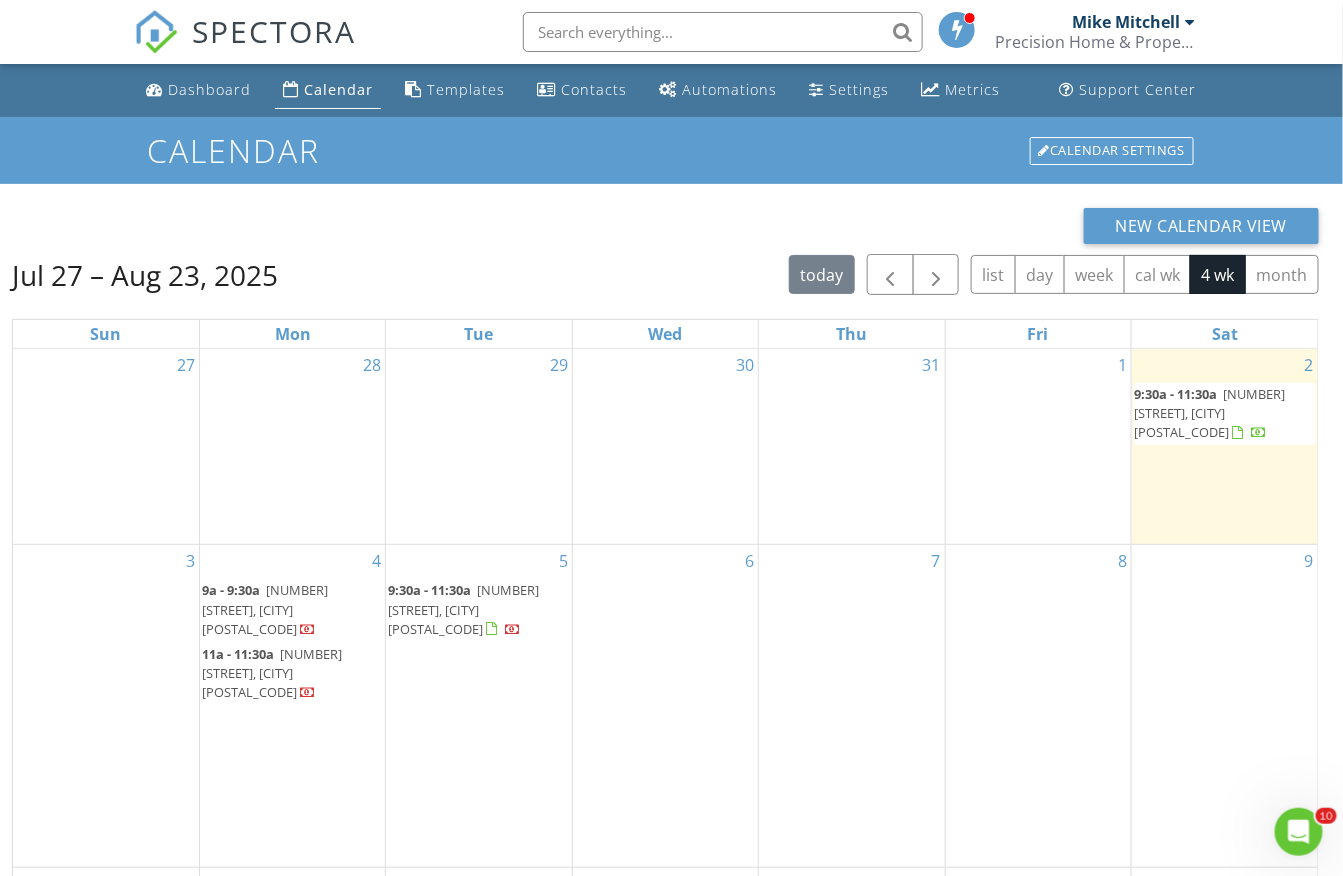 scroll, scrollTop: 0, scrollLeft: 0, axis: both 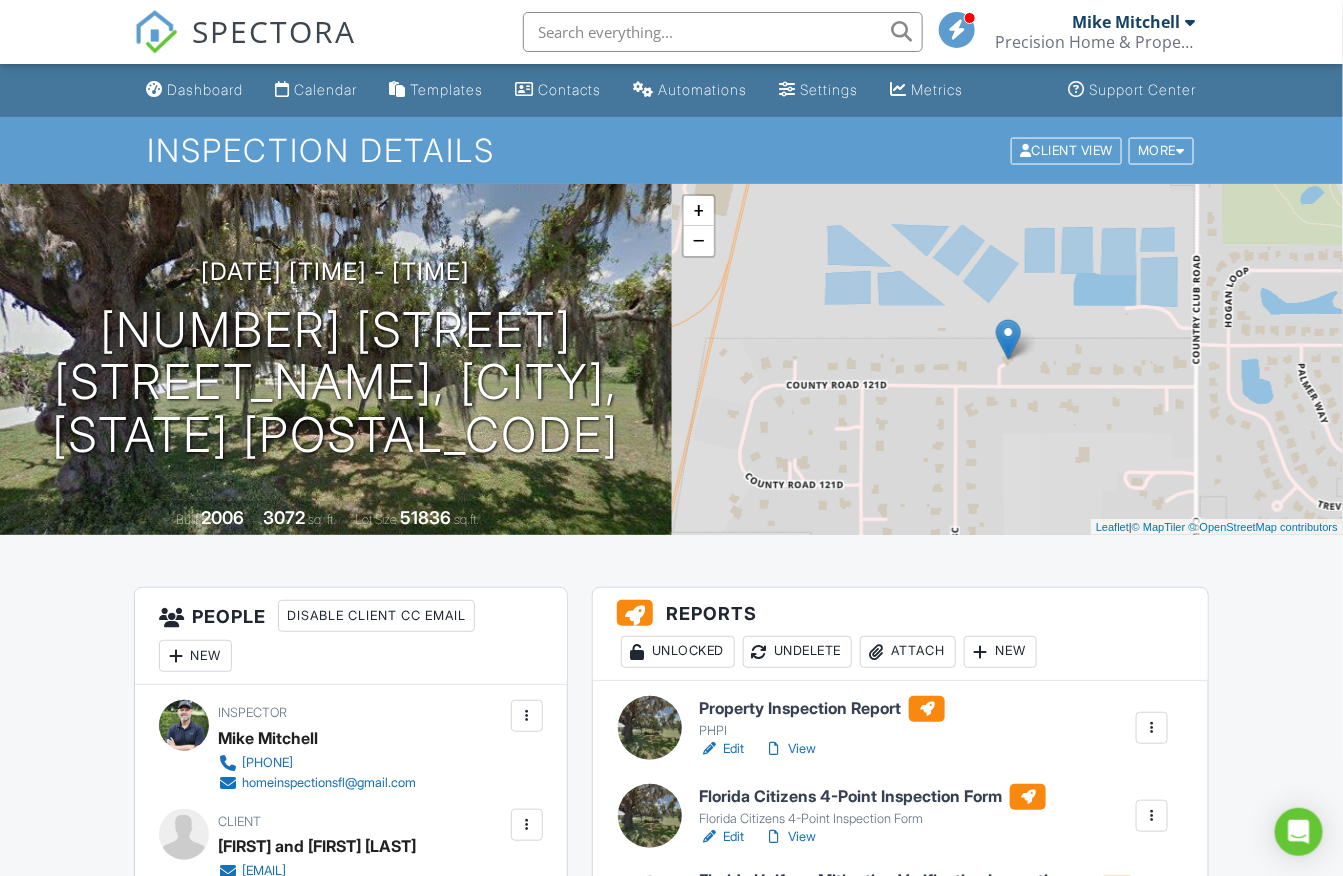click at bounding box center (1152, 728) 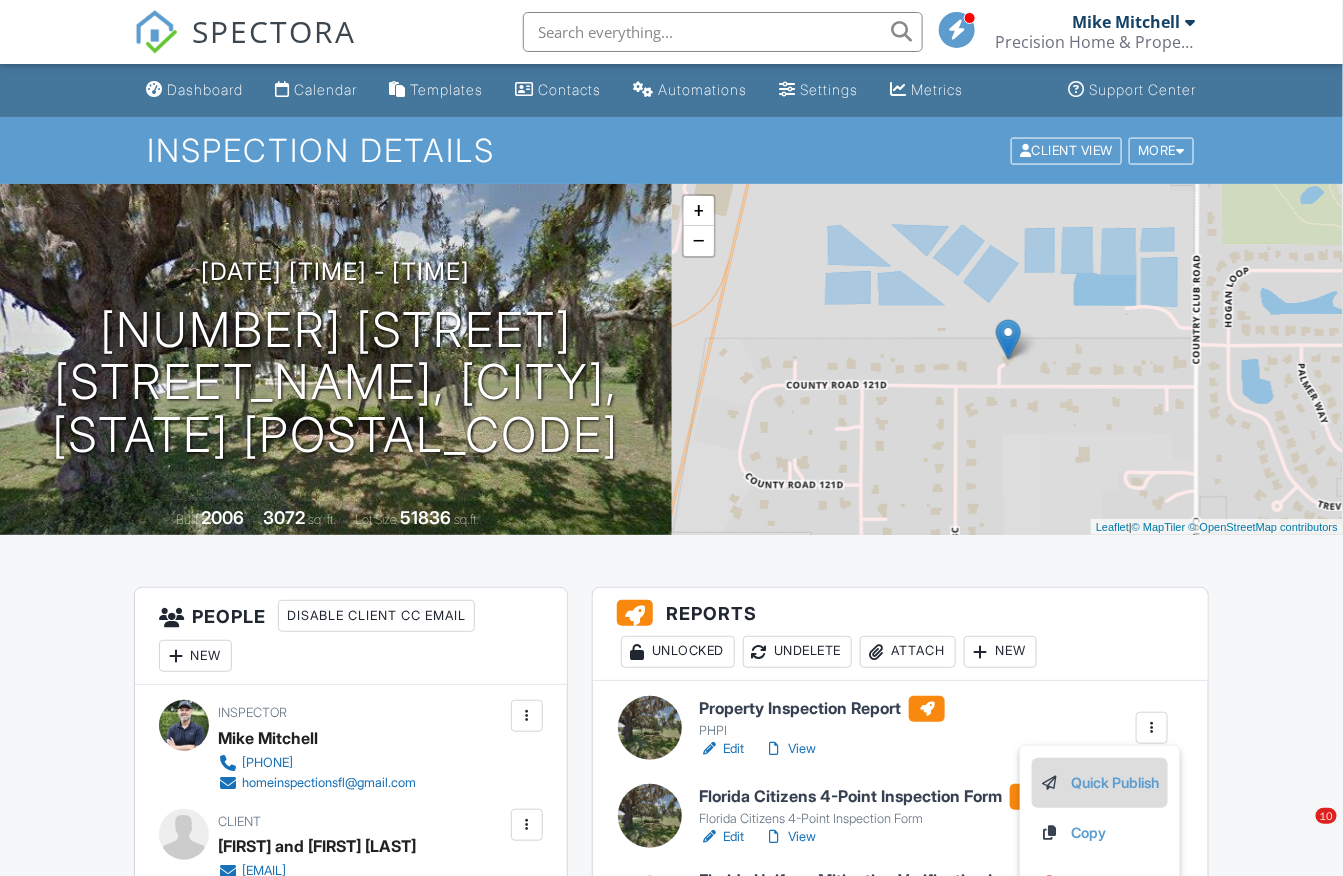 scroll, scrollTop: 78, scrollLeft: 0, axis: vertical 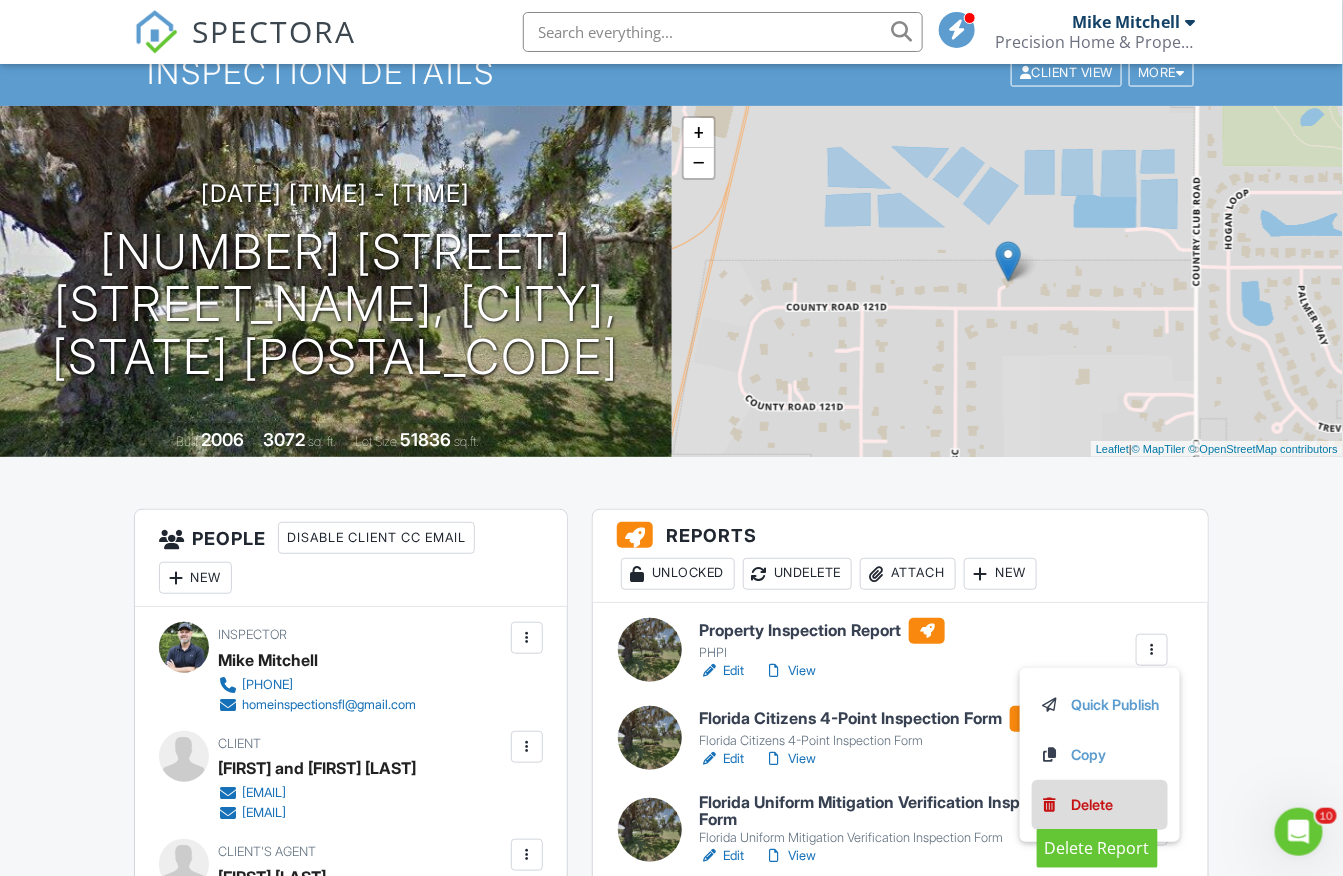 click on "Delete" at bounding box center [1093, 805] 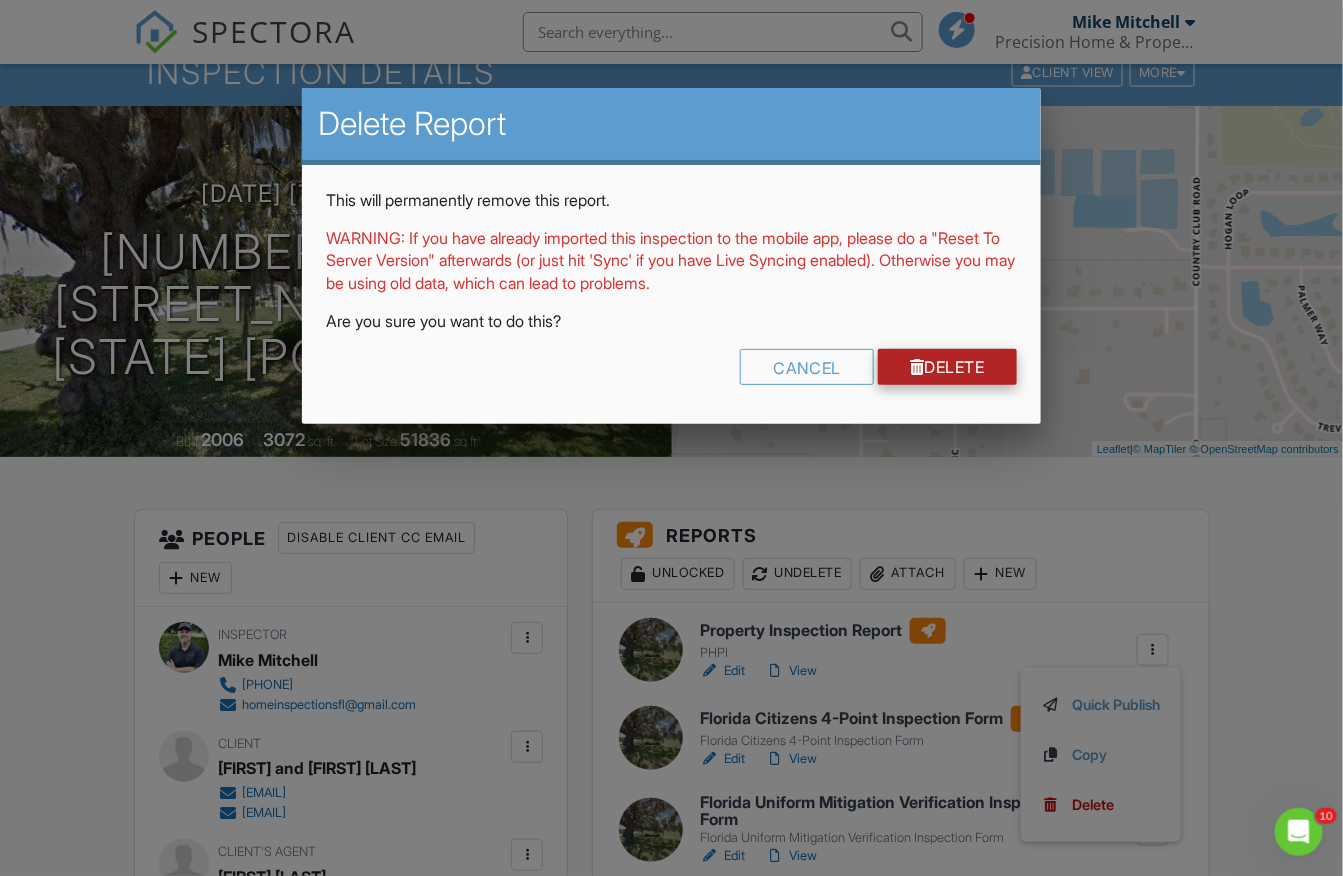 click on "Delete" at bounding box center (947, 367) 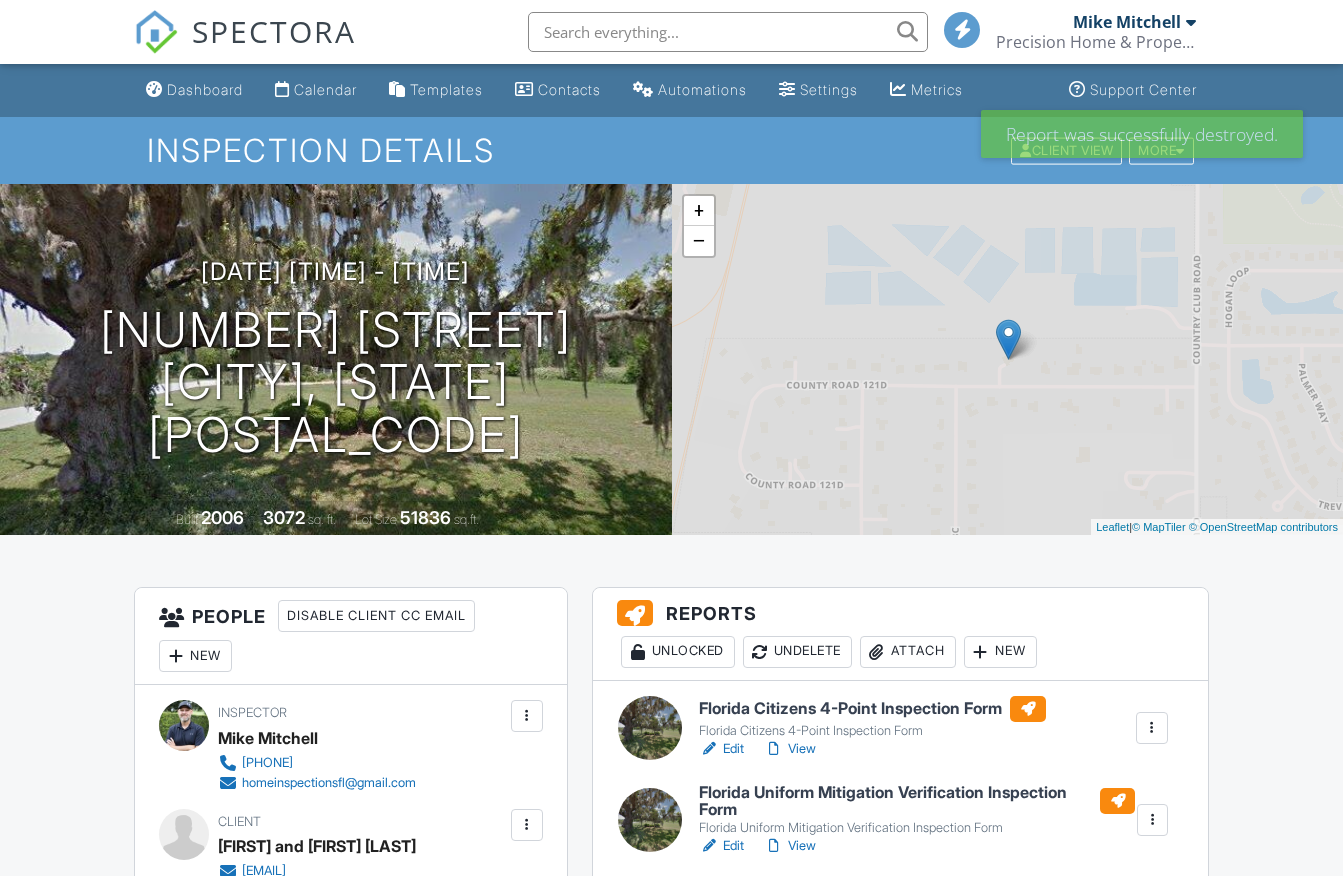 scroll, scrollTop: 0, scrollLeft: 0, axis: both 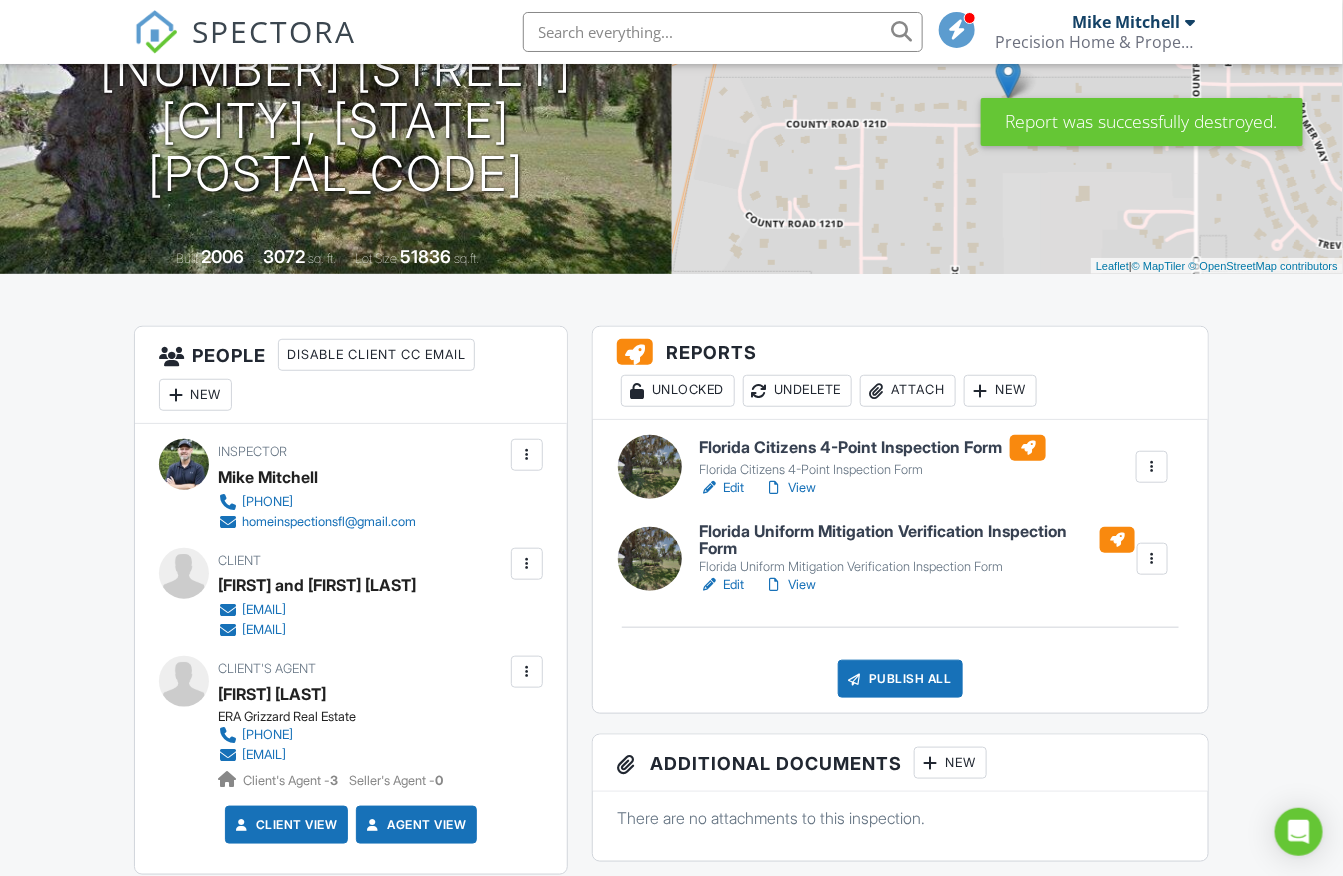 click on "New" at bounding box center [1000, 391] 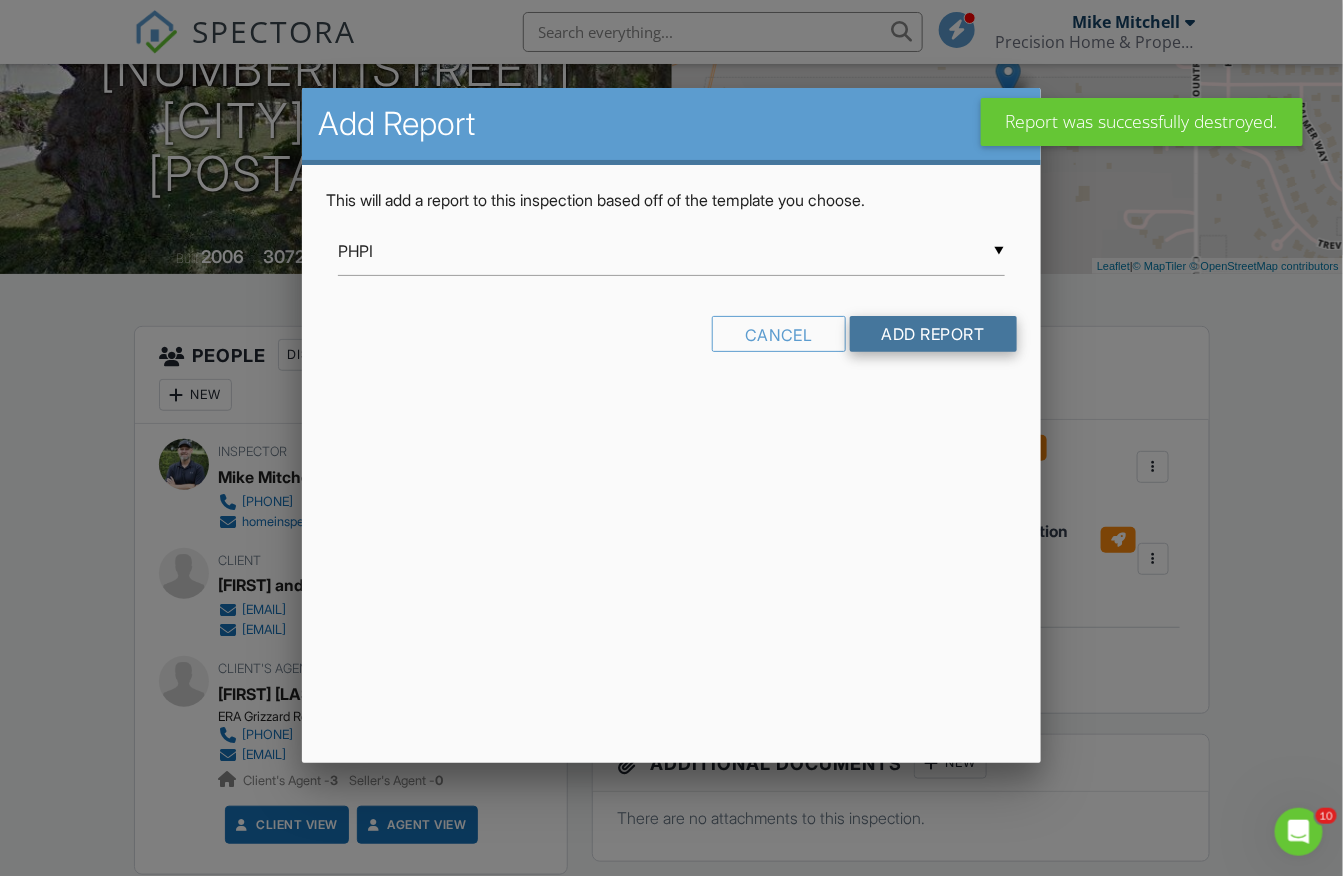 scroll, scrollTop: 0, scrollLeft: 0, axis: both 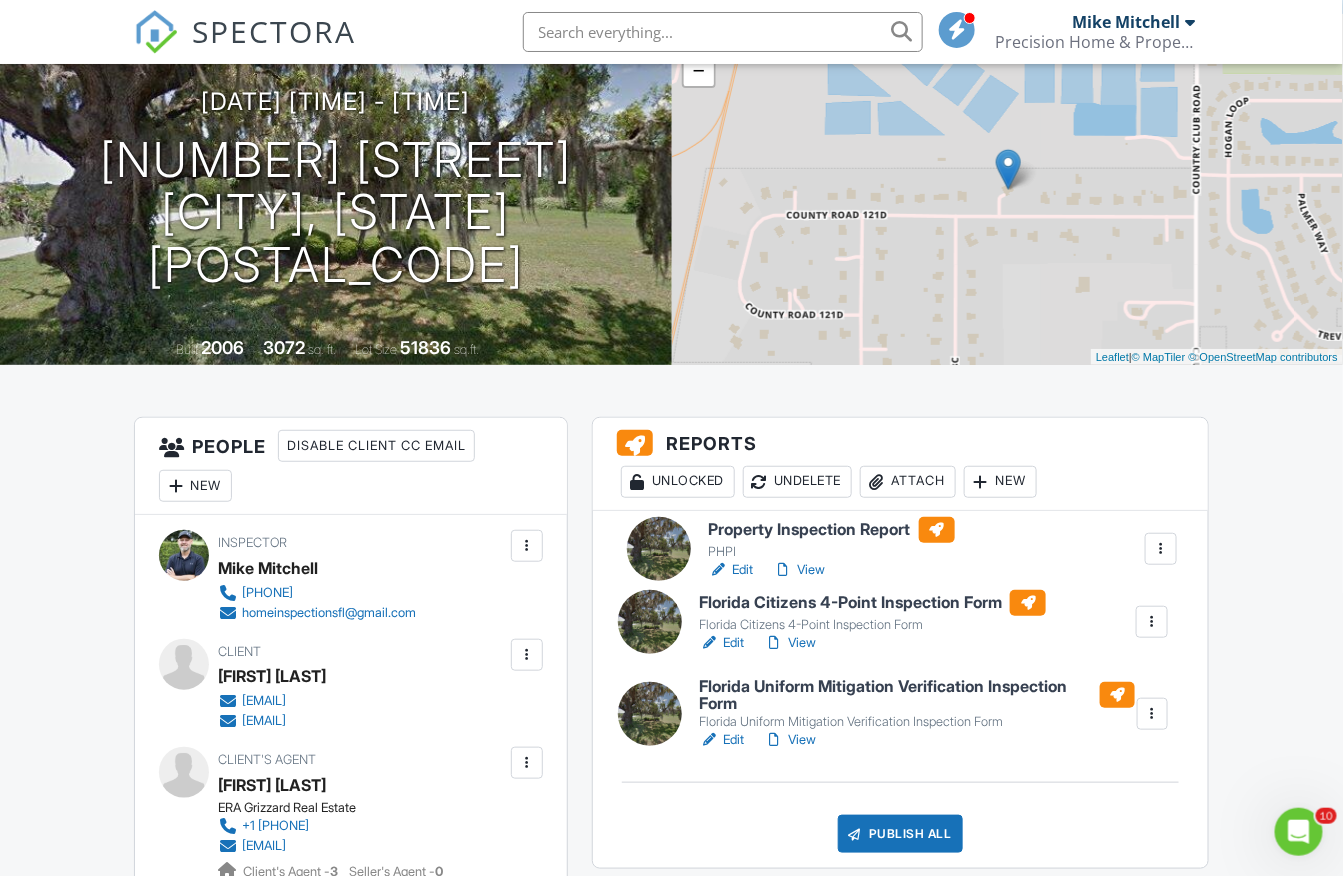 drag, startPoint x: 669, startPoint y: 648, endPoint x: 679, endPoint y: 548, distance: 100.49876 